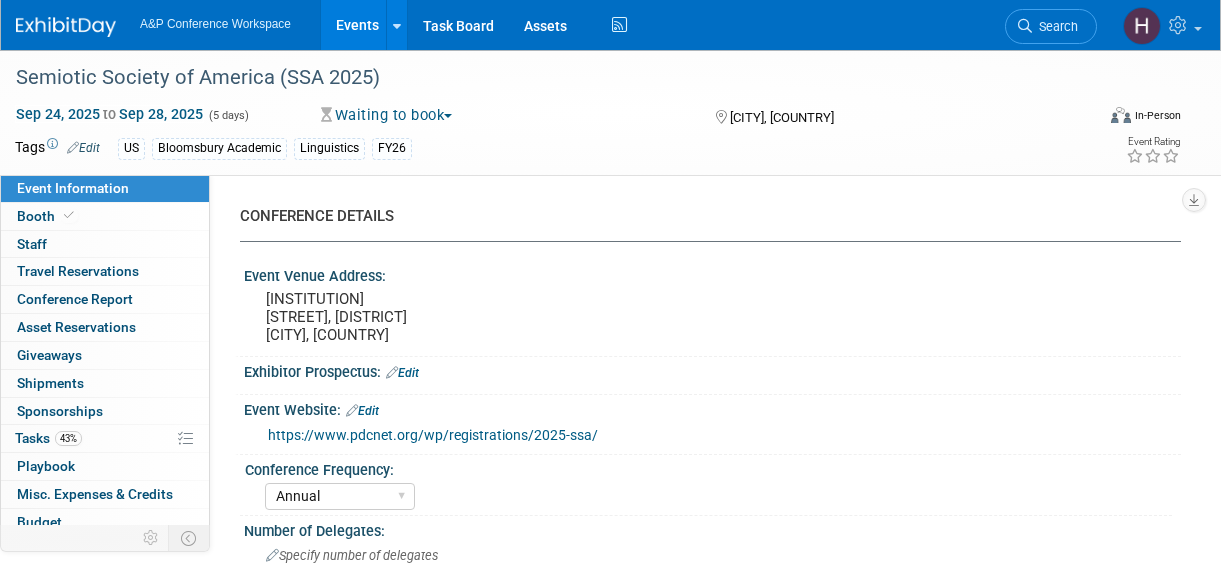 select on "Annual" 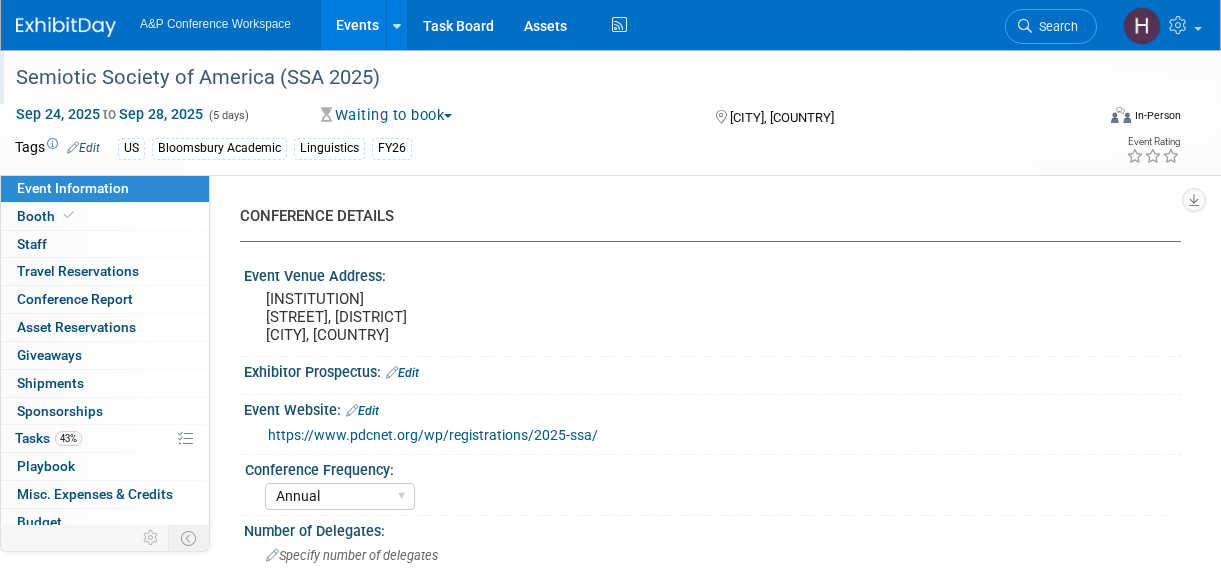 scroll, scrollTop: 1295, scrollLeft: 0, axis: vertical 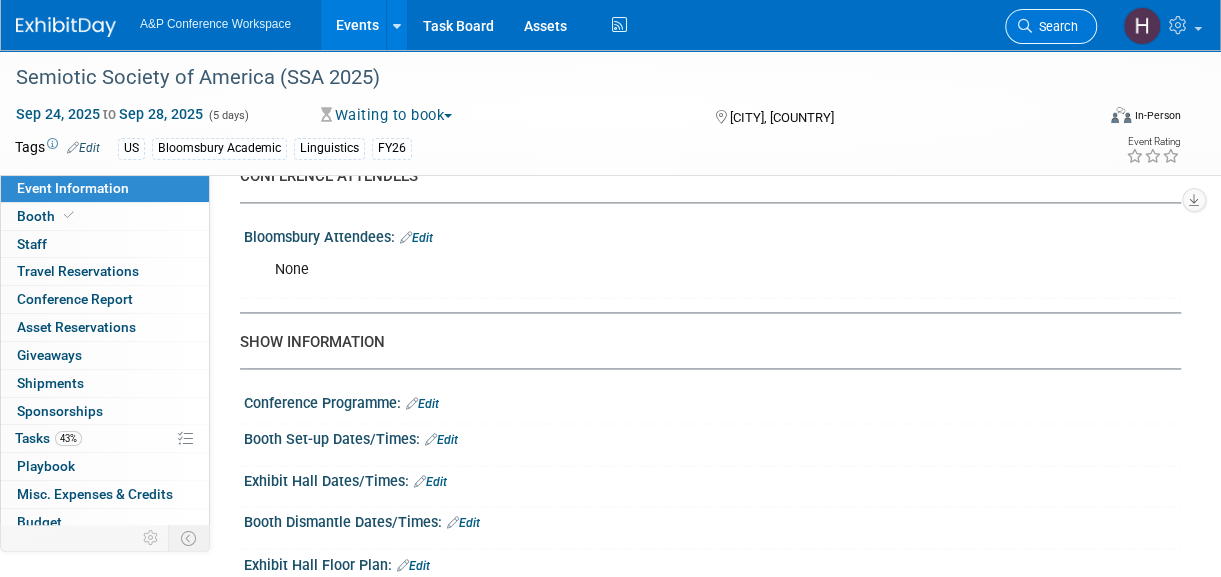 click at bounding box center [1025, 26] 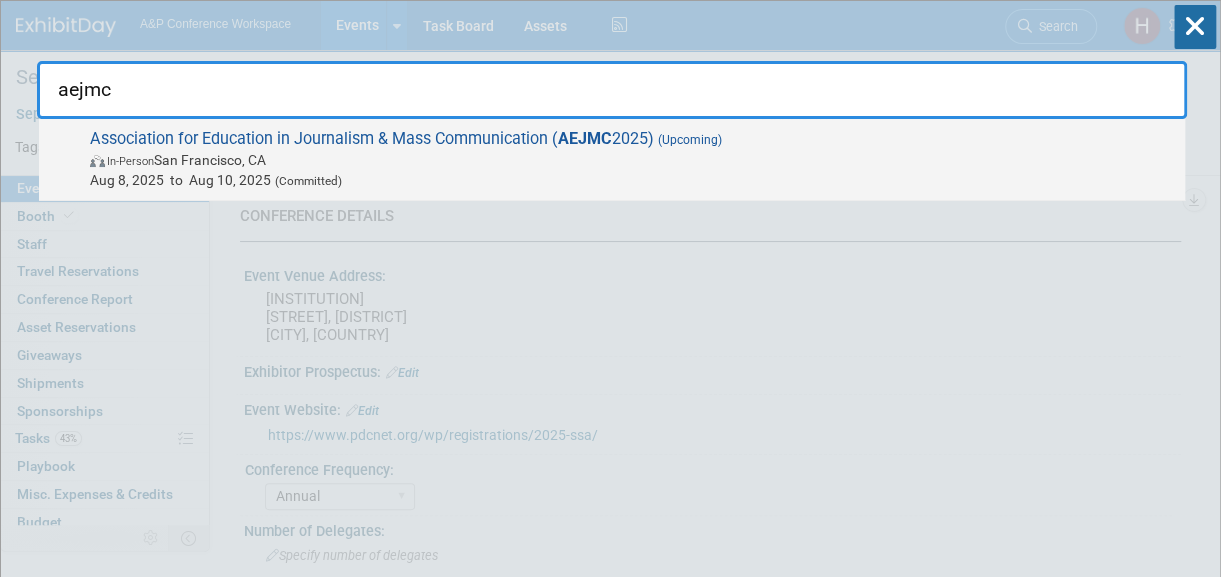 type on "aejmc" 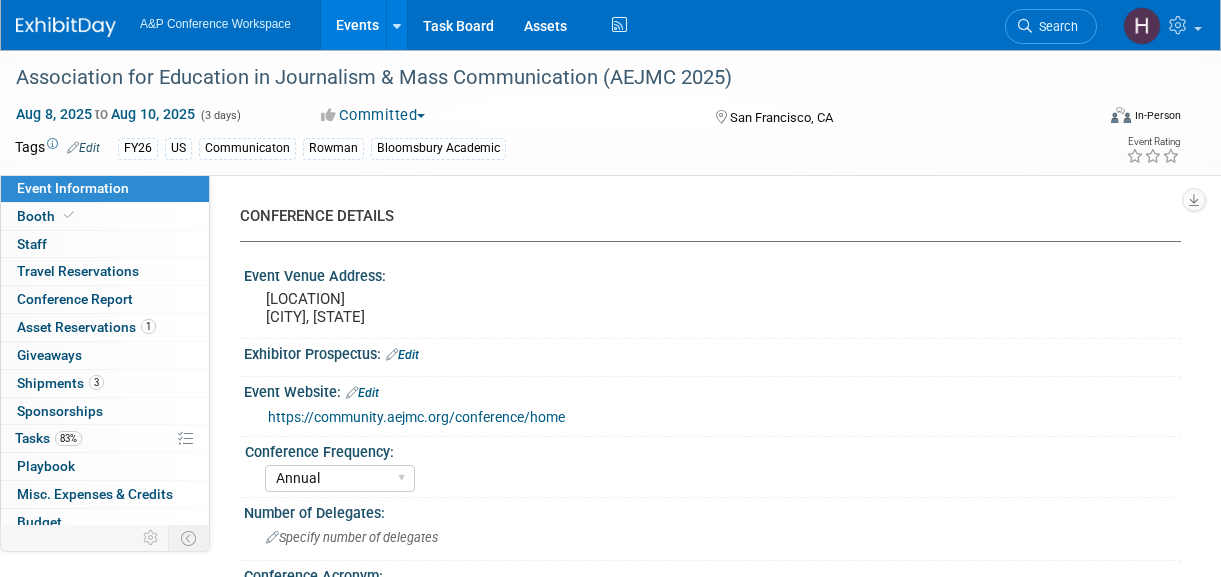 select on "Annual" 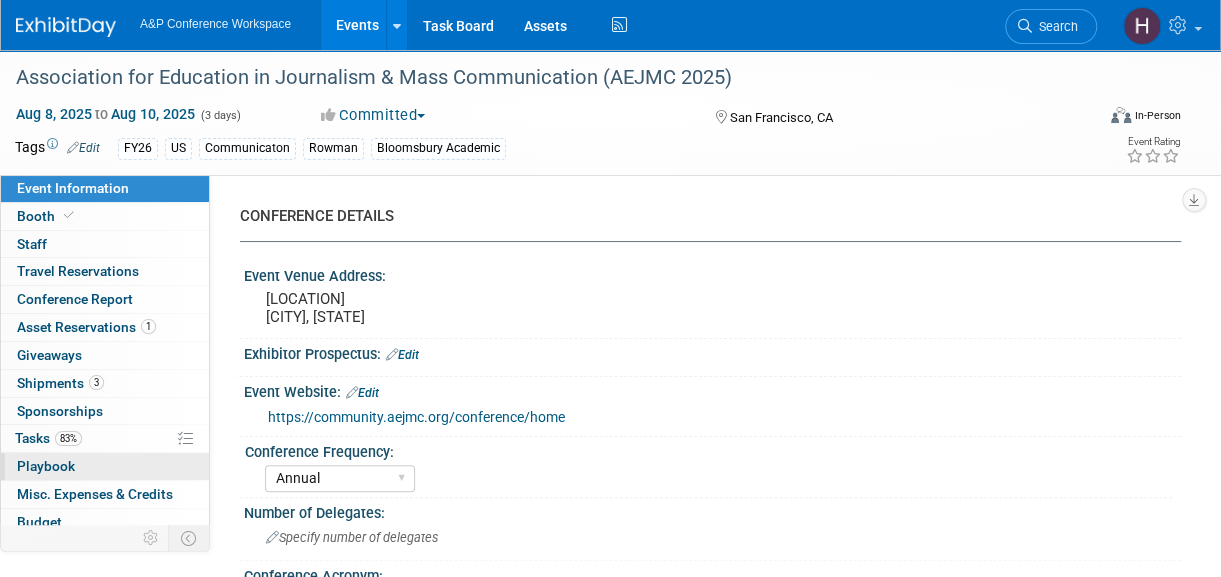 scroll, scrollTop: 0, scrollLeft: 0, axis: both 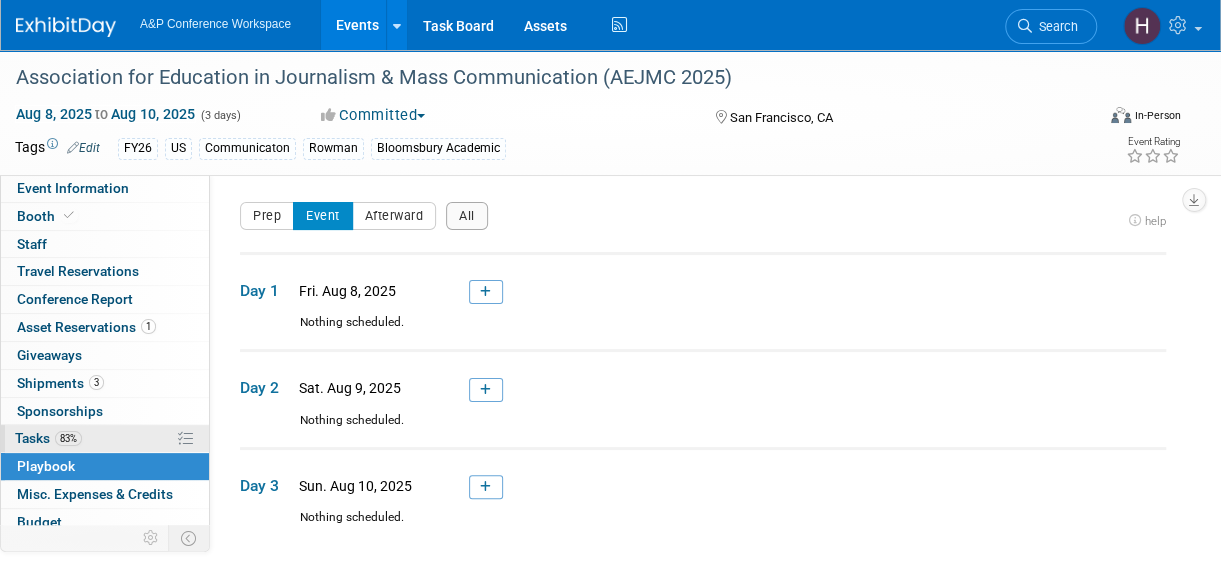 click on "83%
Tasks 83%" at bounding box center [105, 438] 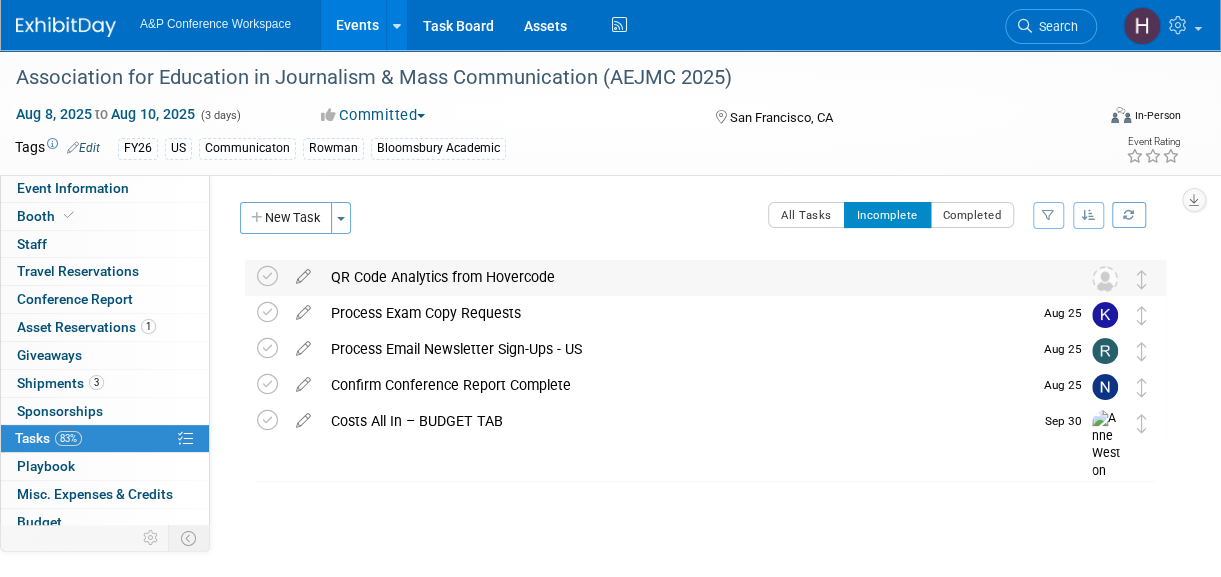click on "QR Code Analytics from Hovercode
Pro tip: Press Ctrl-Enter to submit comment.
Submit
Show task history" at bounding box center (705, 278) 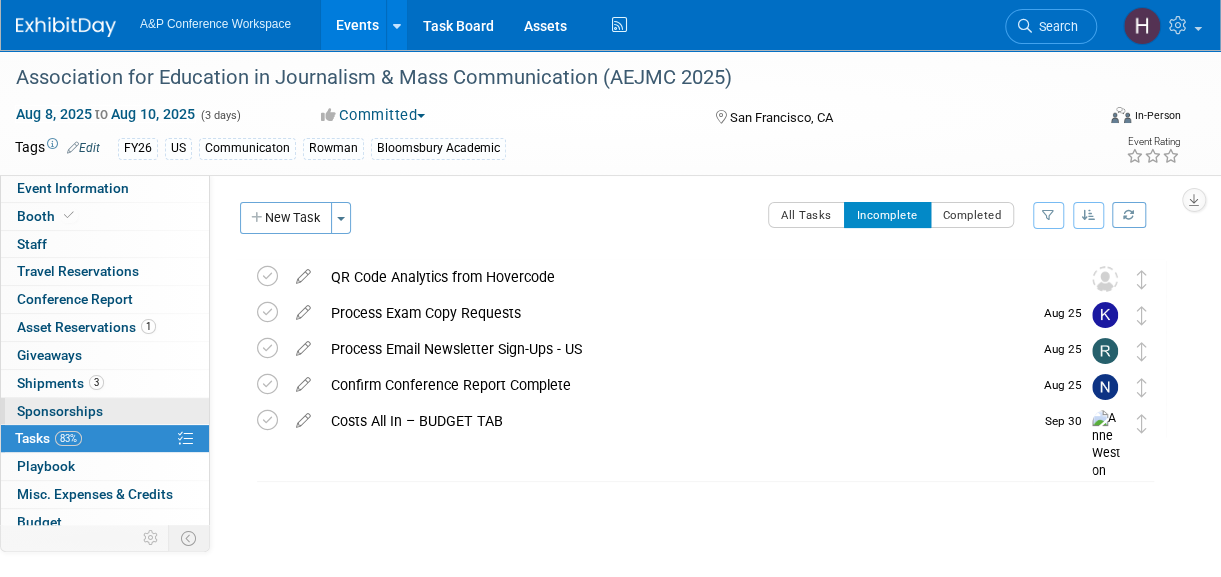 scroll, scrollTop: 90, scrollLeft: 0, axis: vertical 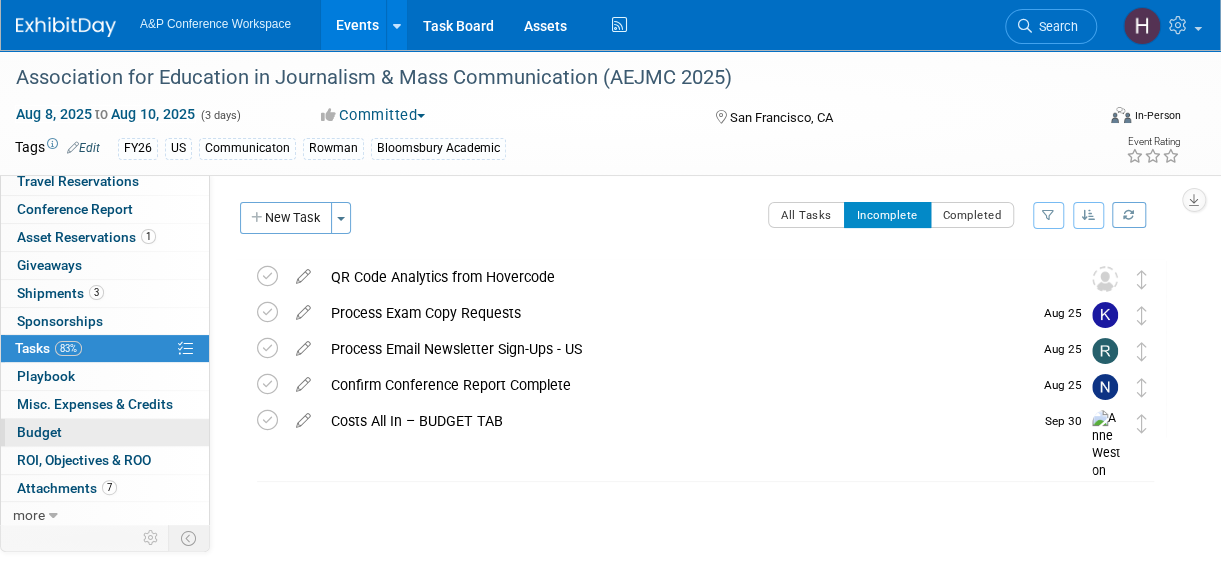 click on "Budget" at bounding box center [105, 432] 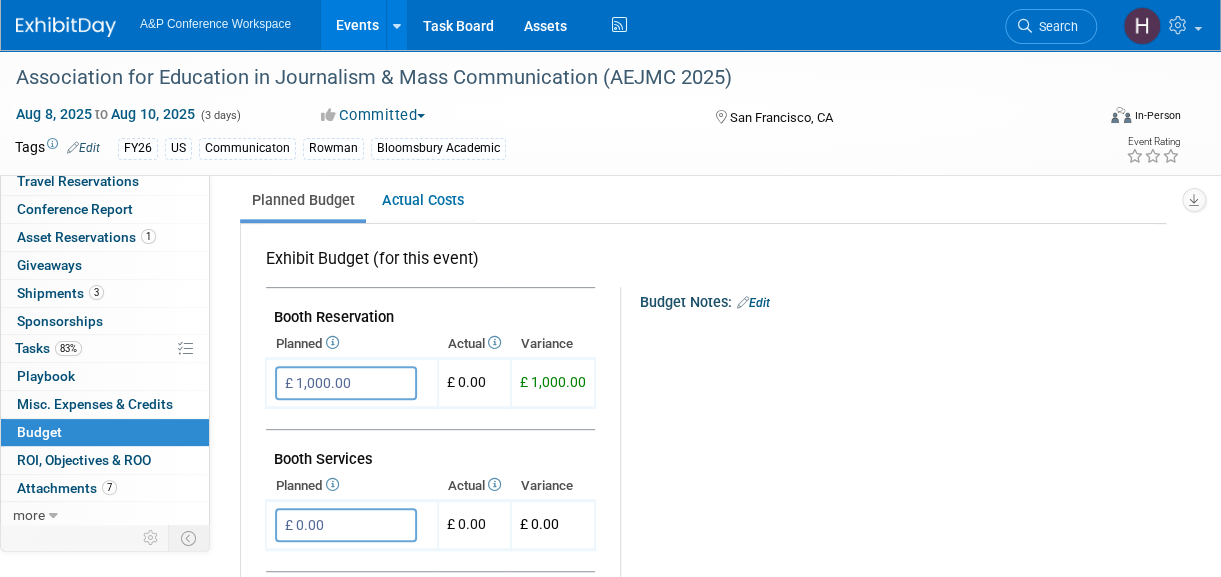 scroll, scrollTop: 0, scrollLeft: 0, axis: both 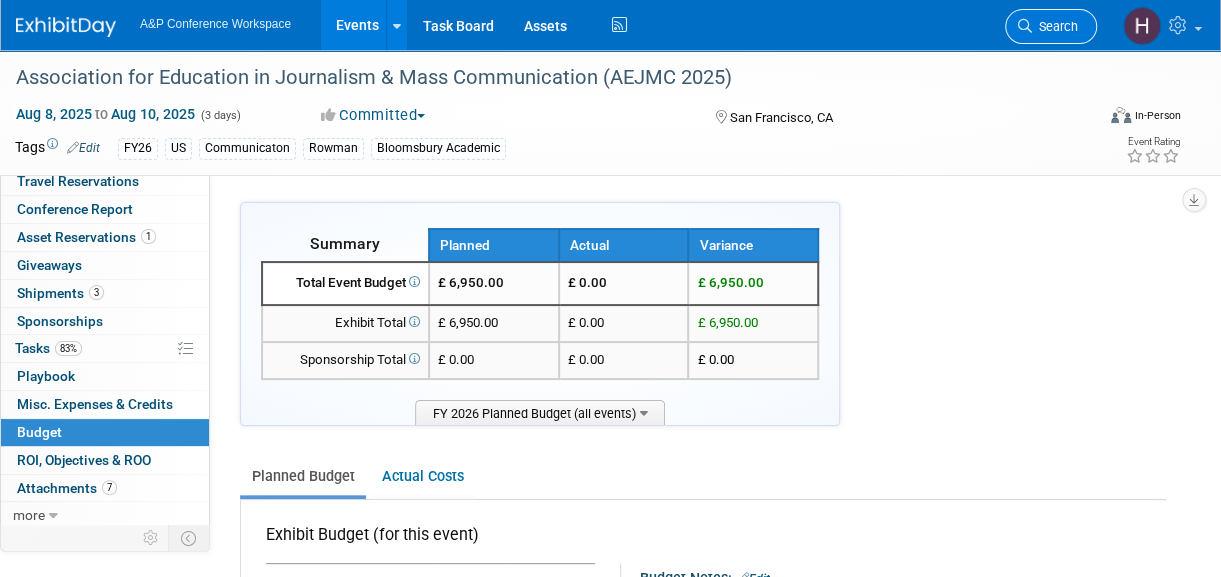 click on "Search" at bounding box center (1055, 26) 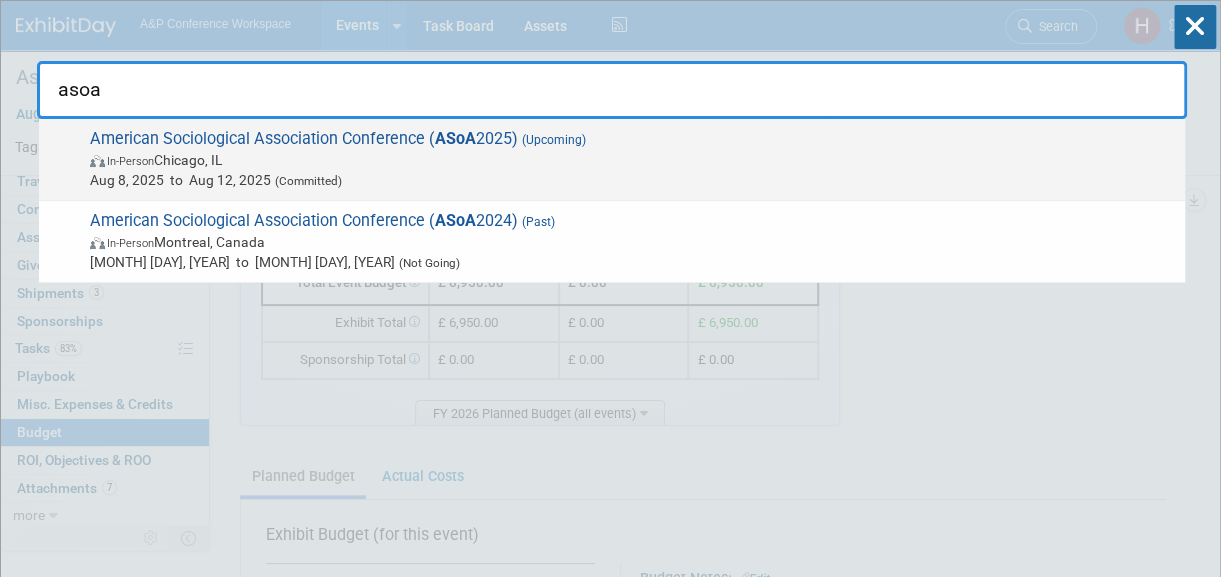 type on "asoa" 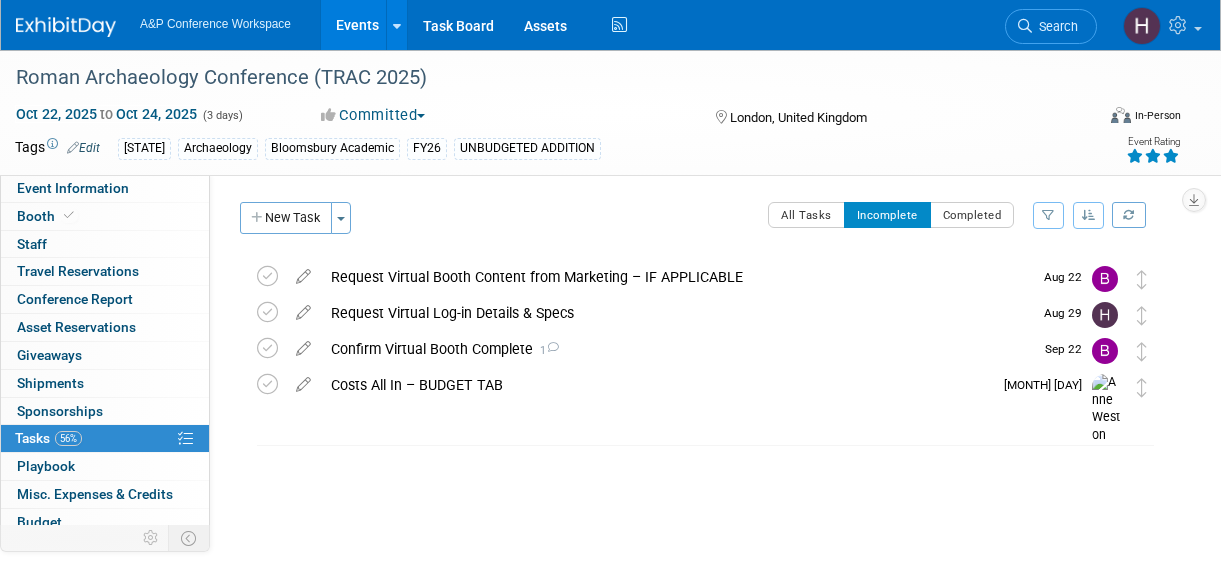 scroll, scrollTop: 78, scrollLeft: 0, axis: vertical 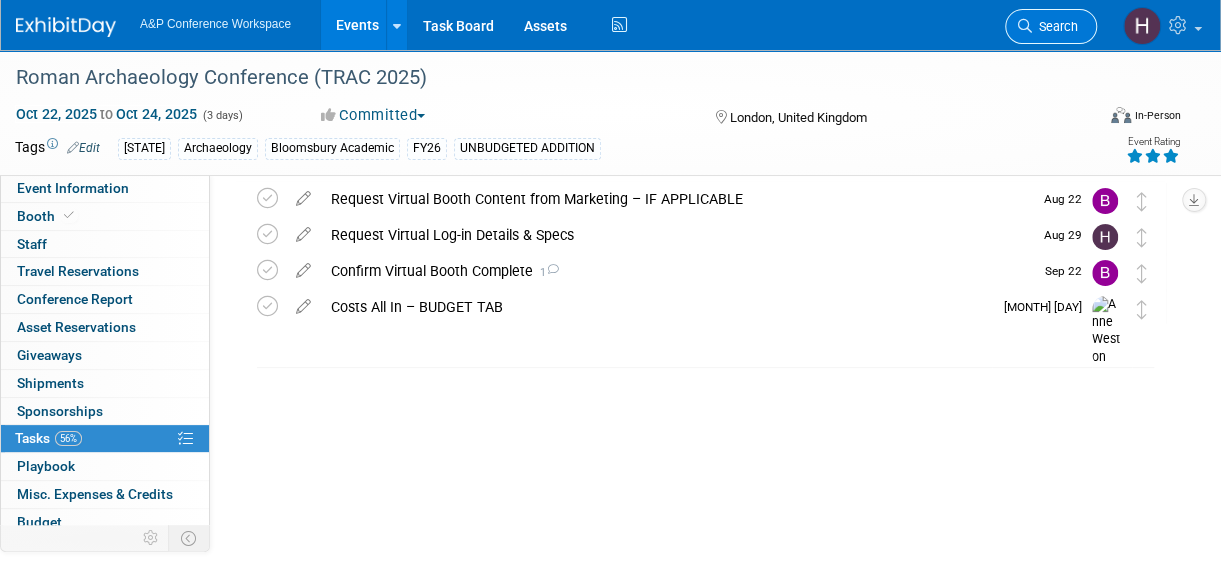 click on "Search" at bounding box center [1055, 26] 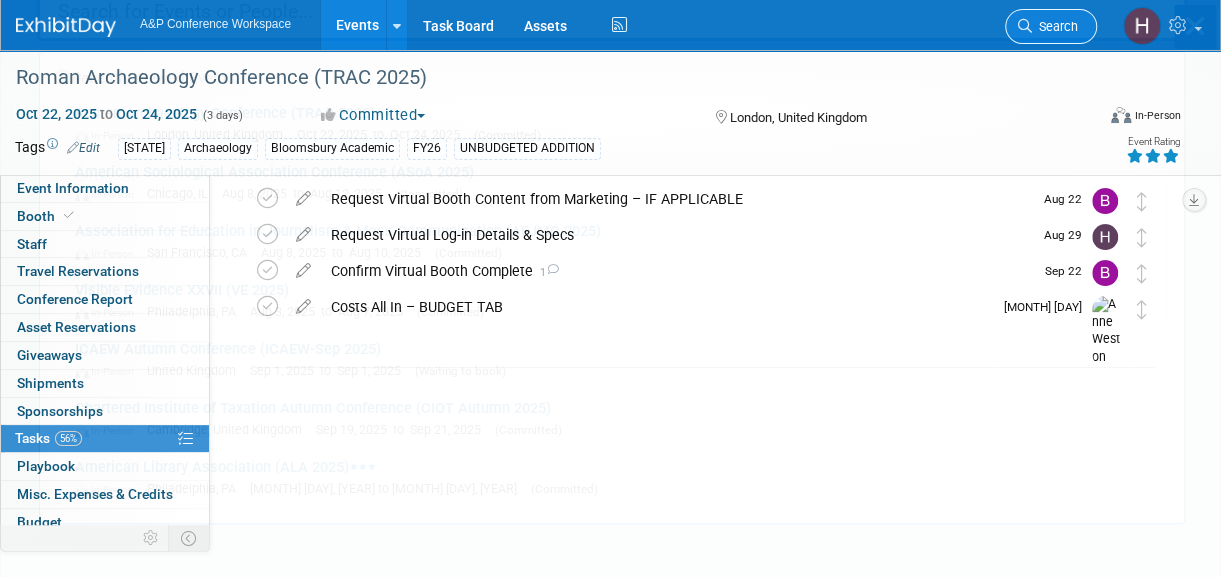 scroll, scrollTop: 0, scrollLeft: 0, axis: both 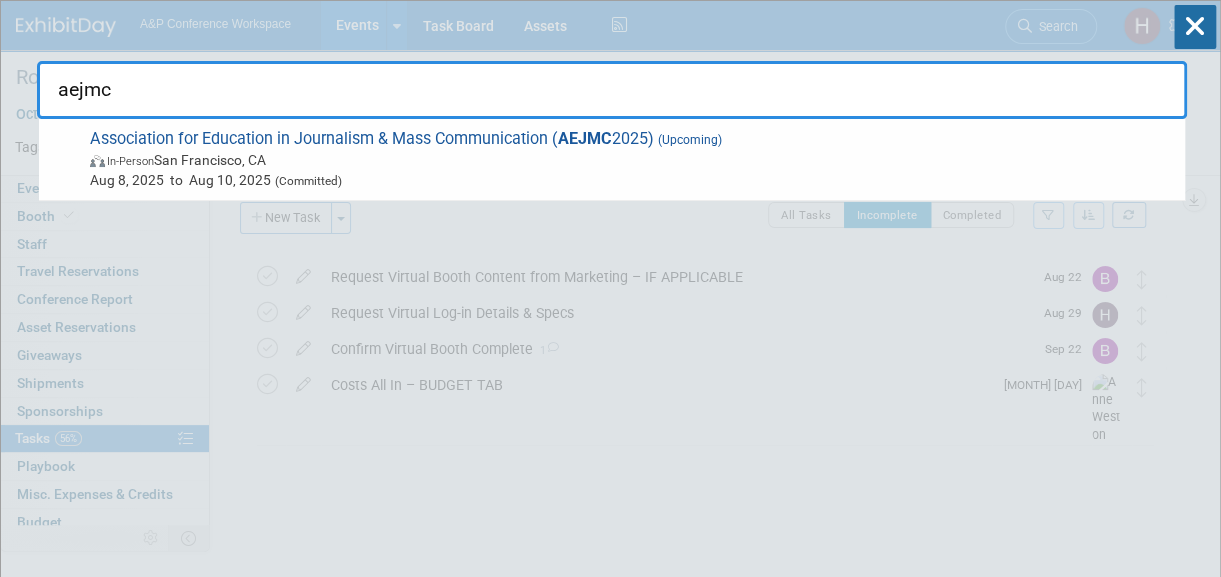 click on "aejmc" at bounding box center (612, 90) 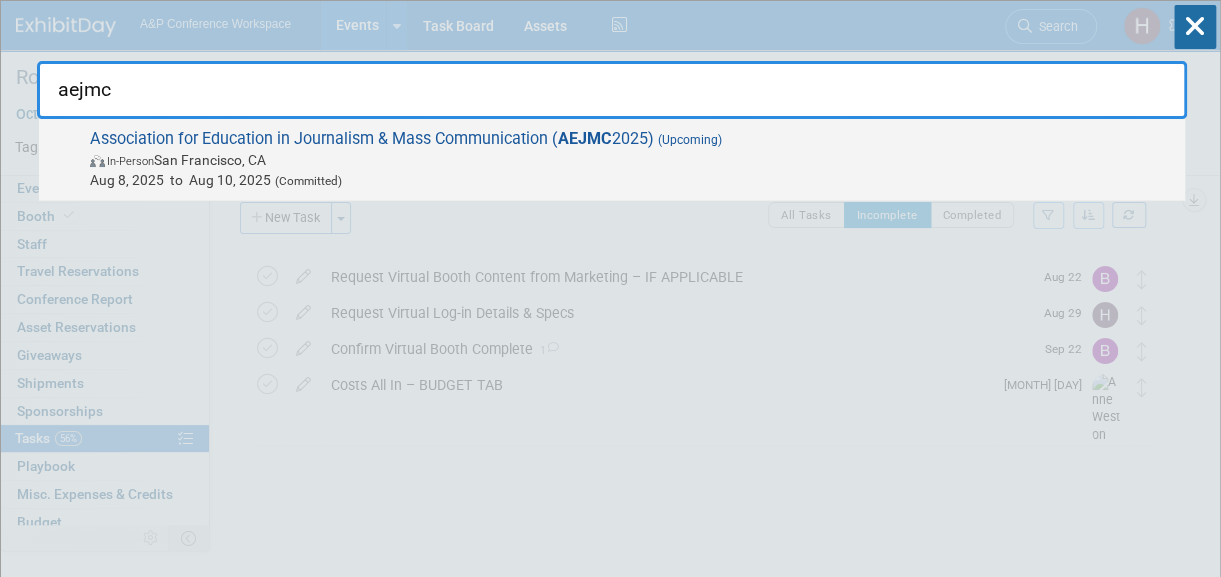 type on "aejmc" 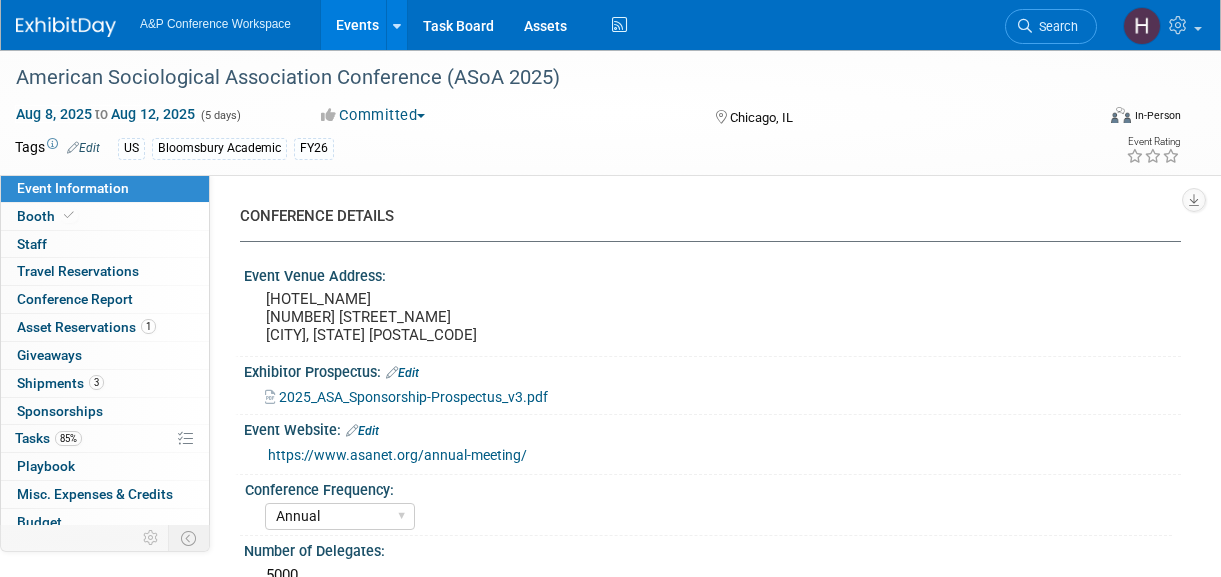 select on "Annual" 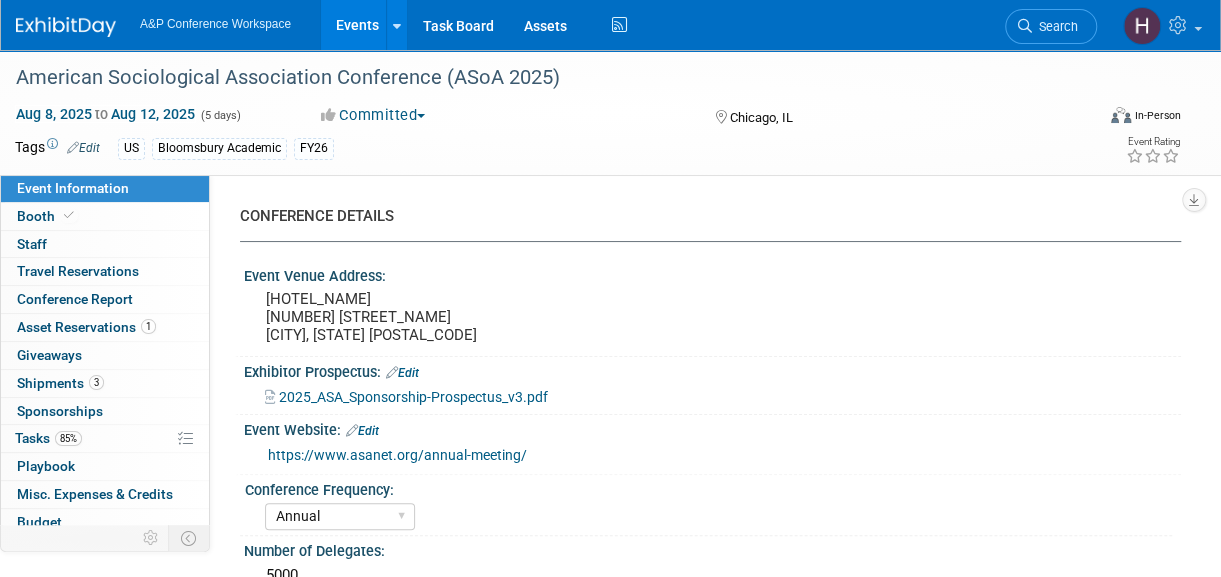 scroll, scrollTop: 0, scrollLeft: 0, axis: both 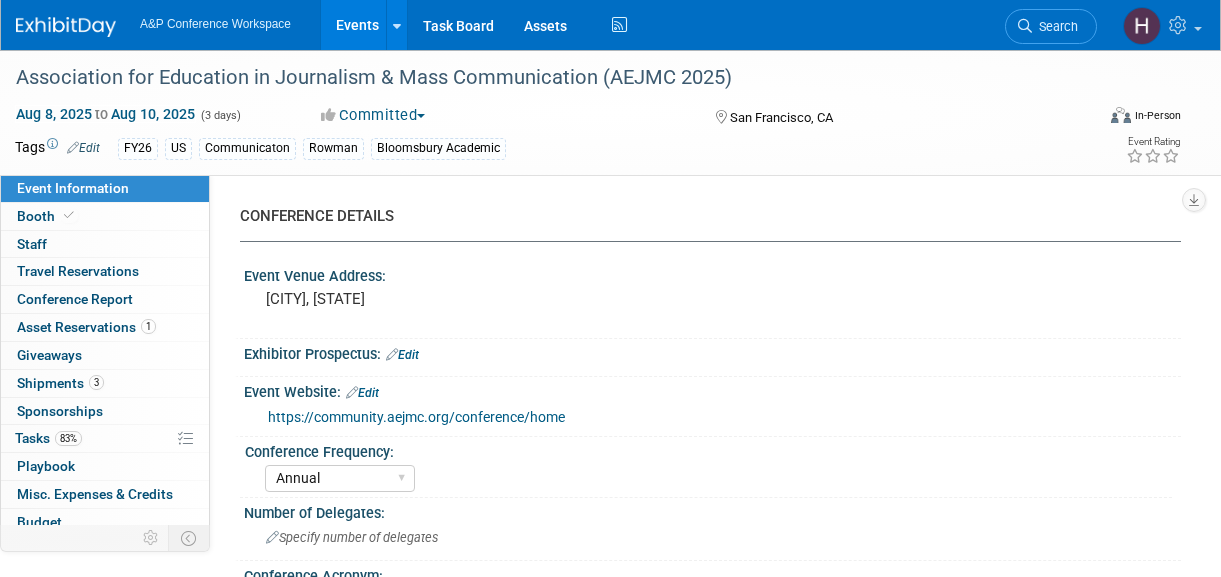 select on "Annual" 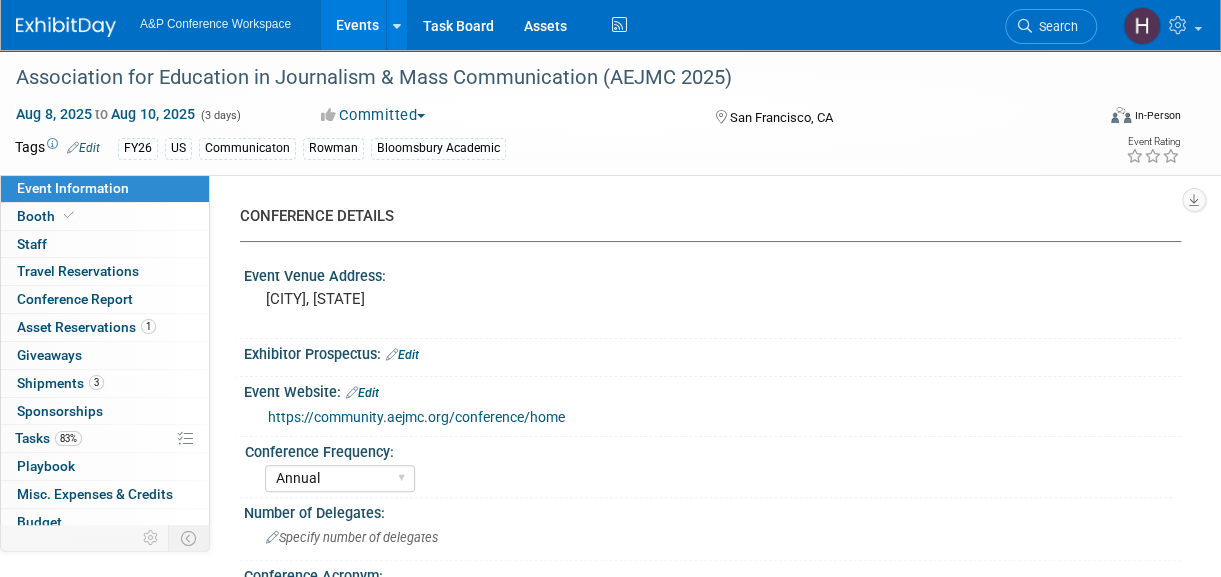 scroll, scrollTop: 0, scrollLeft: 0, axis: both 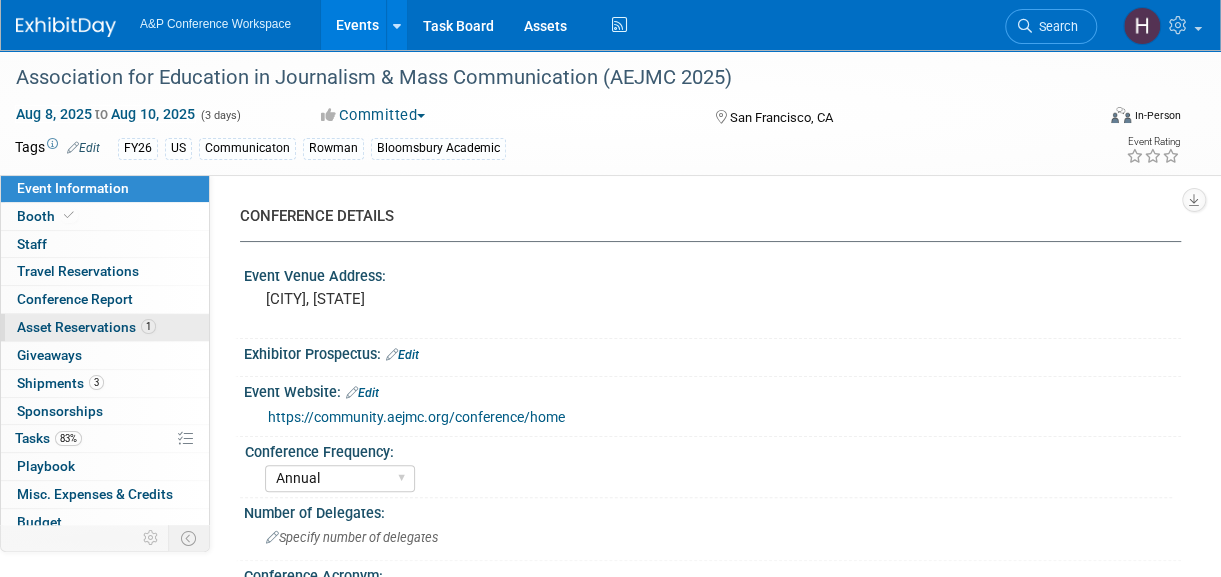 click on "1
Asset Reservations 1" at bounding box center [105, 327] 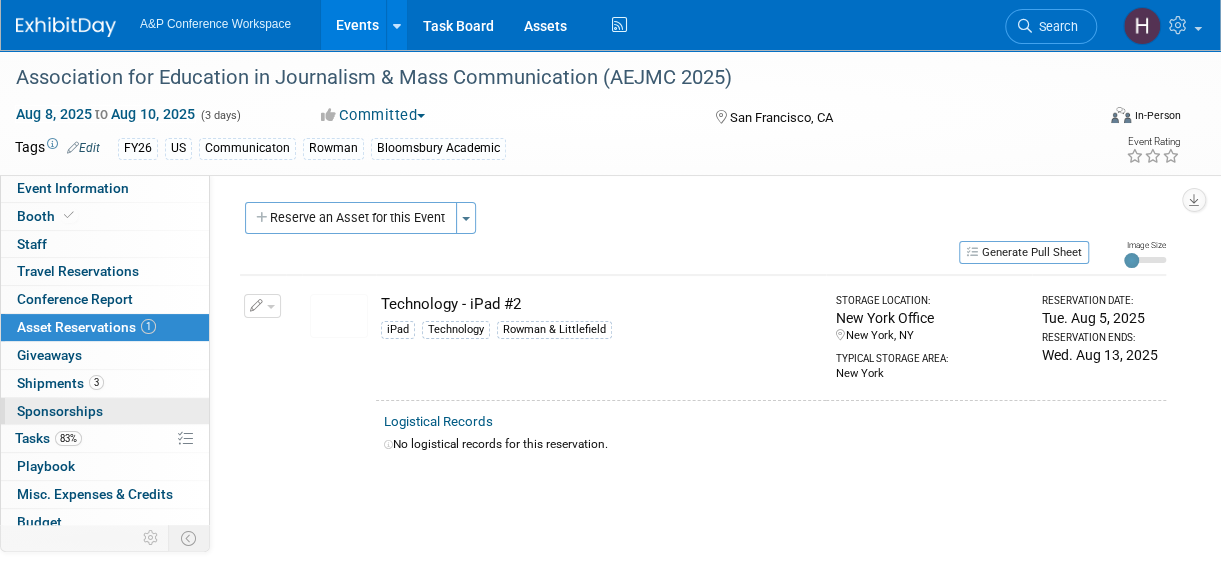 scroll, scrollTop: 90, scrollLeft: 0, axis: vertical 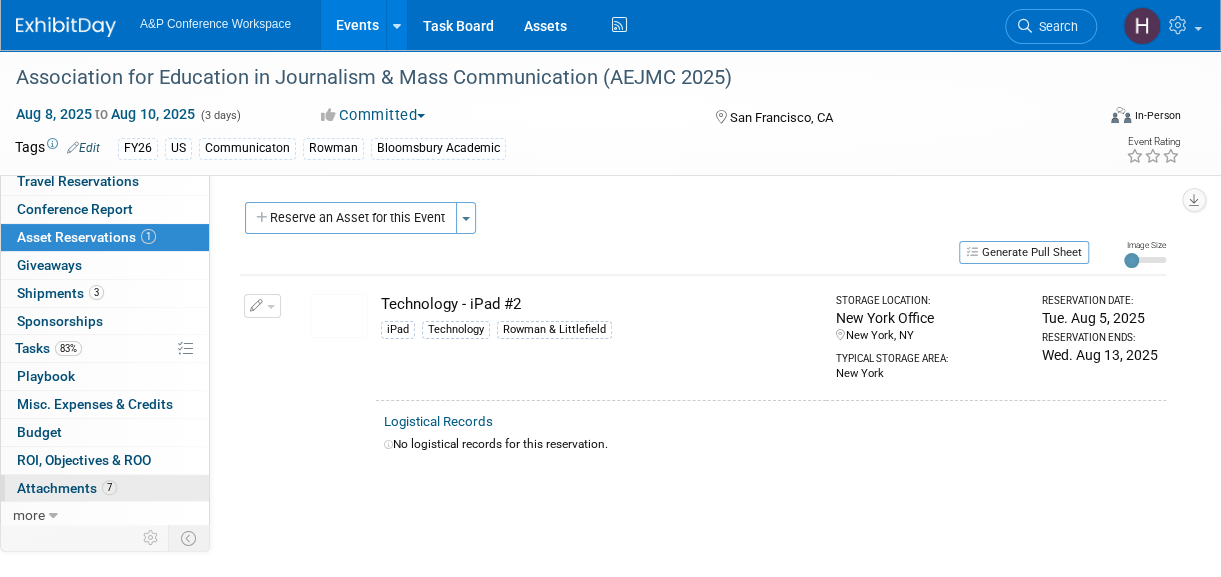 click on "Attachments 7" at bounding box center [67, 488] 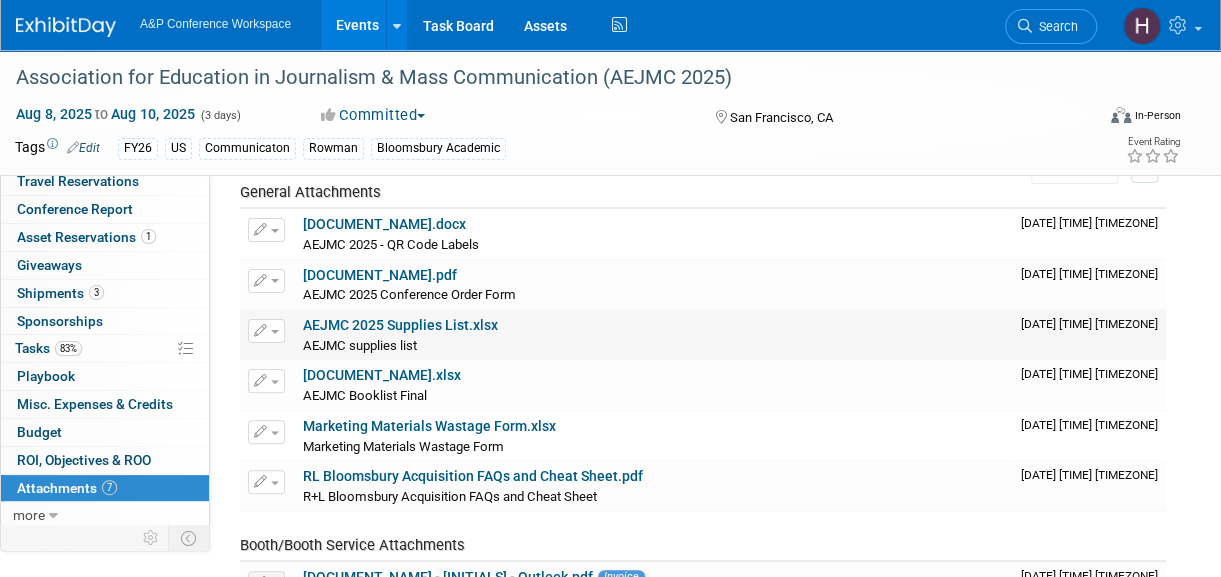 scroll, scrollTop: 93, scrollLeft: 0, axis: vertical 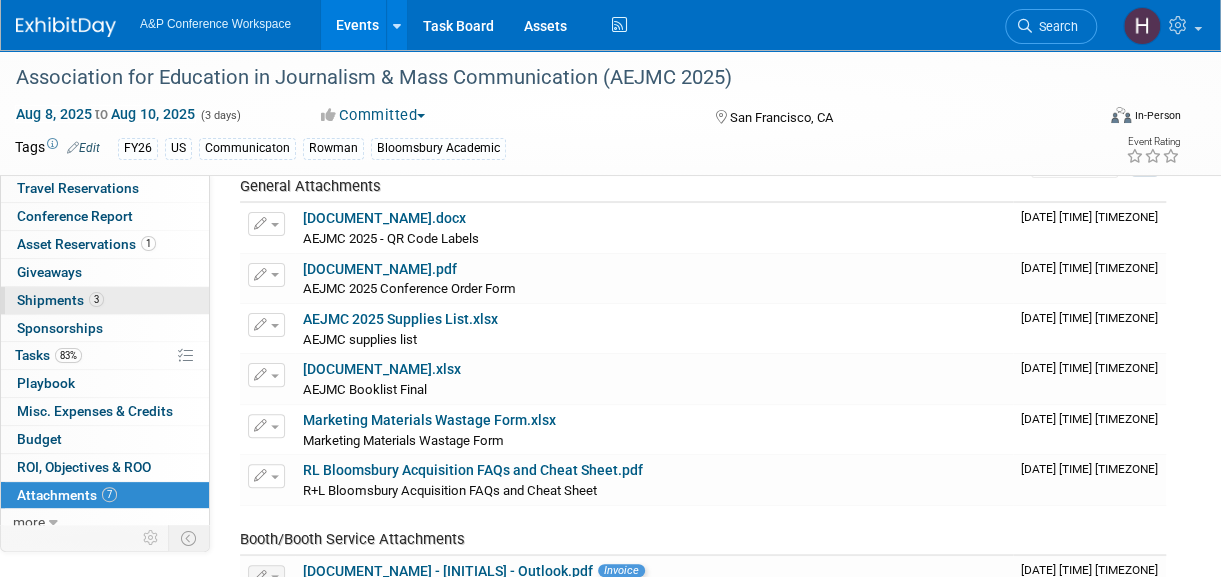 click on "Shipments 3" at bounding box center (60, 300) 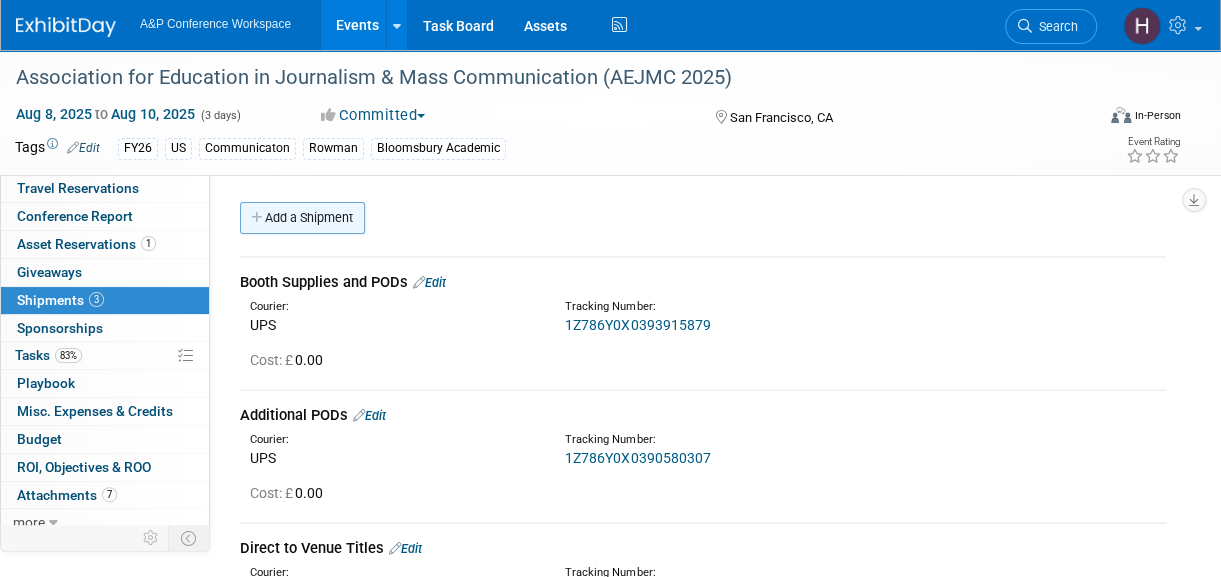 click on "Add a Shipment" at bounding box center (302, 218) 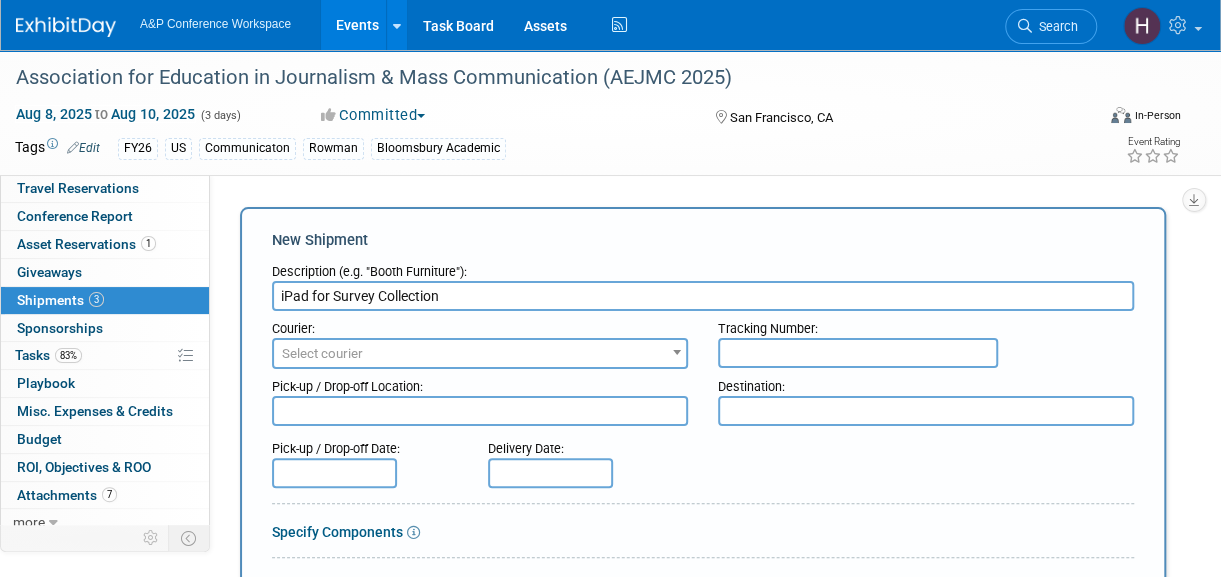 scroll, scrollTop: 4, scrollLeft: 0, axis: vertical 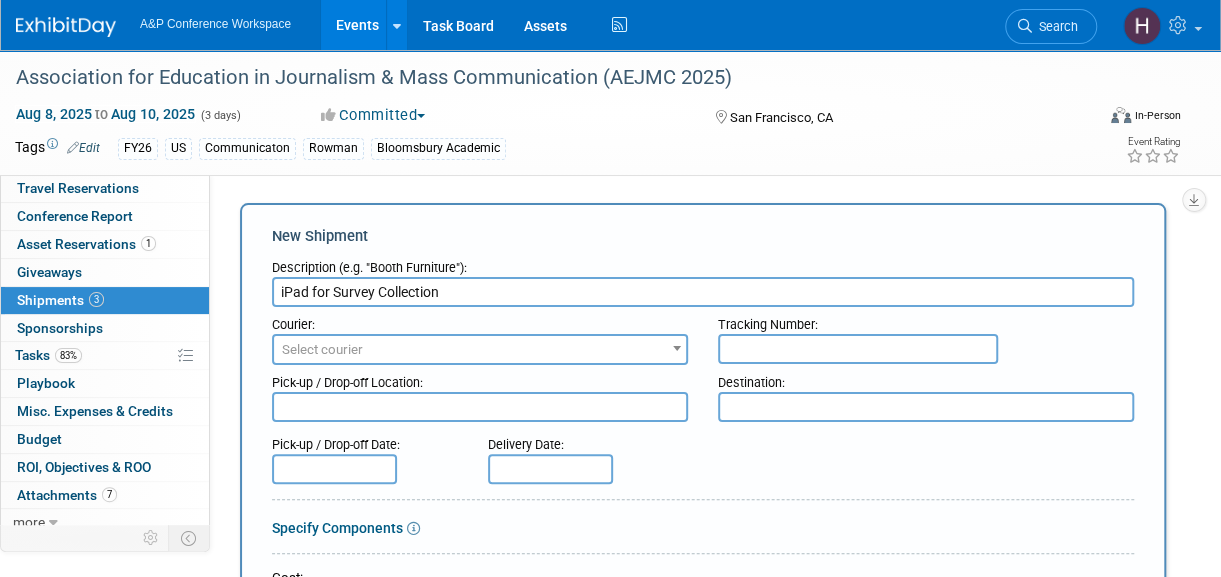type on "iPad for Survey Collection" 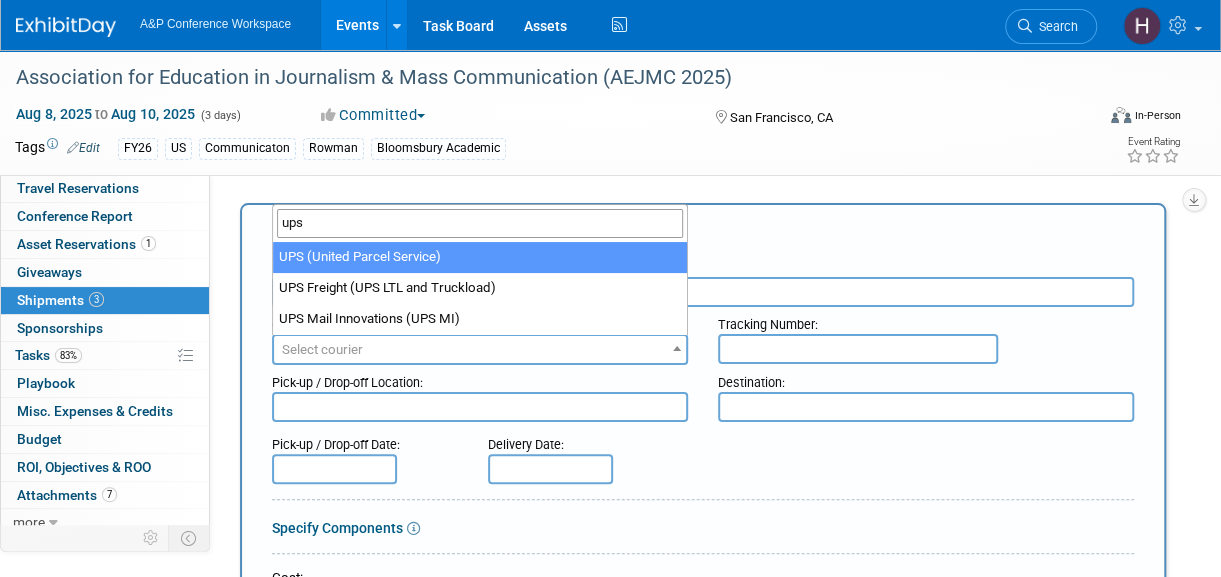 type on "ups" 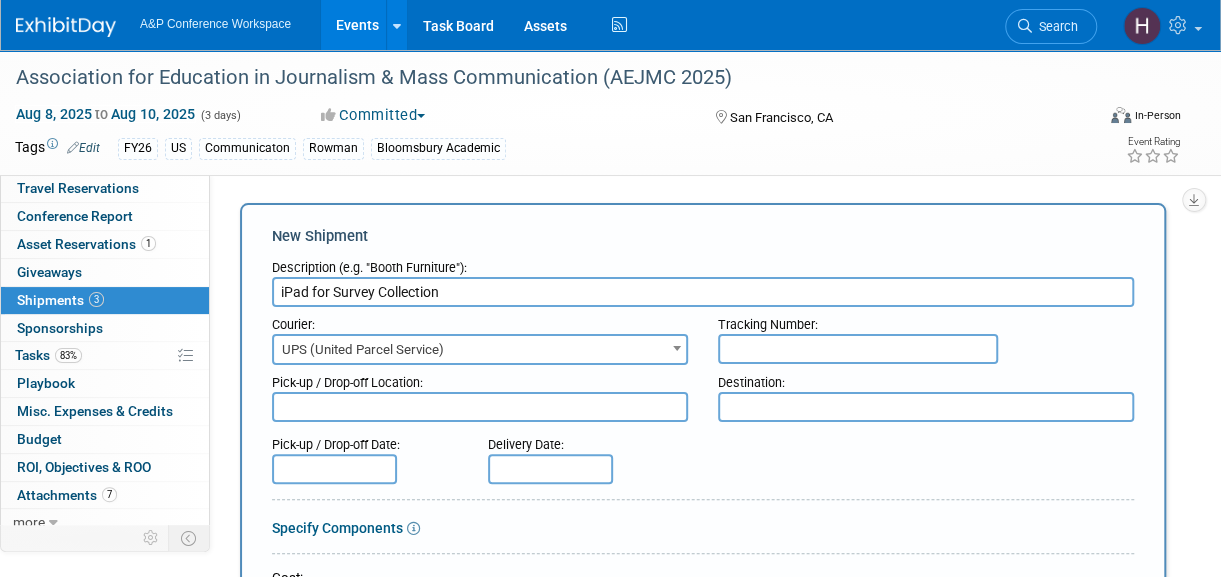 click at bounding box center [858, 349] 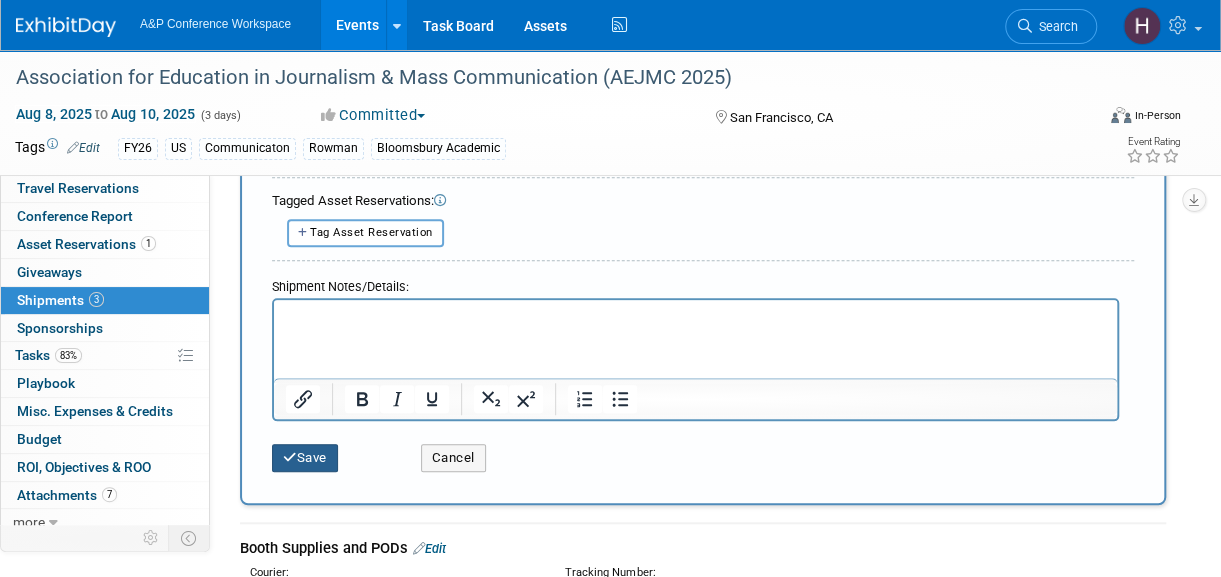 type on "1Z786Y0X0192853183" 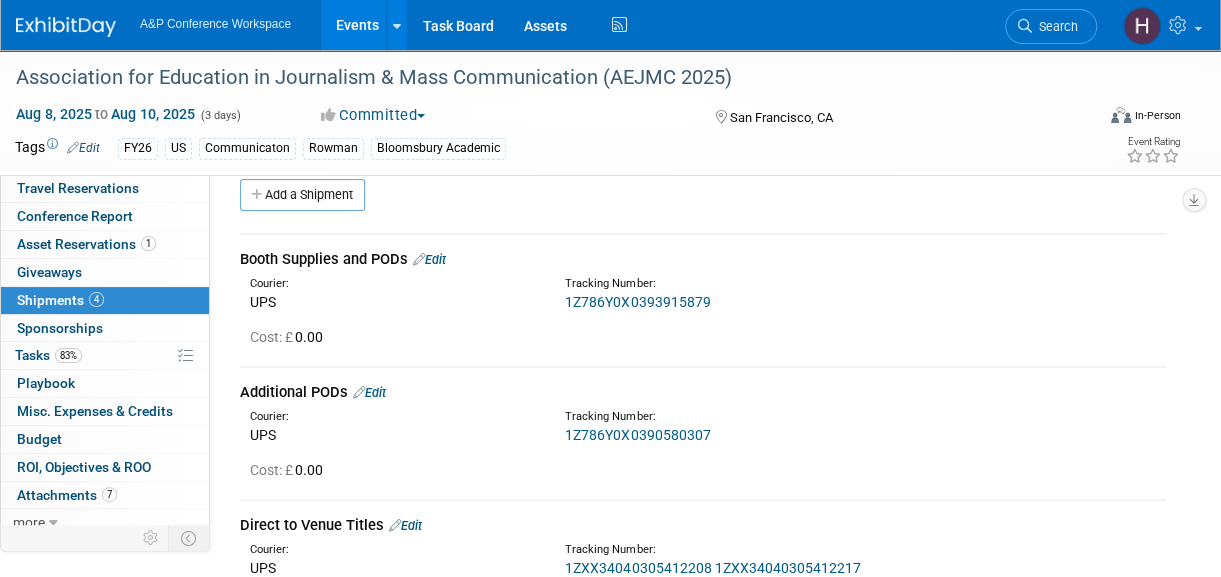 scroll, scrollTop: 0, scrollLeft: 0, axis: both 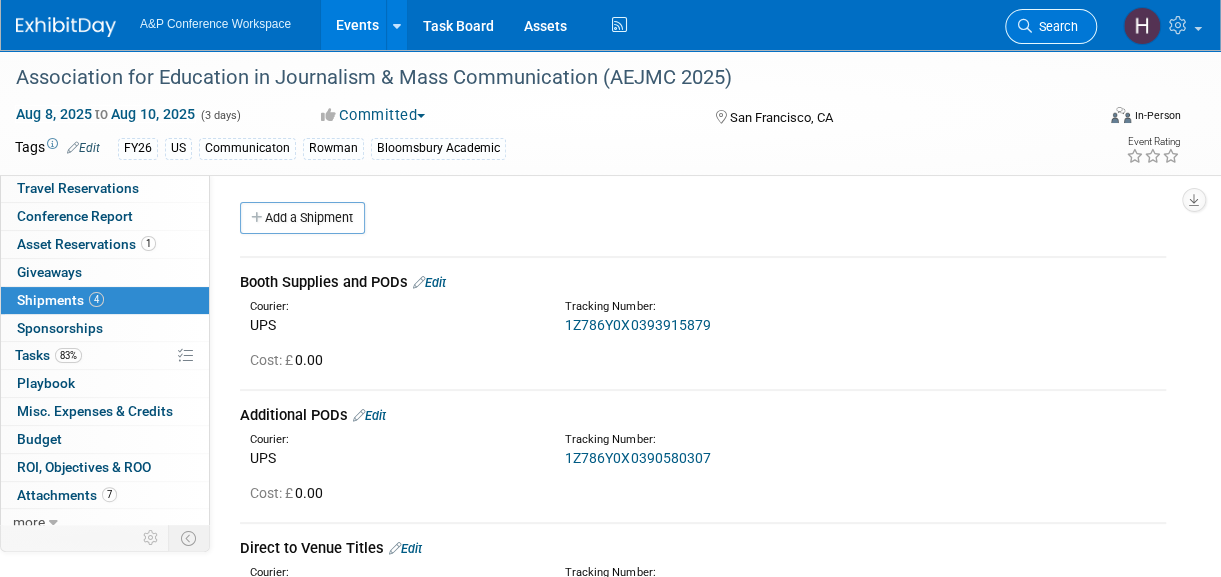 click on "Search" at bounding box center (1051, 26) 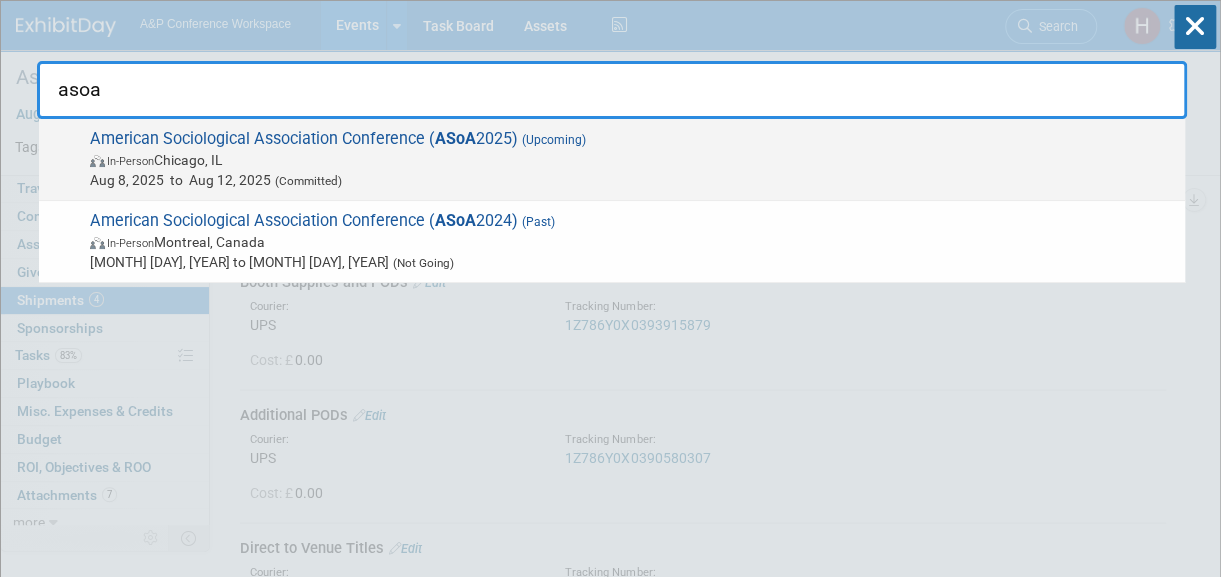 type on "asoa" 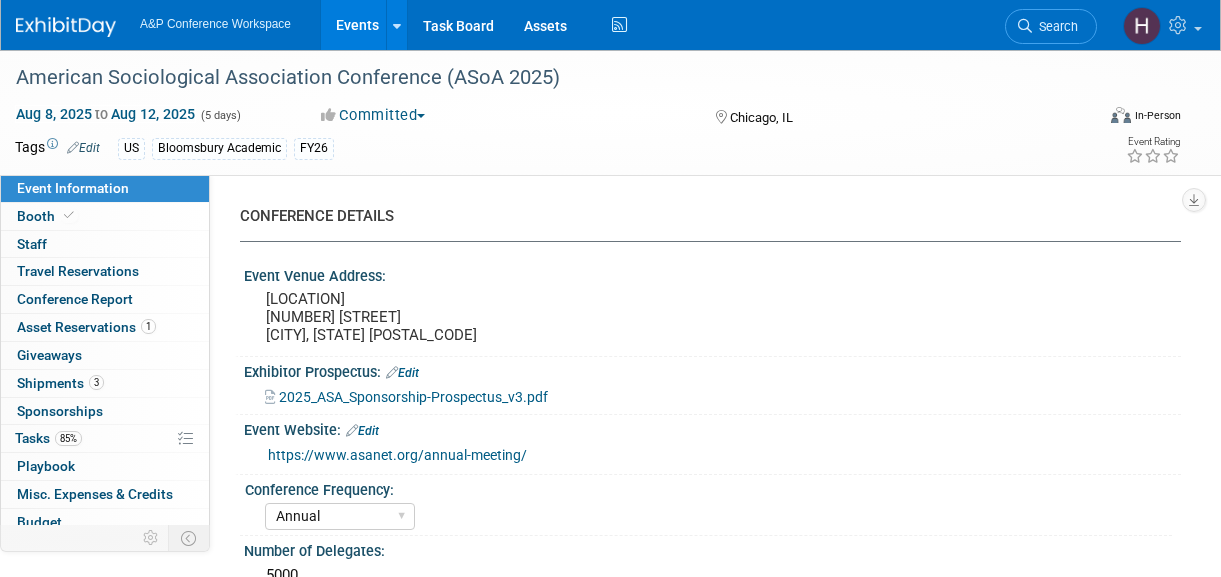 select on "Annual" 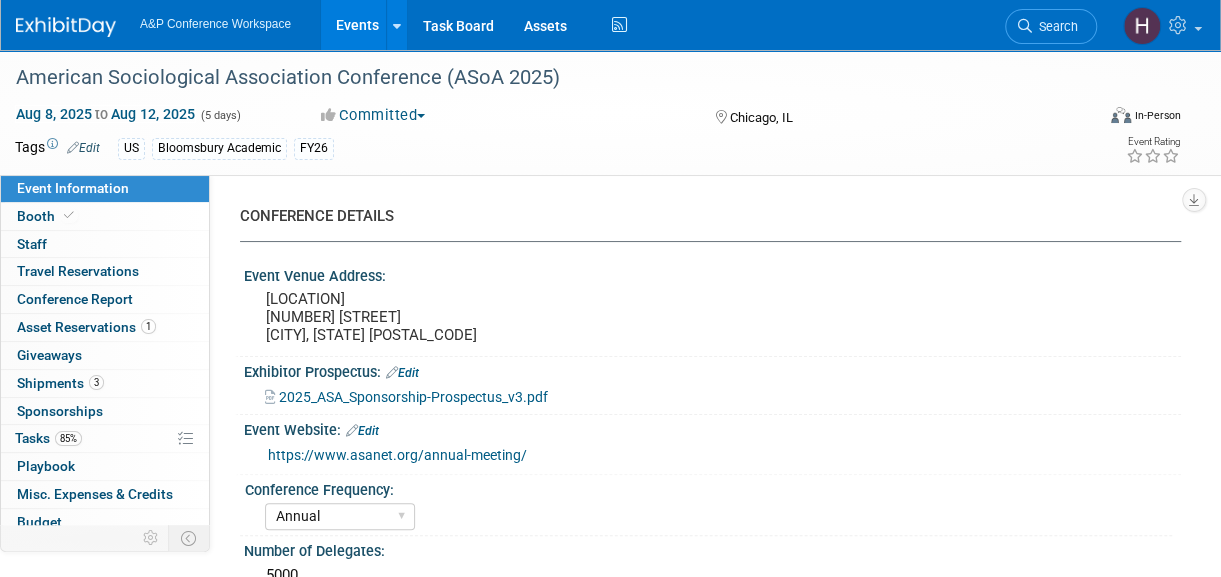 scroll, scrollTop: 0, scrollLeft: 0, axis: both 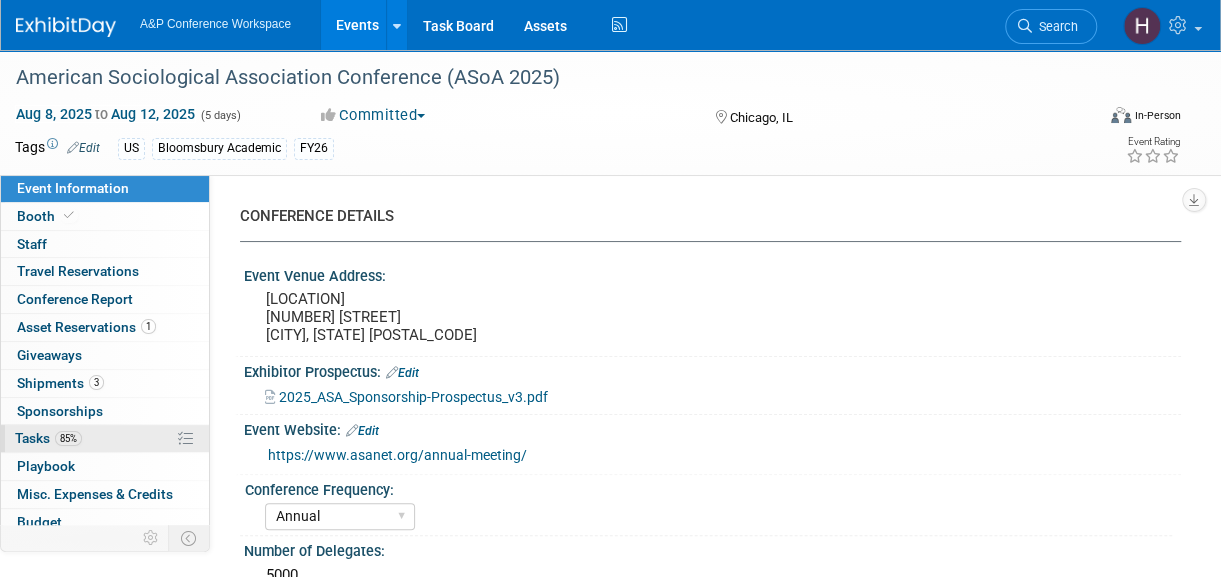 click on "Tasks 85%" at bounding box center [48, 438] 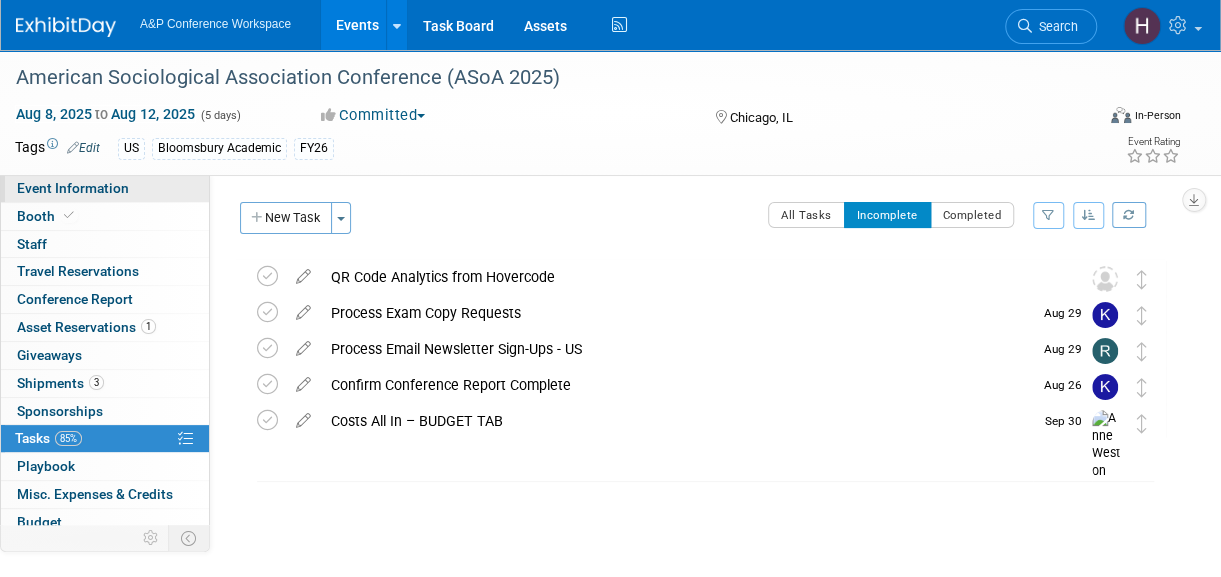 click on "Event Information" at bounding box center (105, 188) 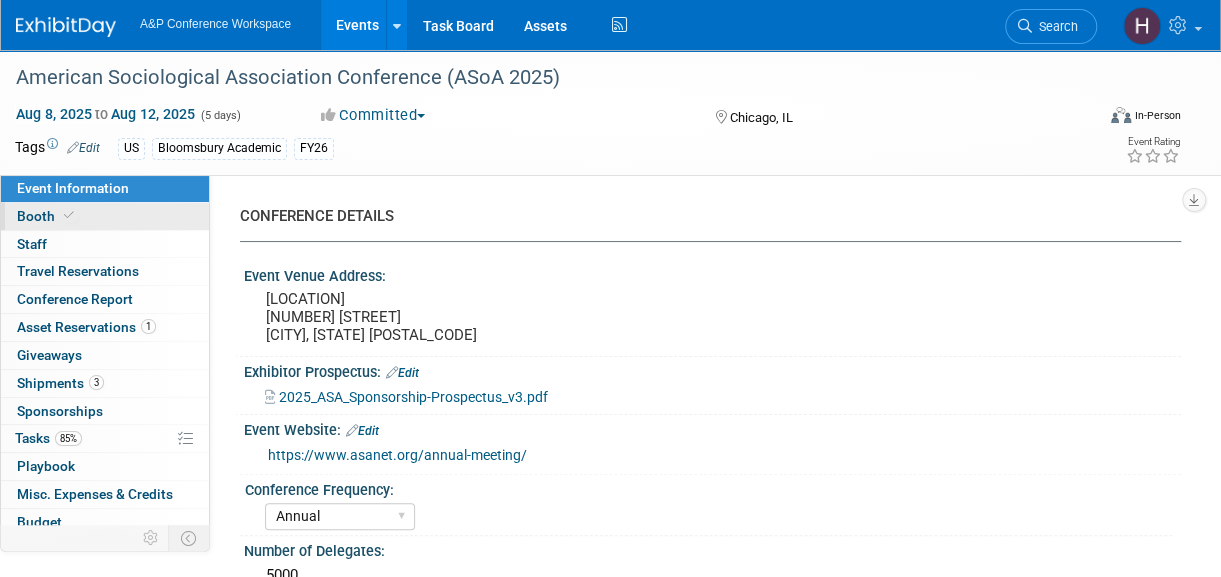 click on "Booth" at bounding box center [105, 216] 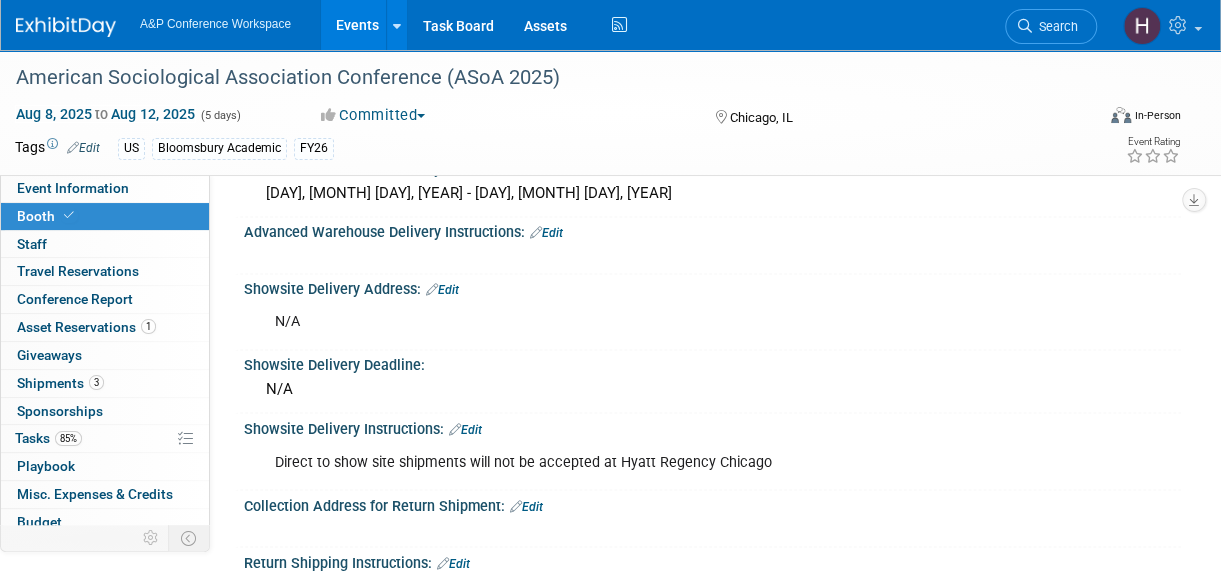 scroll, scrollTop: 1447, scrollLeft: 0, axis: vertical 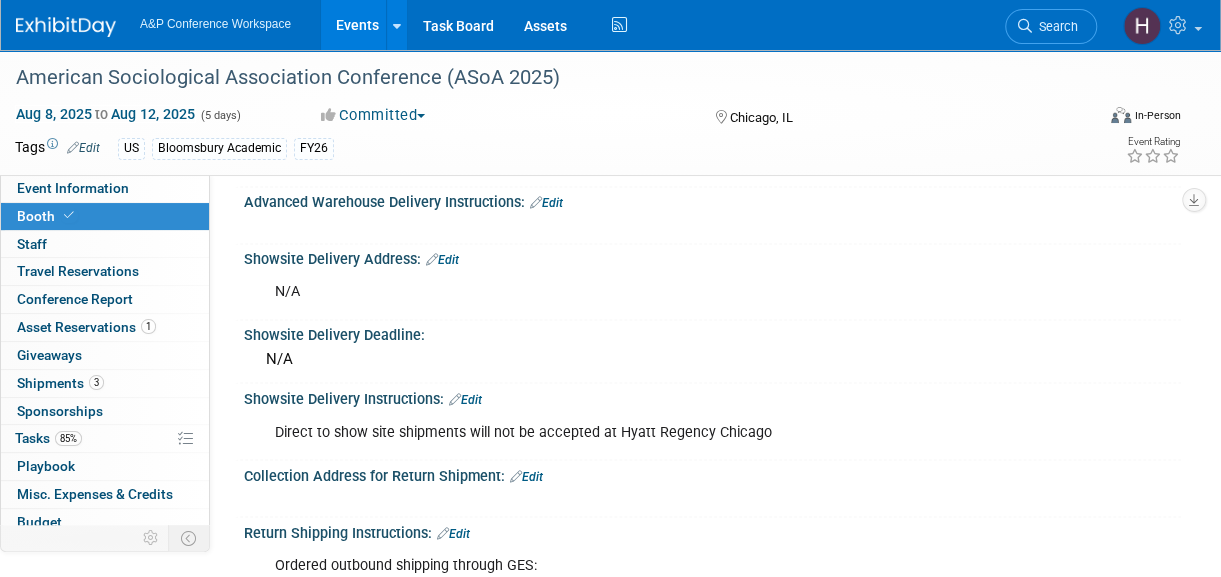click on "X" at bounding box center (1046, 412) 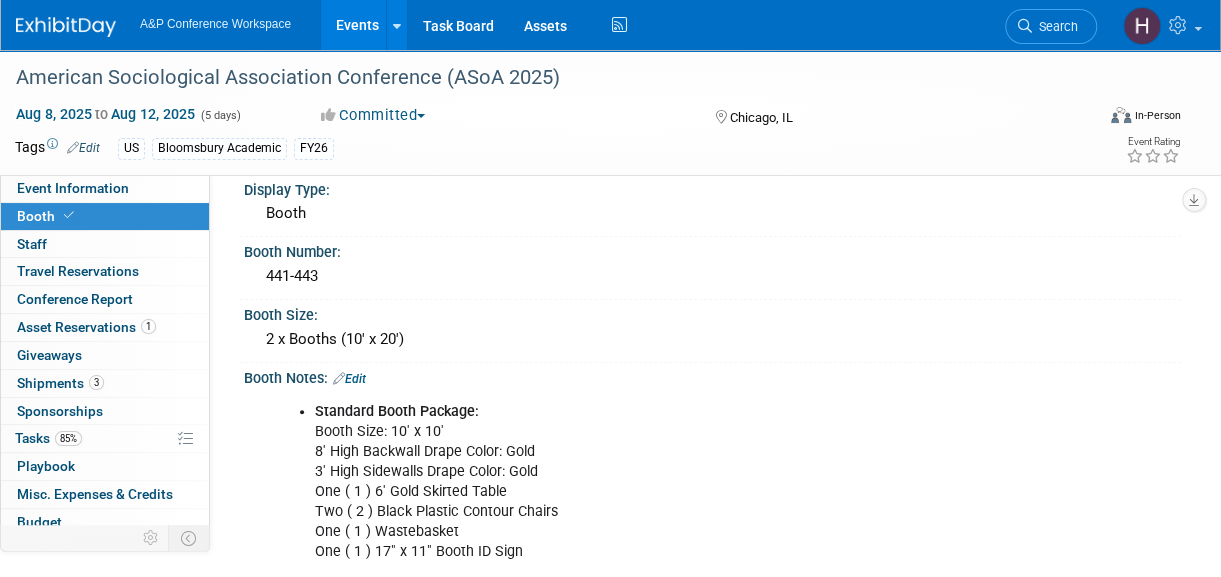 scroll, scrollTop: 0, scrollLeft: 0, axis: both 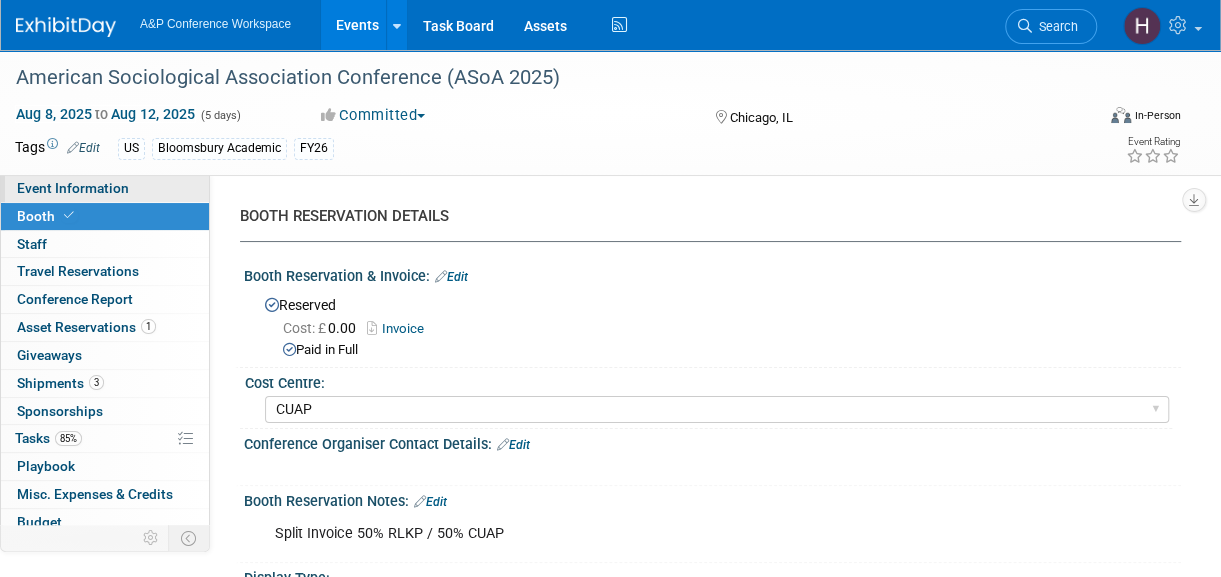drag, startPoint x: 558, startPoint y: 455, endPoint x: 36, endPoint y: 186, distance: 587.23505 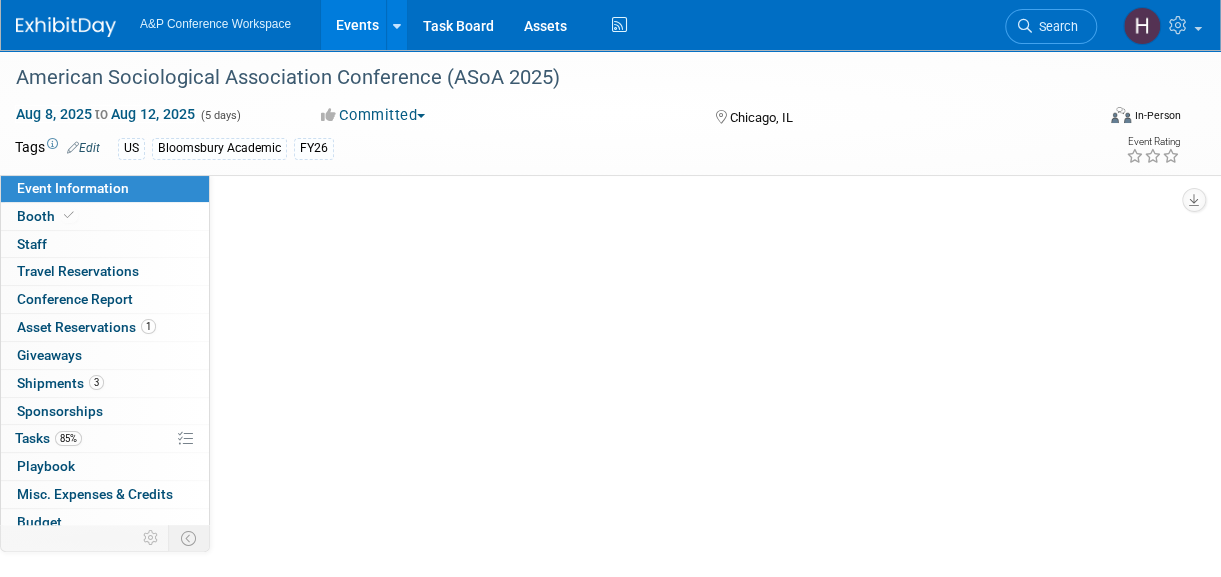 click on "Event Information" at bounding box center [73, 188] 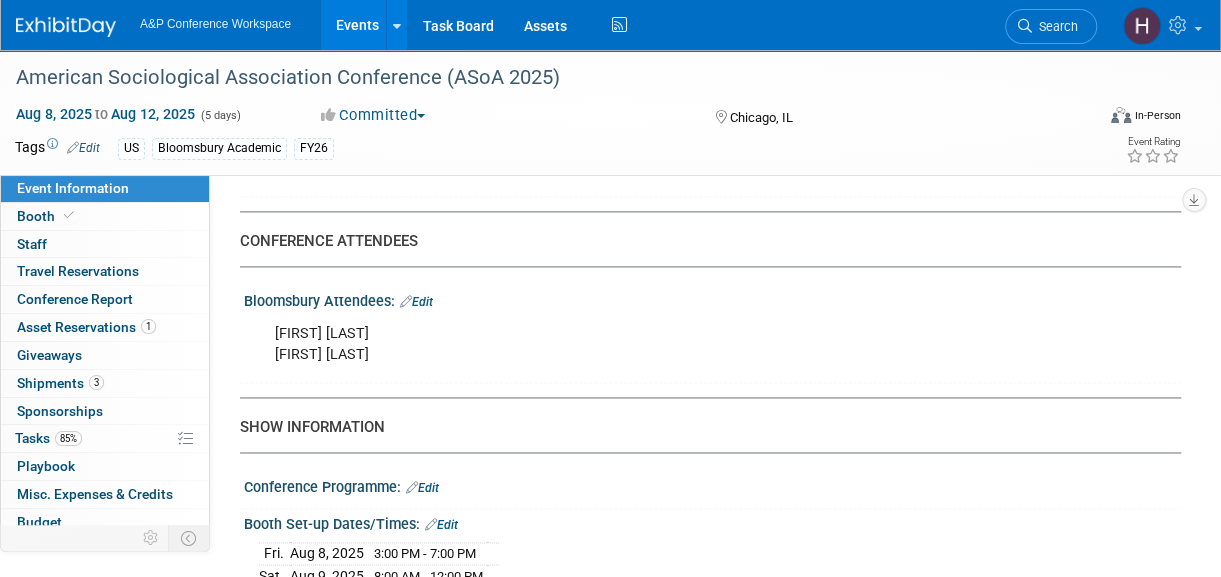 scroll, scrollTop: 1272, scrollLeft: 0, axis: vertical 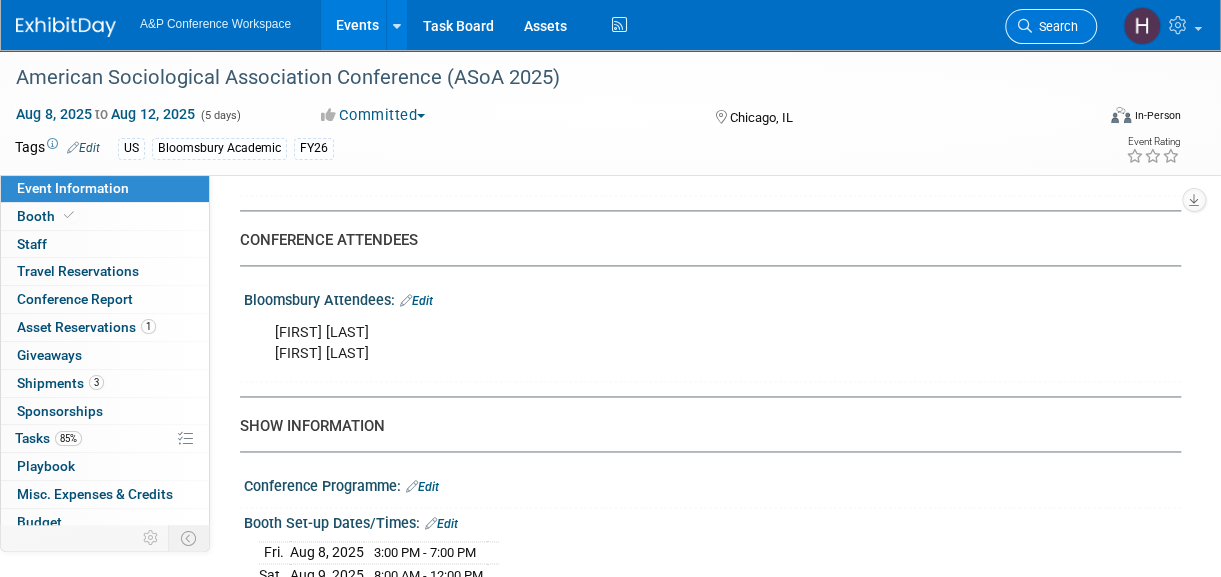 click on "Search" at bounding box center (1051, 26) 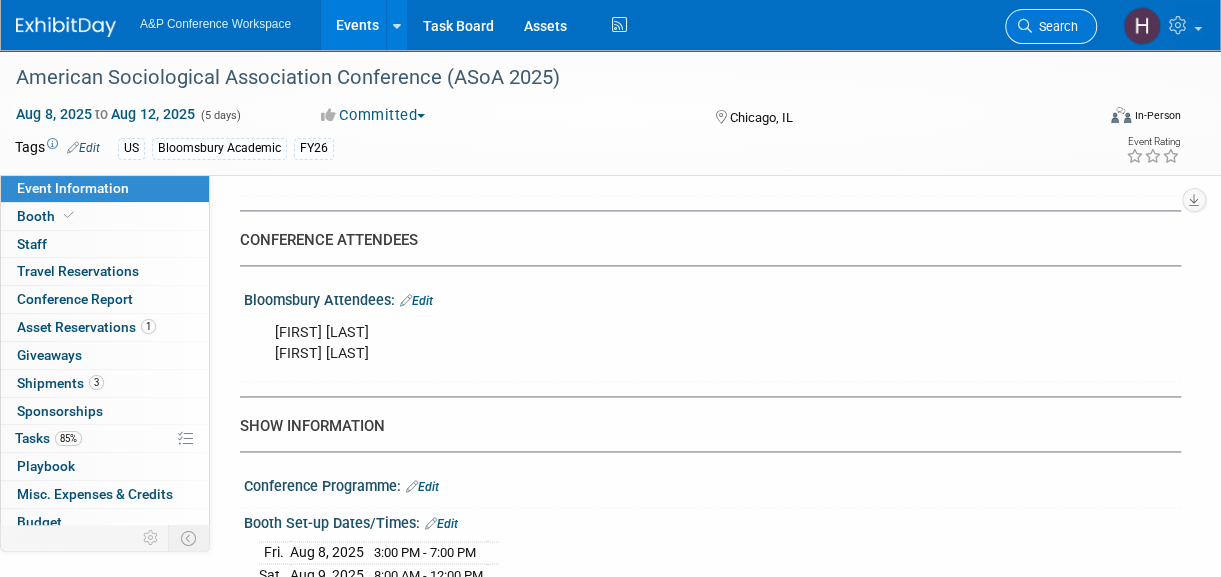 scroll, scrollTop: 0, scrollLeft: 0, axis: both 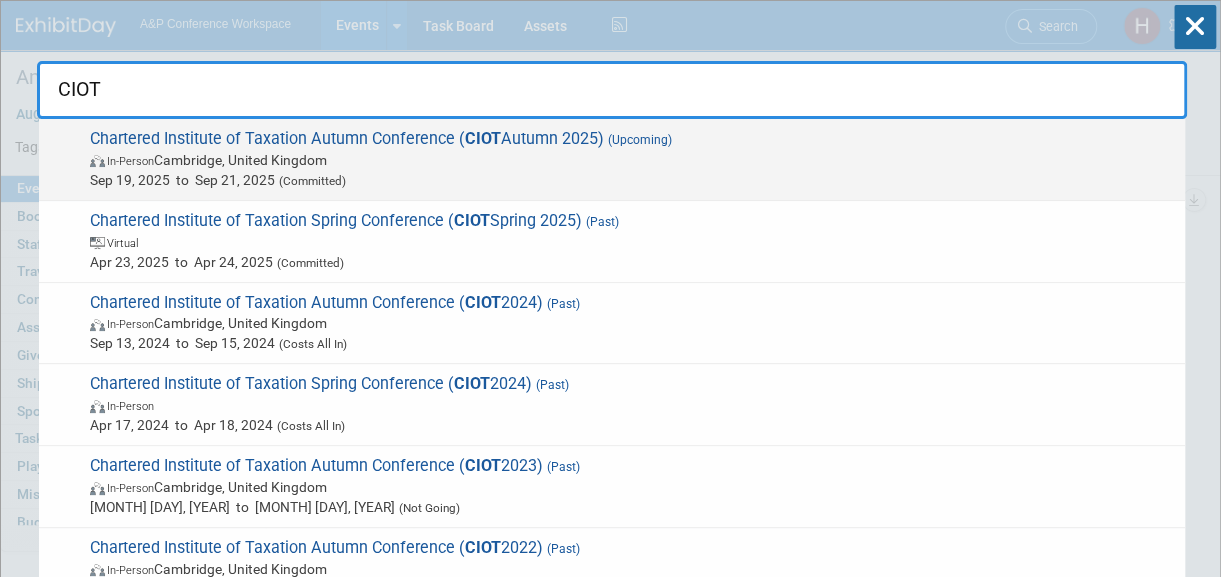 type on "CIOT" 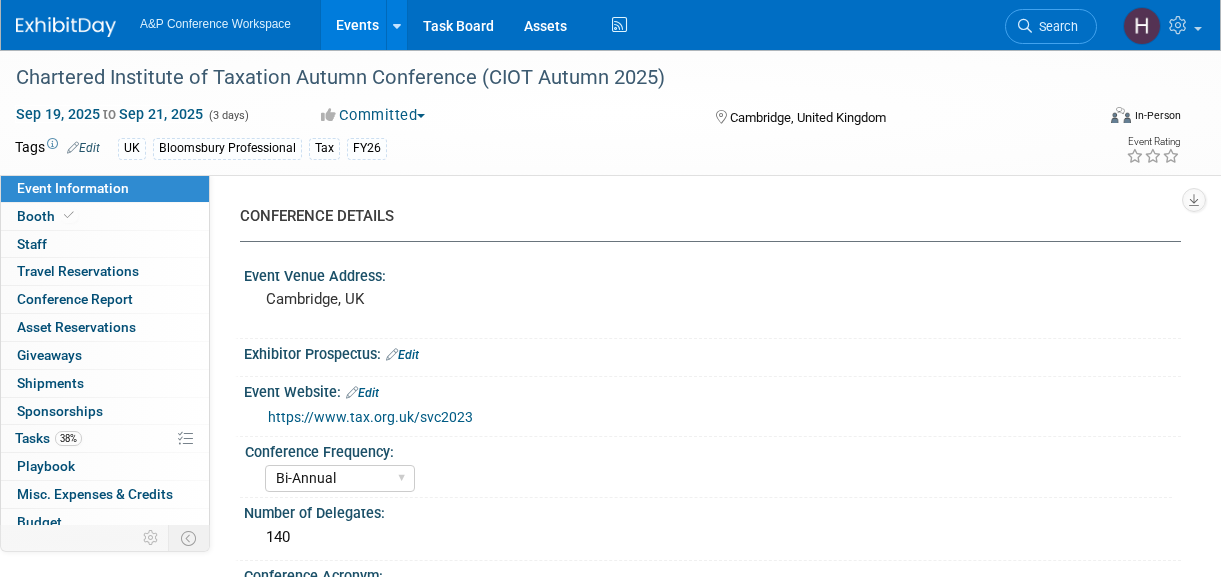 select on "Bi-Annual" 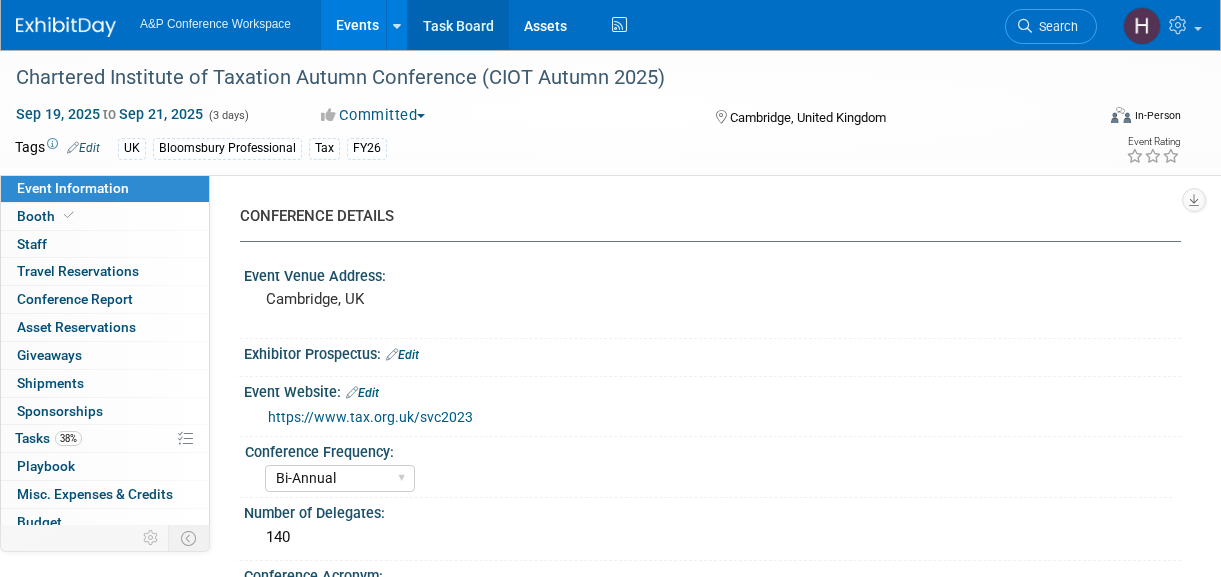 scroll, scrollTop: 0, scrollLeft: 0, axis: both 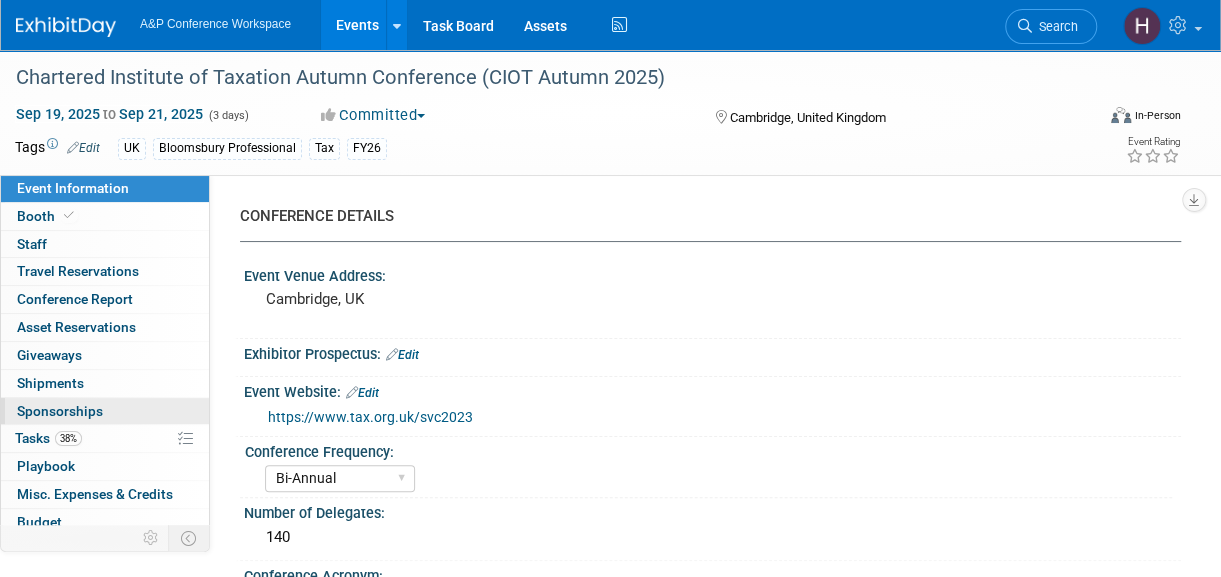 click on "0
Sponsorships 0" at bounding box center [105, 411] 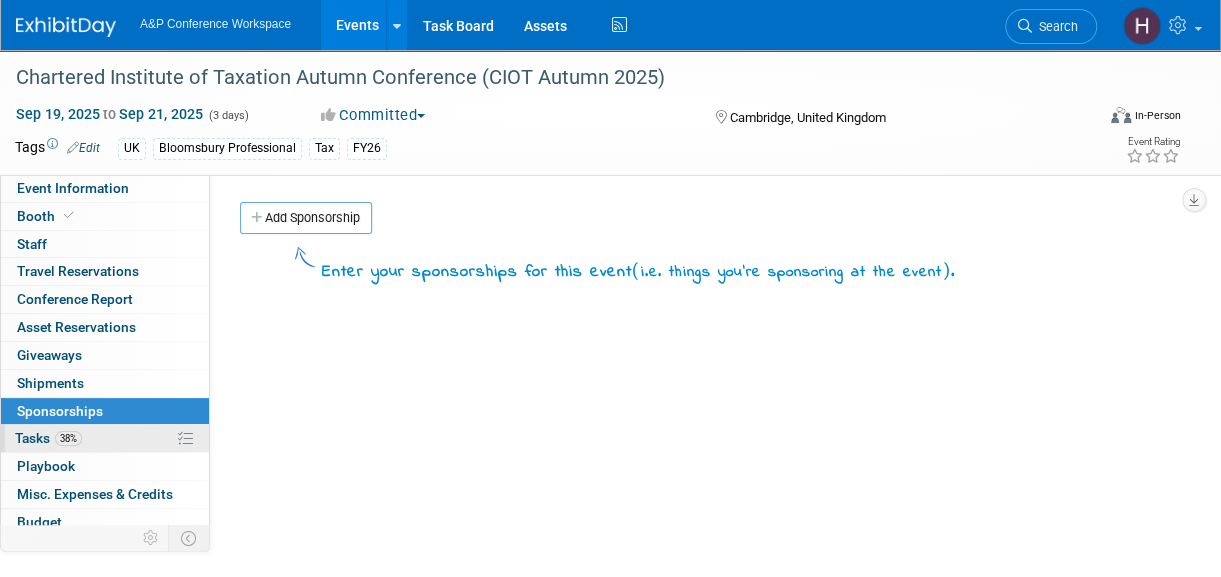 click on "38%" at bounding box center (68, 438) 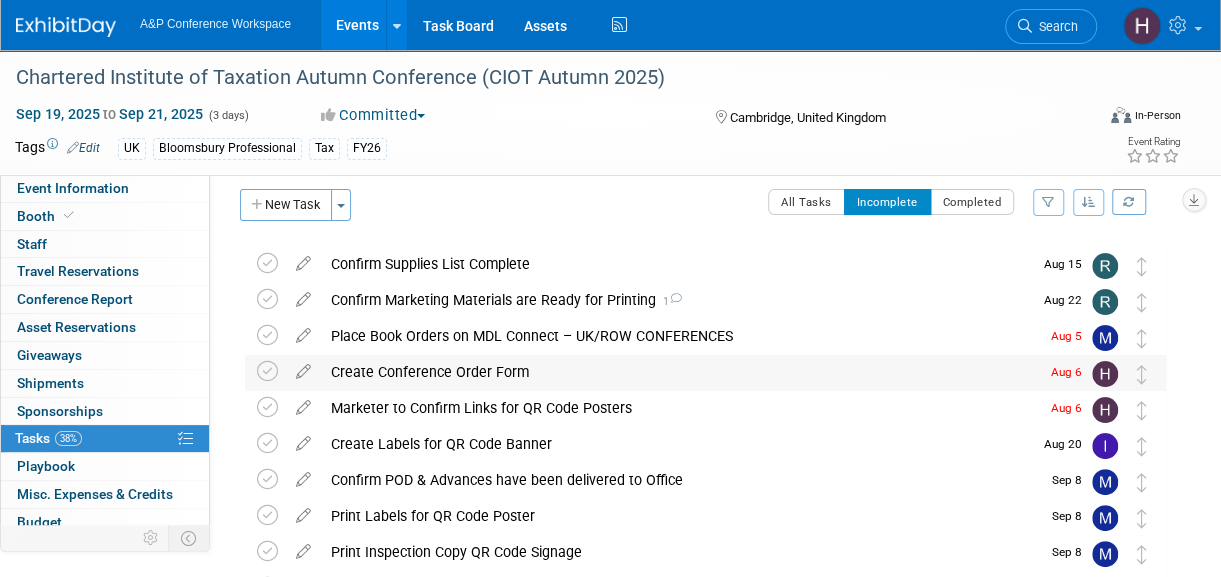 scroll, scrollTop: 14, scrollLeft: 0, axis: vertical 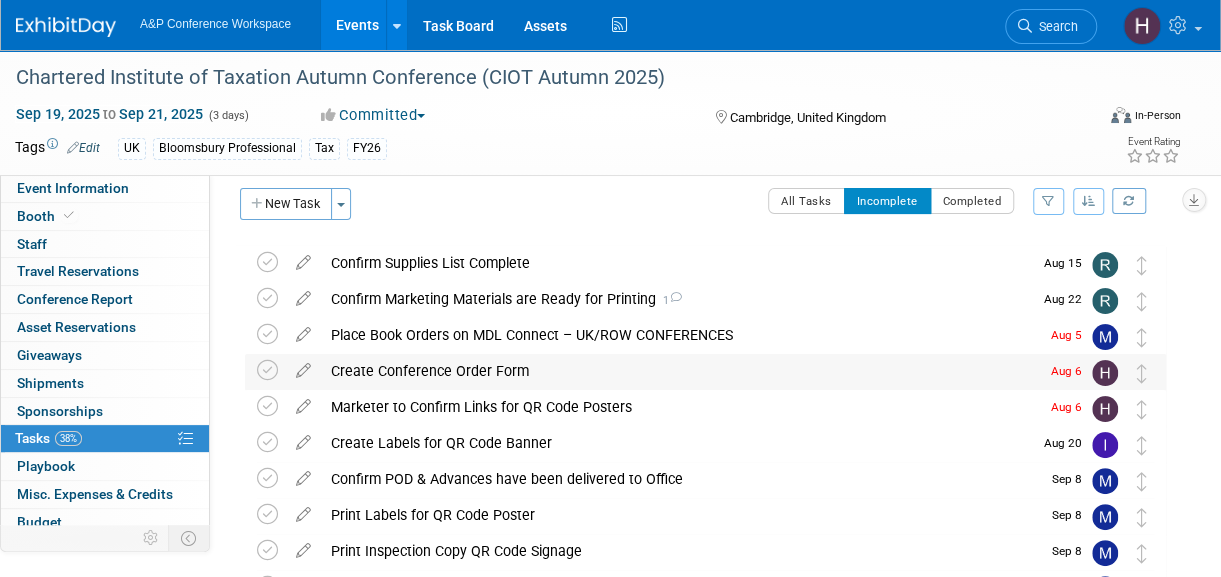 click on "Create Conference Order Form" at bounding box center (680, 371) 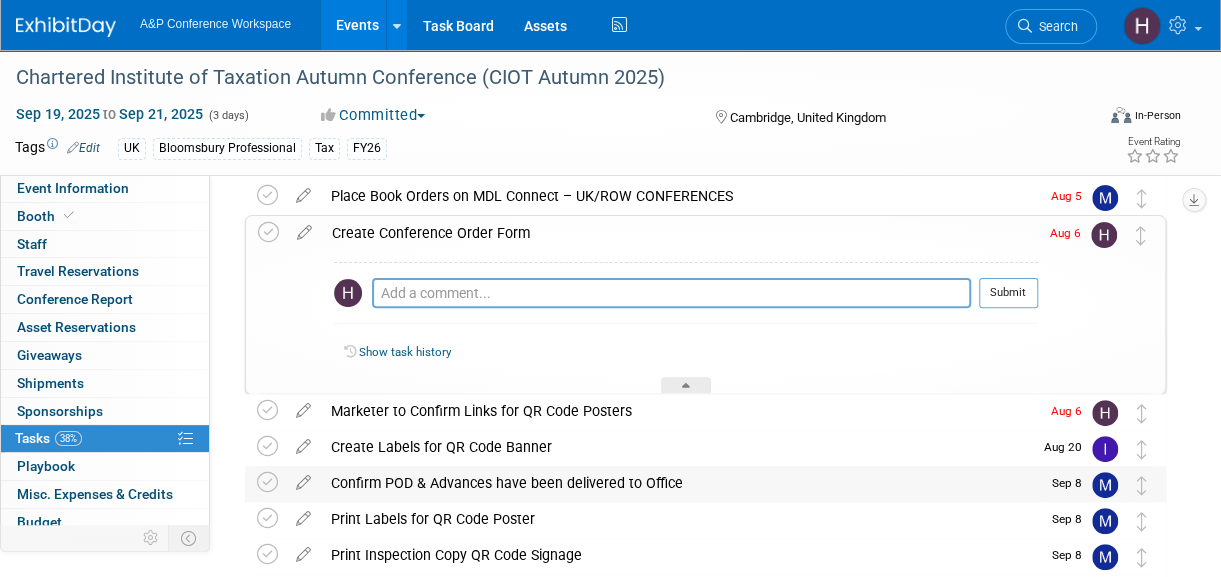 scroll, scrollTop: 177, scrollLeft: 0, axis: vertical 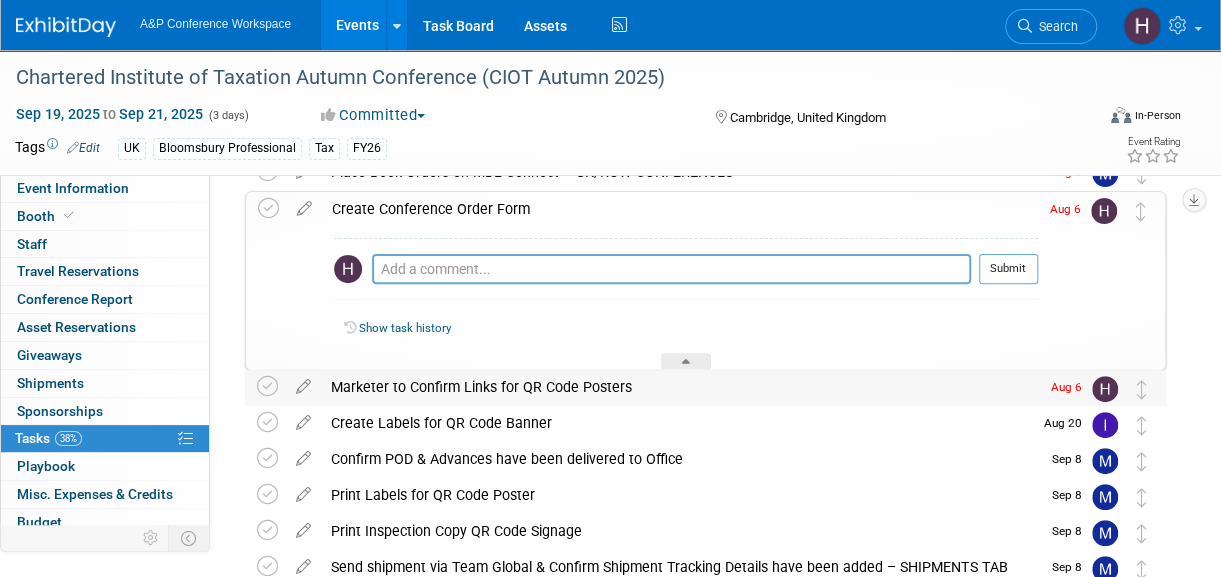 click on "Marketer to Confirm Links for QR Code Posters" at bounding box center (680, 387) 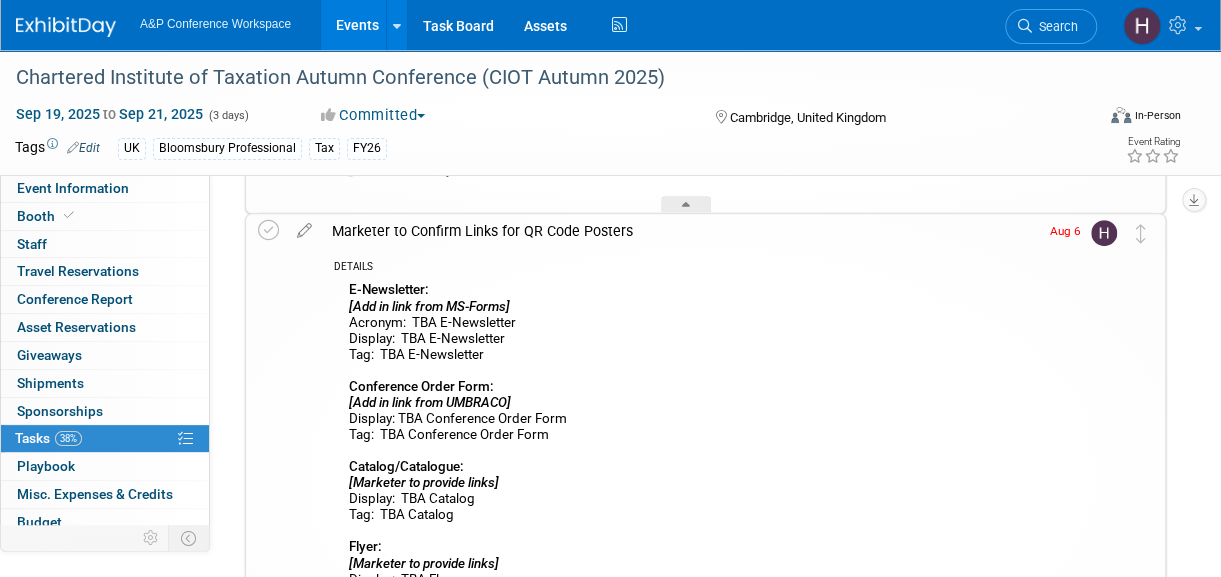 scroll, scrollTop: 335, scrollLeft: 0, axis: vertical 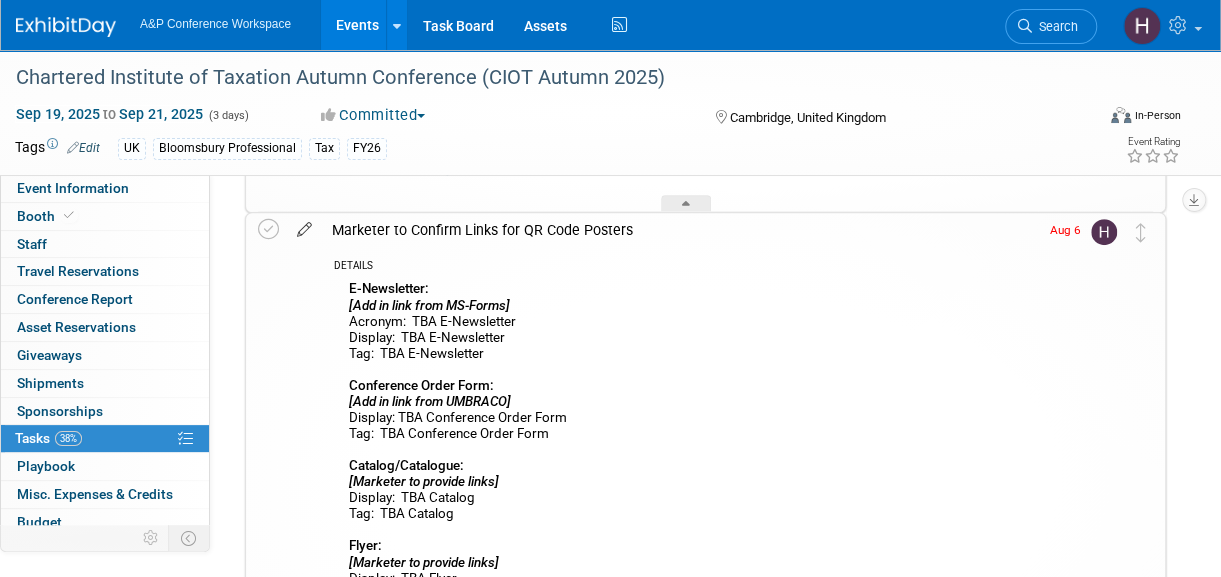 click at bounding box center (304, 225) 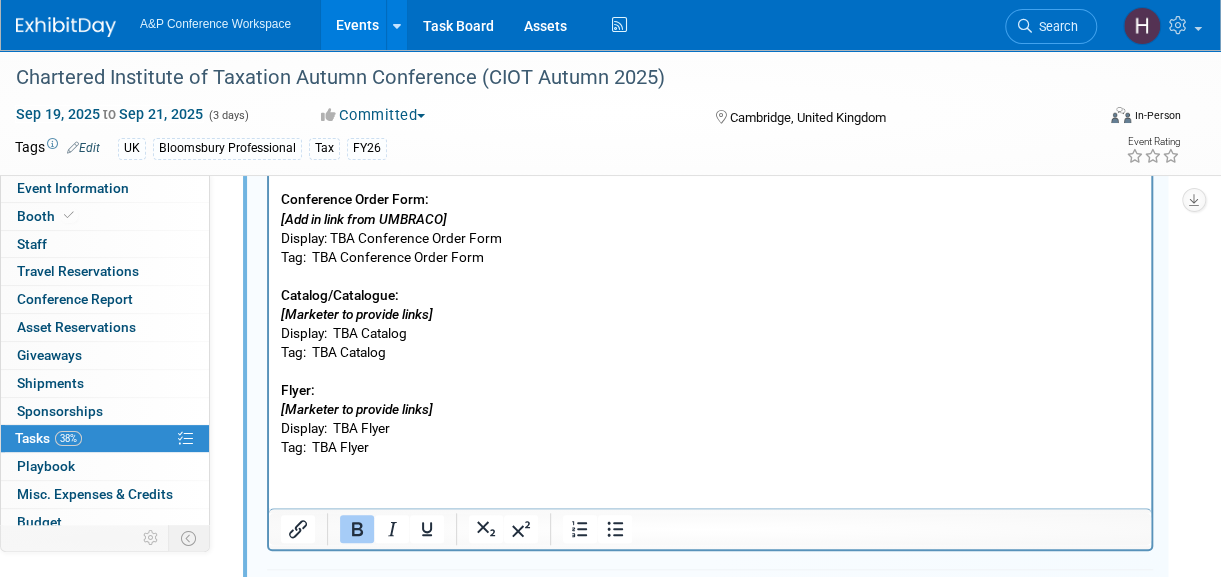 scroll, scrollTop: 658, scrollLeft: 0, axis: vertical 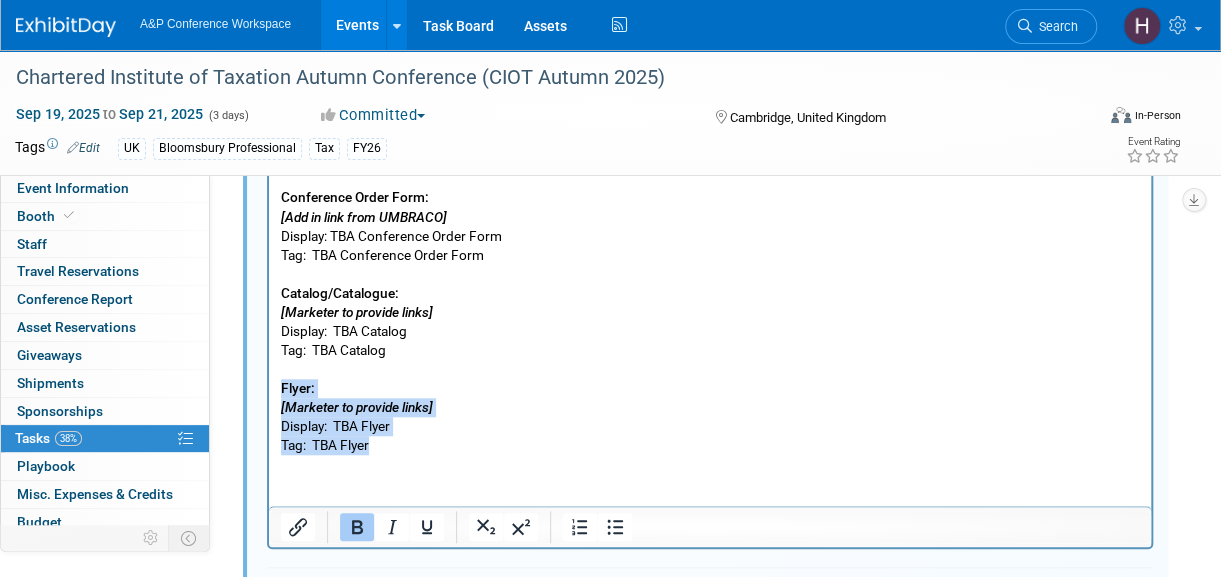 drag, startPoint x: 429, startPoint y: 441, endPoint x: 248, endPoint y: 386, distance: 189.17188 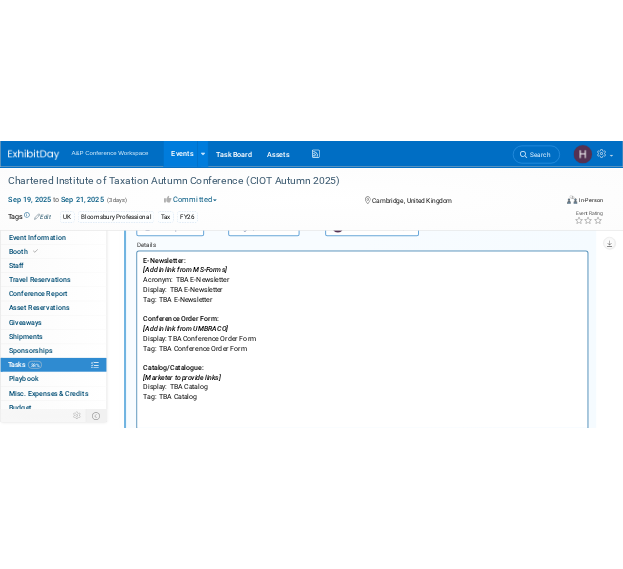 scroll, scrollTop: 506, scrollLeft: 0, axis: vertical 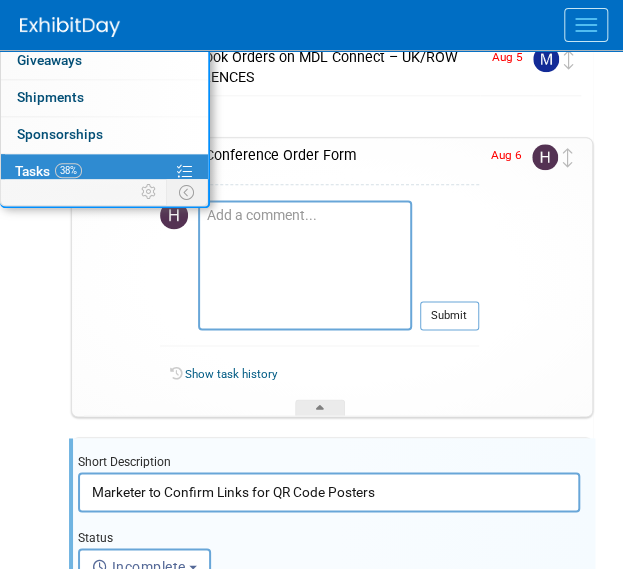 click on "Submit" at bounding box center [445, 273] 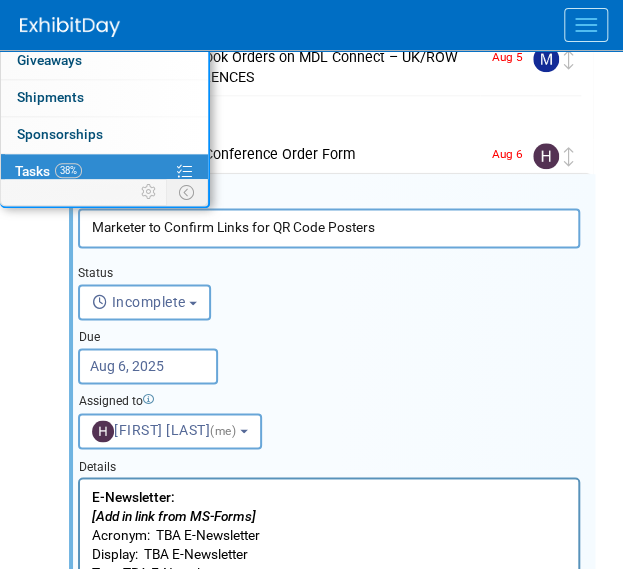 click on "Chartered Institute of Taxation Autumn Conference (CIOT Autumn 2025)
Cambridge, United Kingdom
Sep 19, 2025   to   Sep 21, 2025
(Going)
Confirm Supplies List Complete
Pro tip: Press Ctrl-Enter to submit comment.
Submit
Show task history
Aug 15
Confirm Marketing Materials are Ready for Printing
1
COMMENTS
Louise Morgan -   5 hours ago
Louise has given printed copies of the forthcoming titles/TOD flyer to Becca.
Pro tip: Press Ctrl-Enter to submit comment.
Submit
Show task history
Aug 22
Place Book Orders on MDL Connect – UK/ROW CONFERENCES
Pro tip: Press Ctrl-Enter to submit comment.
Submit
Show task history" at bounding box center [327, 982] 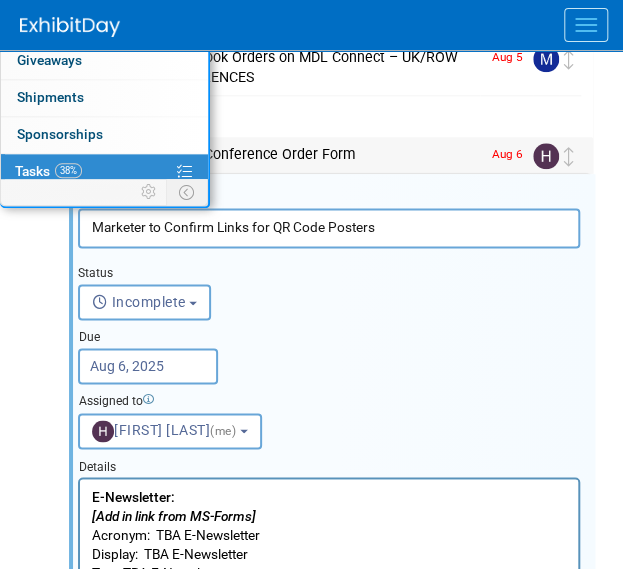 click on "Create Conference Order Form" at bounding box center [313, 154] 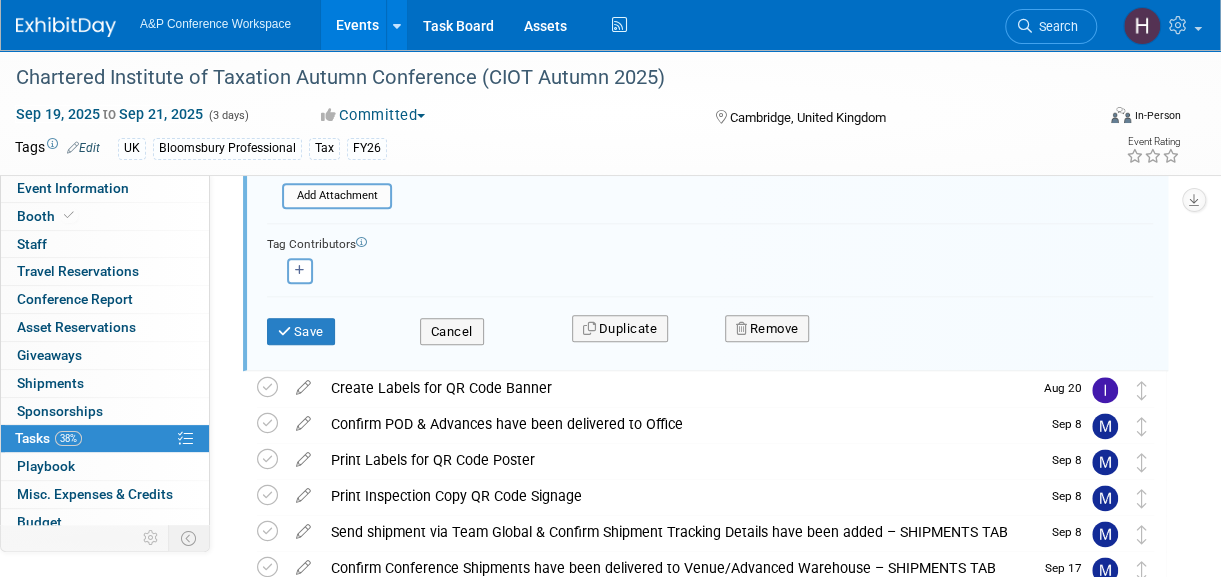 scroll, scrollTop: 978, scrollLeft: 0, axis: vertical 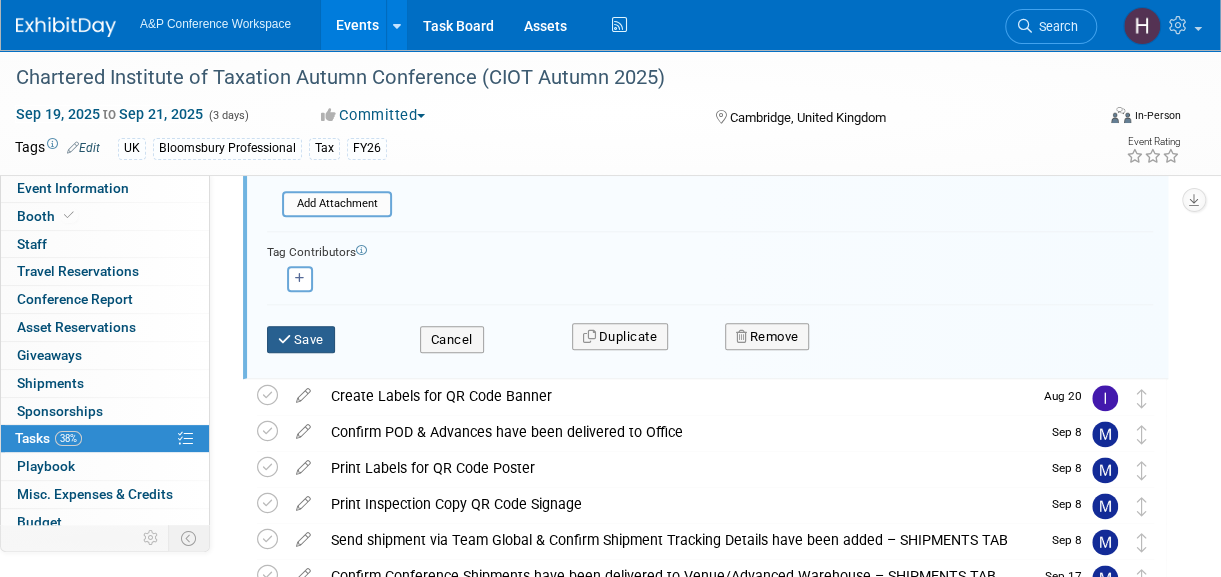 click on "Save" at bounding box center [301, 340] 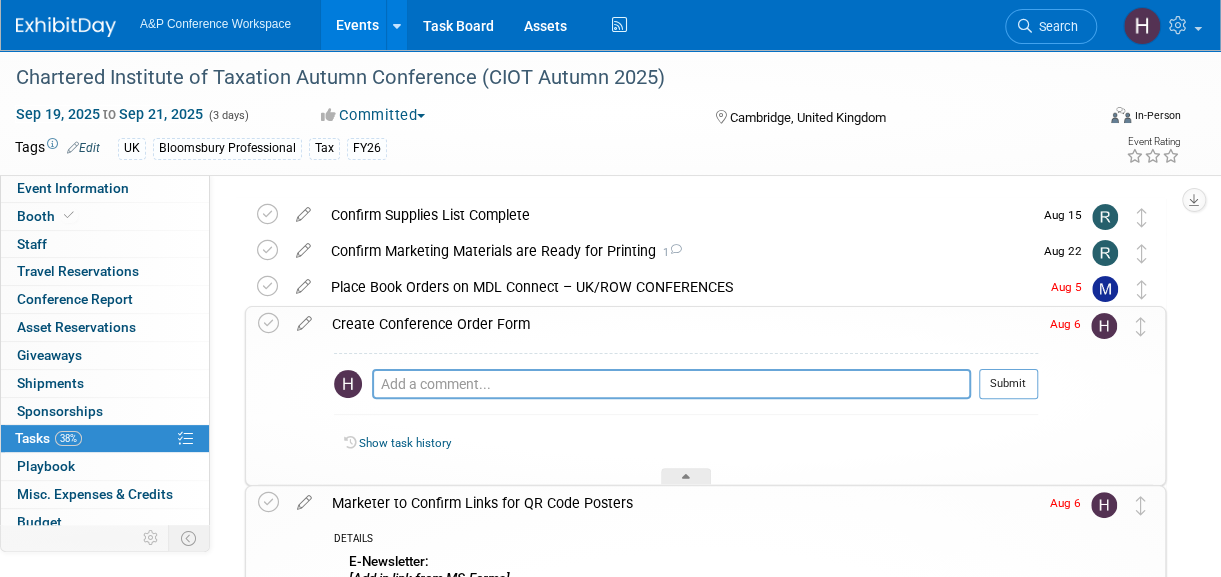 scroll, scrollTop: 34, scrollLeft: 0, axis: vertical 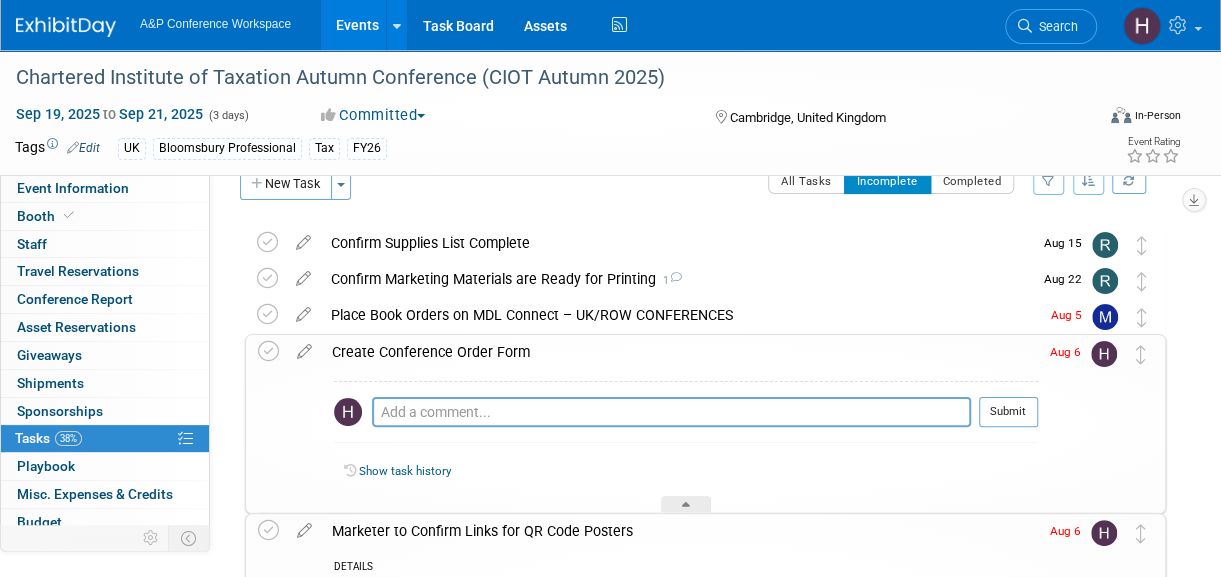 click at bounding box center (304, 424) 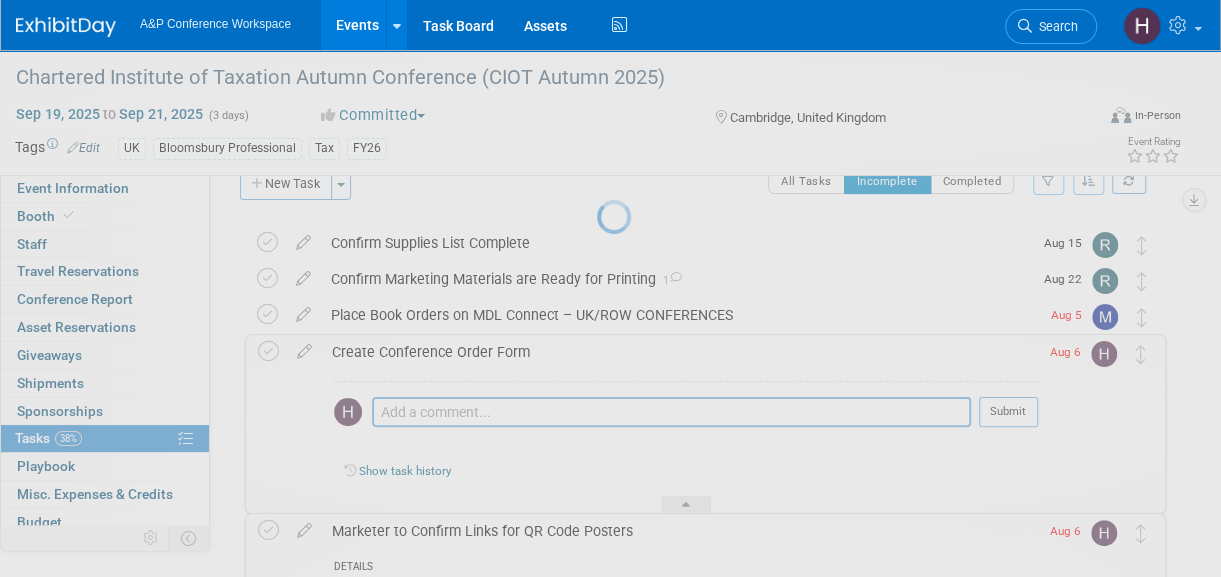 click at bounding box center [611, 288] 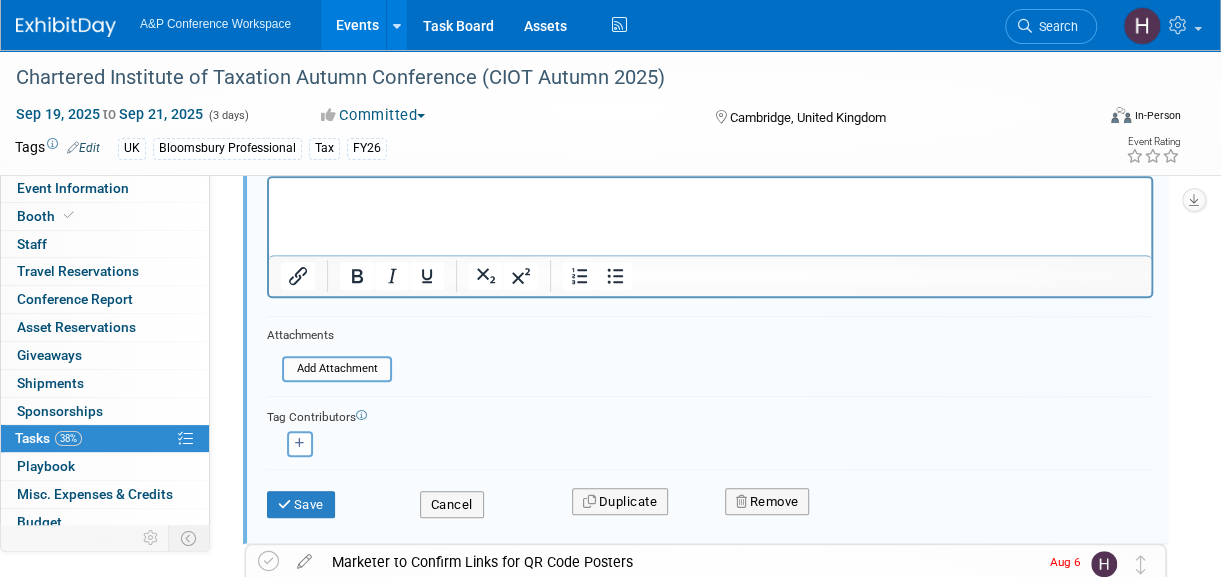 scroll, scrollTop: 368, scrollLeft: 0, axis: vertical 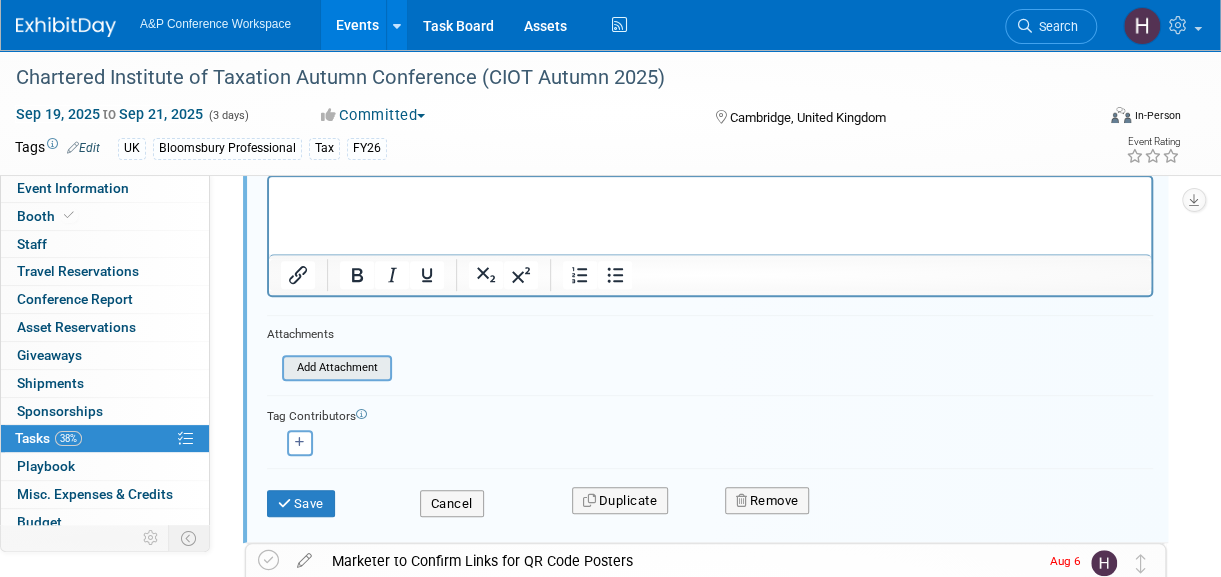 click at bounding box center (288, 368) 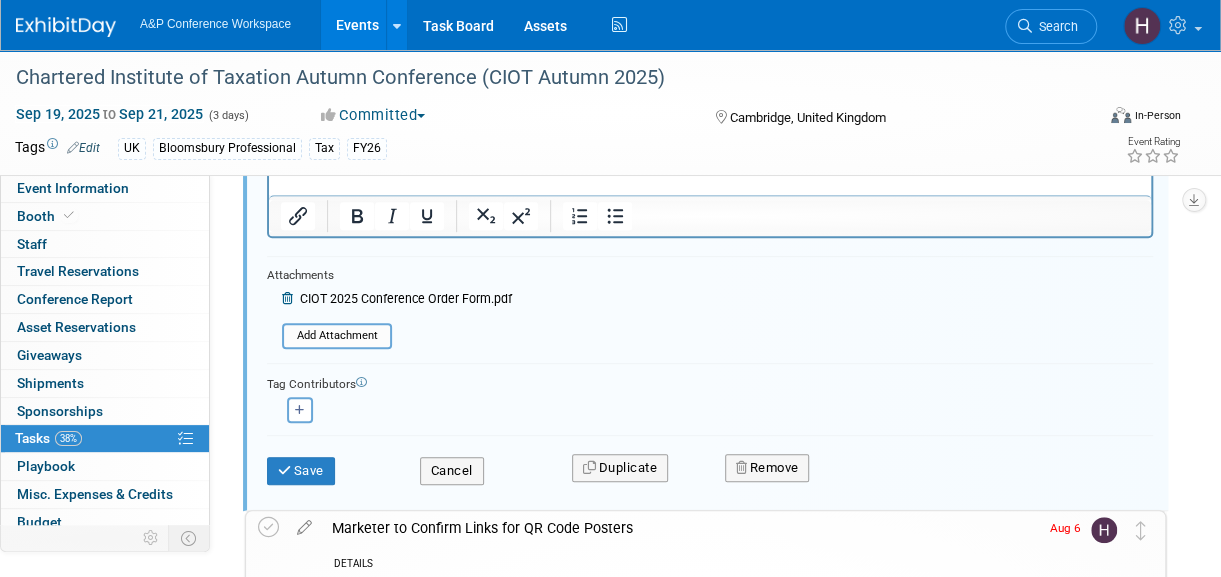 scroll, scrollTop: 401, scrollLeft: 0, axis: vertical 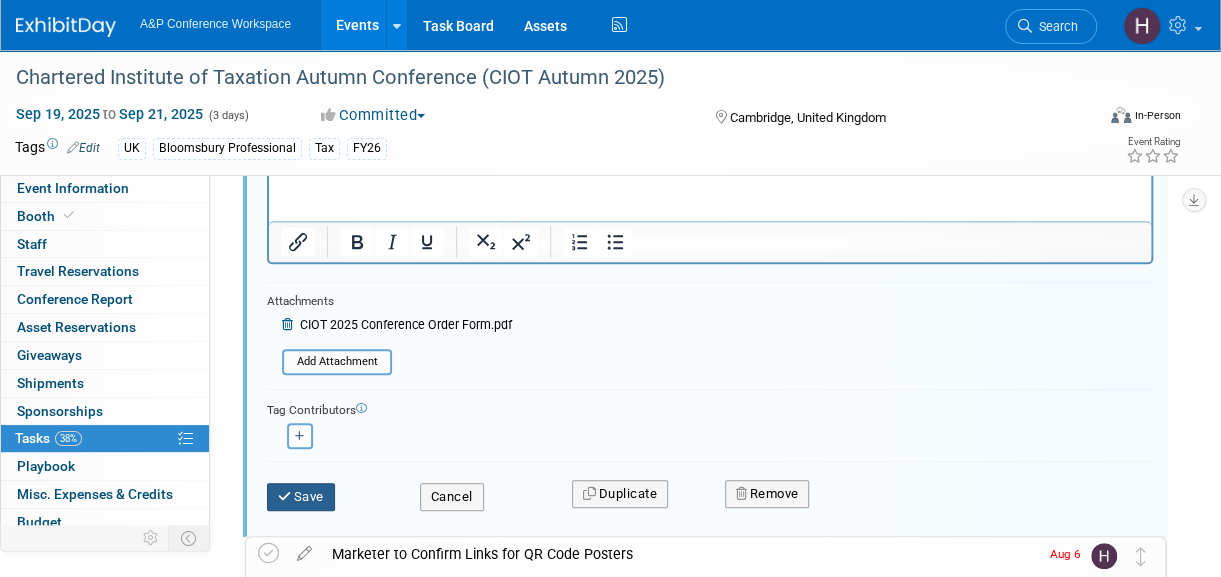 click on "Save" at bounding box center [301, 497] 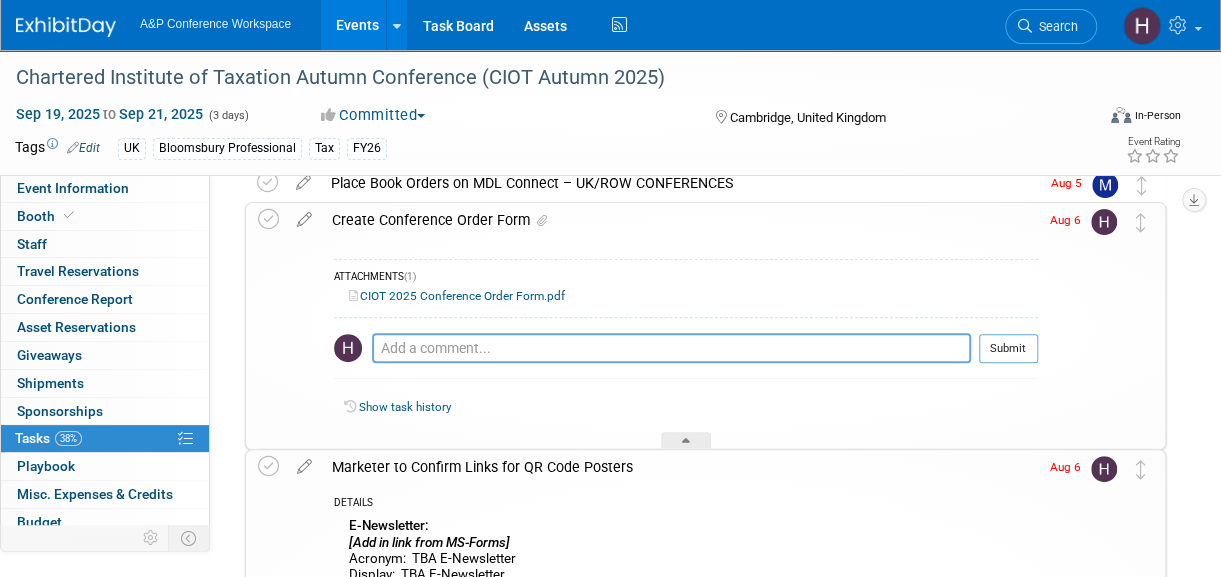 scroll, scrollTop: 160, scrollLeft: 0, axis: vertical 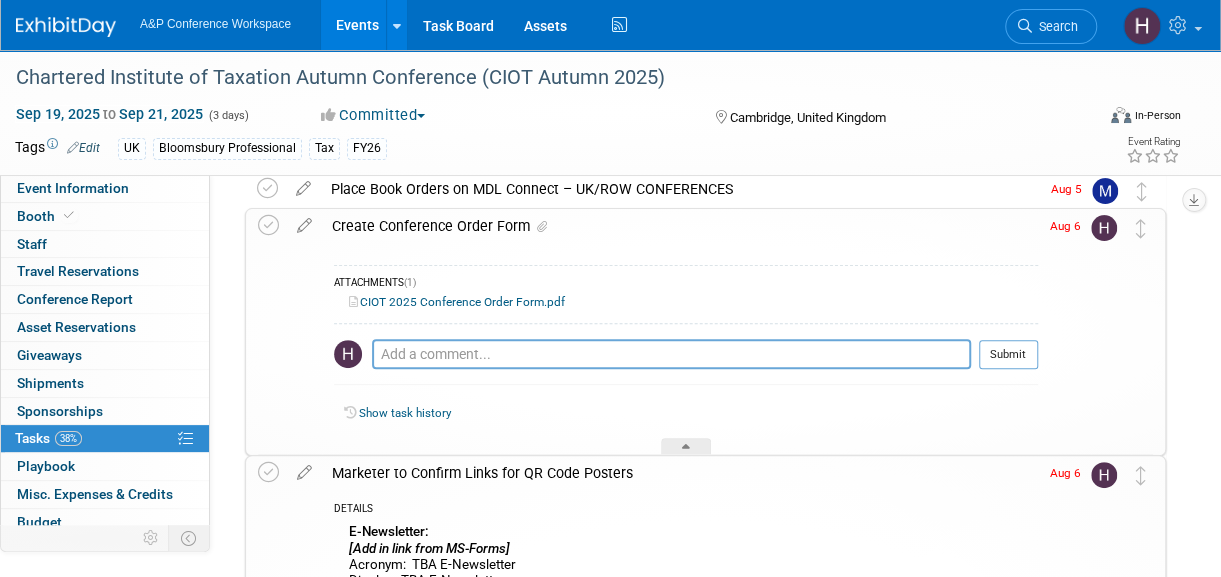click at bounding box center (272, 332) 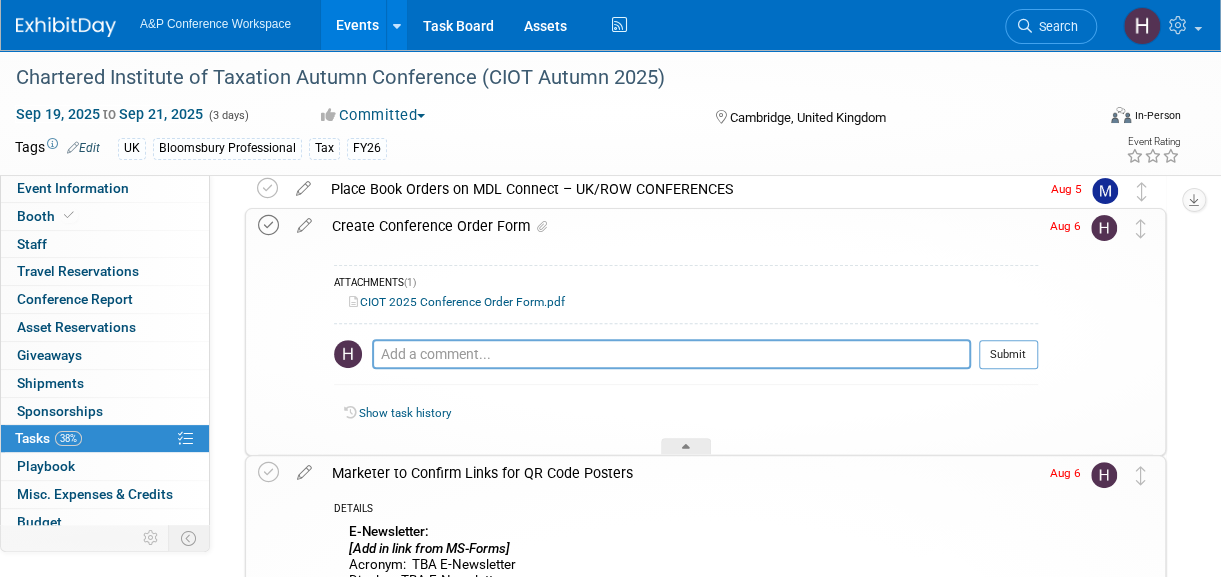 click at bounding box center [268, 225] 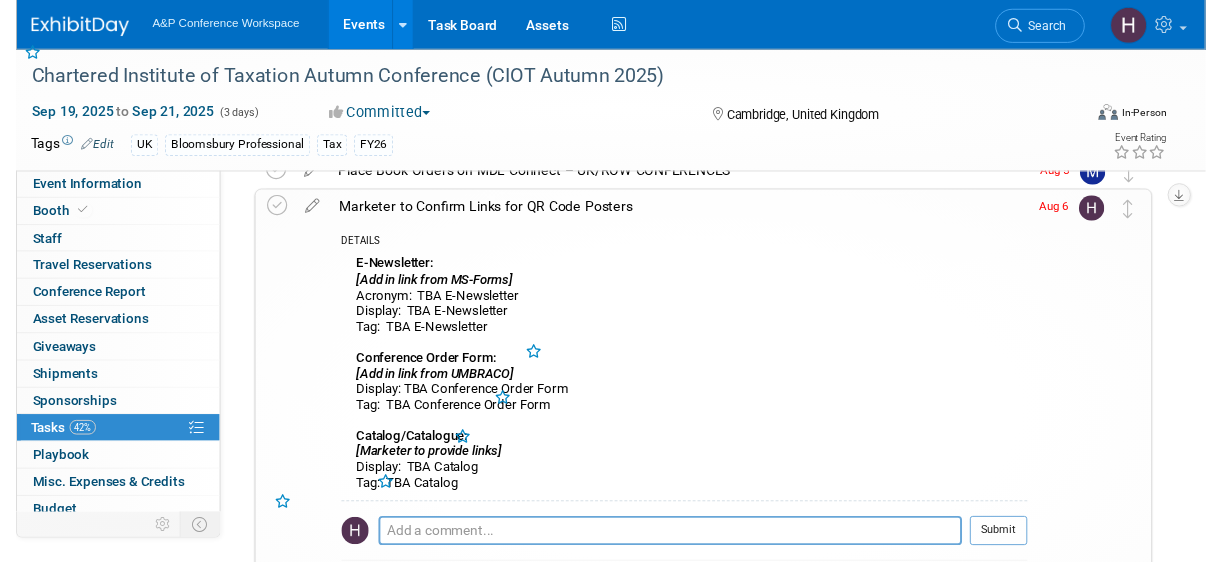 scroll, scrollTop: 174, scrollLeft: 0, axis: vertical 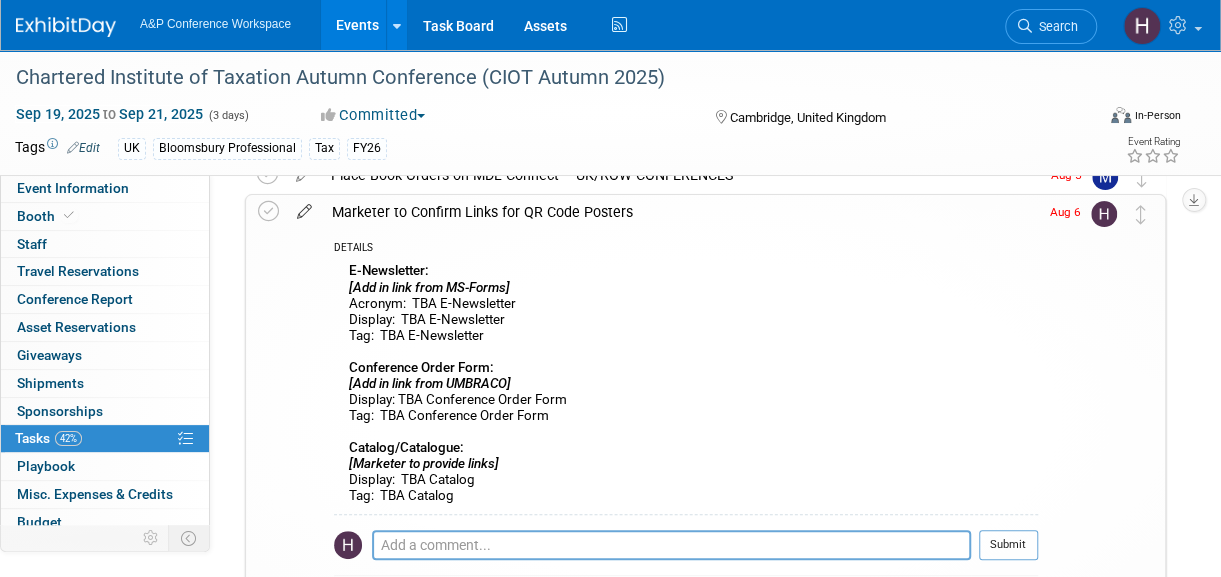 click at bounding box center [304, 207] 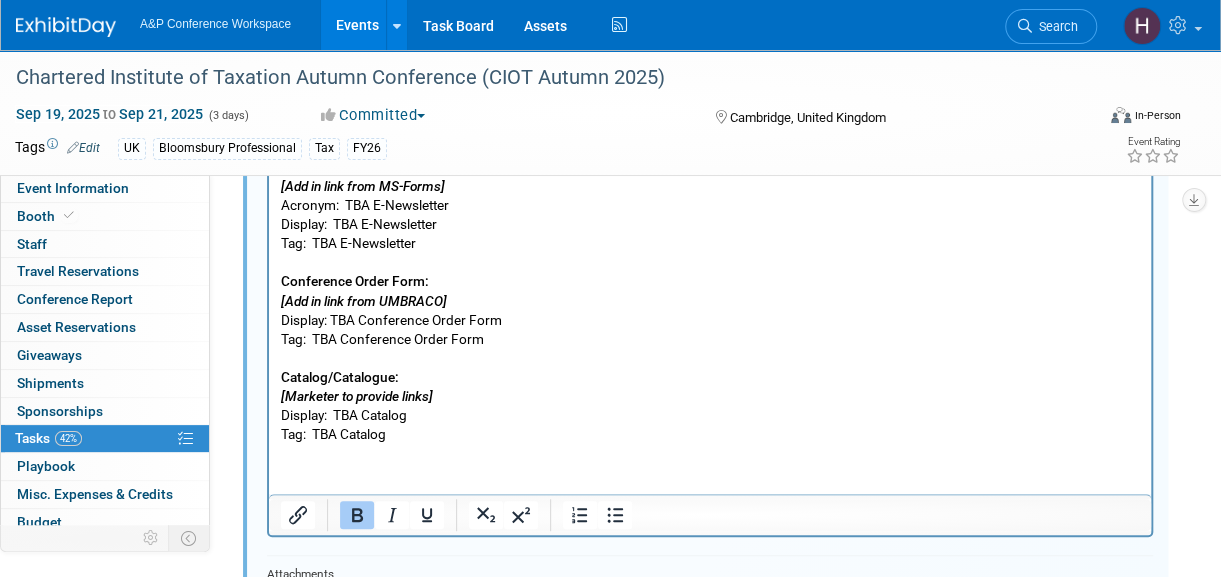 scroll, scrollTop: 396, scrollLeft: 0, axis: vertical 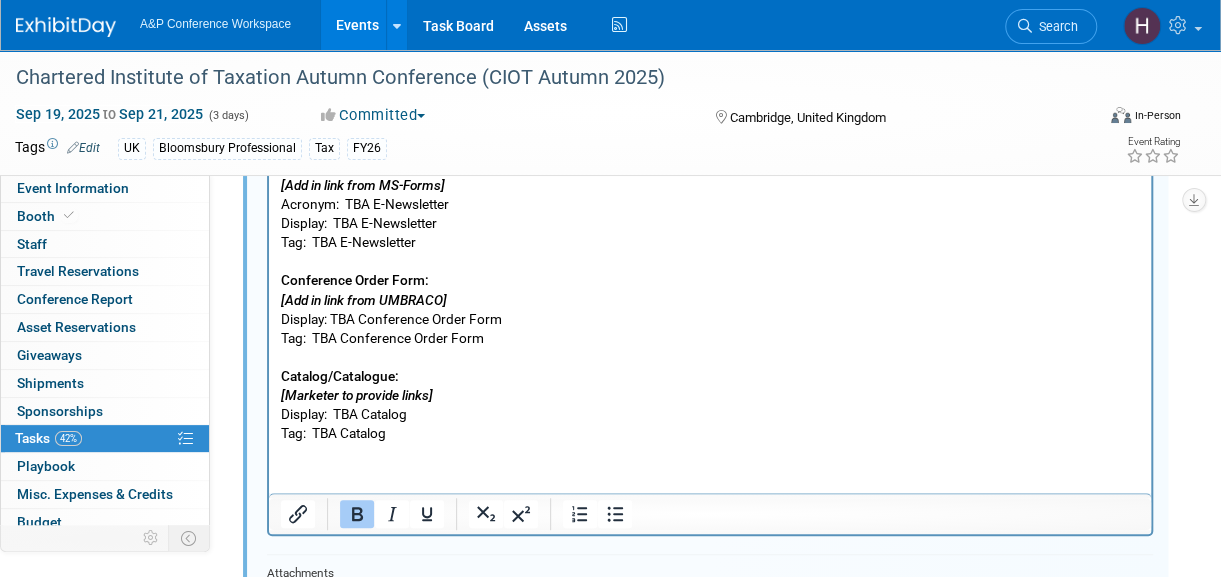 click on "E-Newsletter: [Add in link from MS-Forms] Acronym:  TBA E-Newsletter Display:  TBA E-Newsletter Tag:  TBA E-Newsletter Conference Order Form: [Add in link from UMBRACO] Display: TBA Conference Order Form Tag:  TBA Conference Order Form Catalog/Catalogue: [Marketer to provide links] Display:  TBA Catalog Tag:  TBA Catalog" at bounding box center (710, 300) 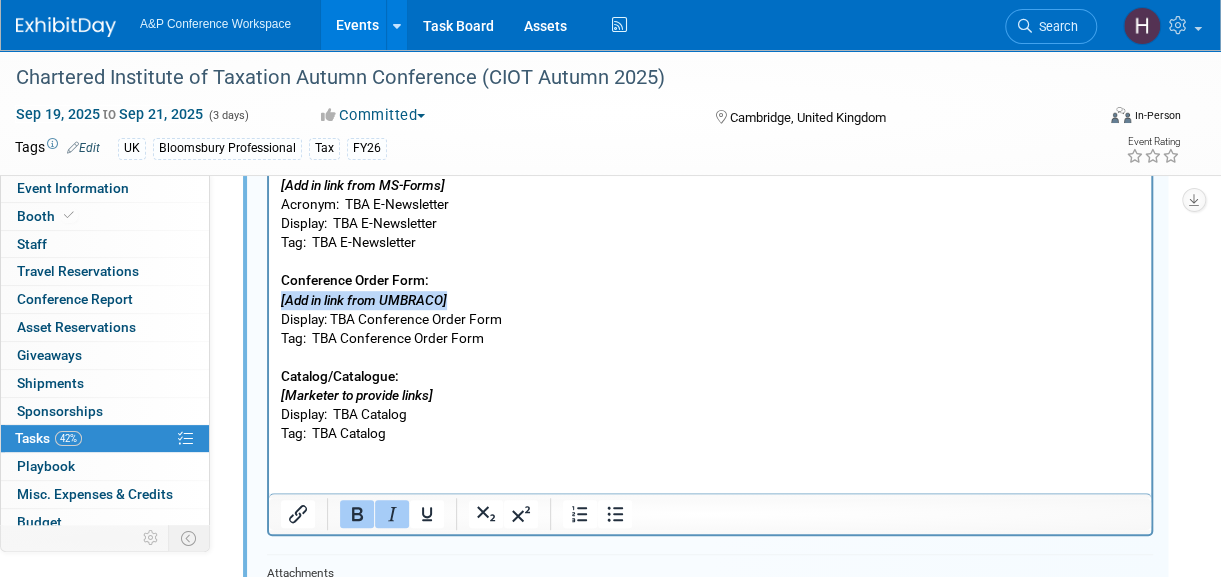 drag, startPoint x: 465, startPoint y: 293, endPoint x: 262, endPoint y: 297, distance: 203.0394 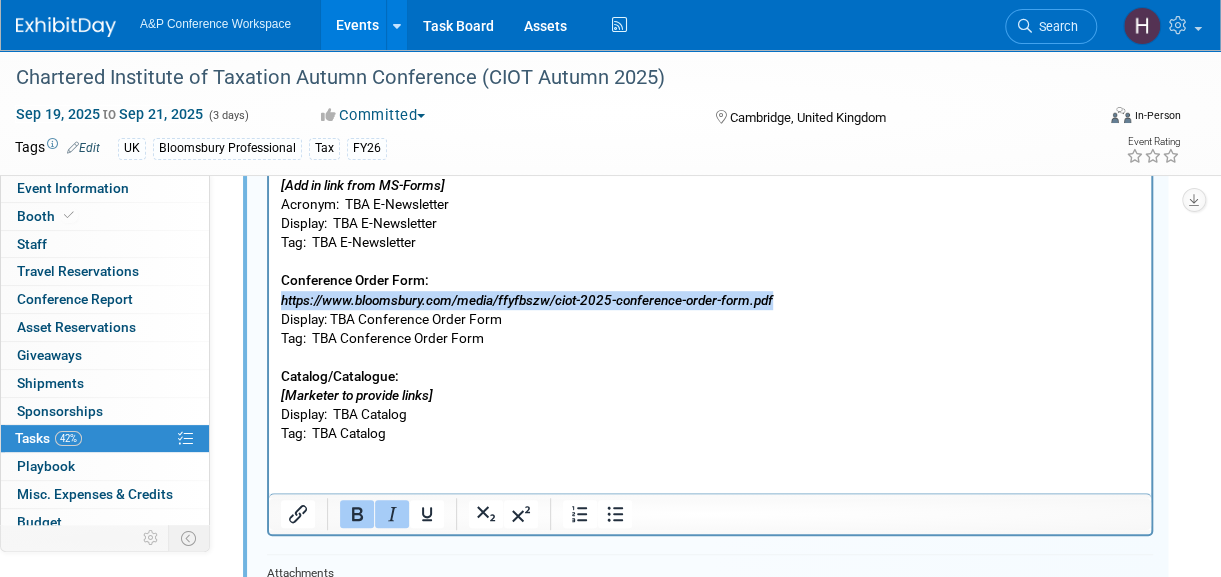 drag, startPoint x: 793, startPoint y: 299, endPoint x: 280, endPoint y: 303, distance: 513.01556 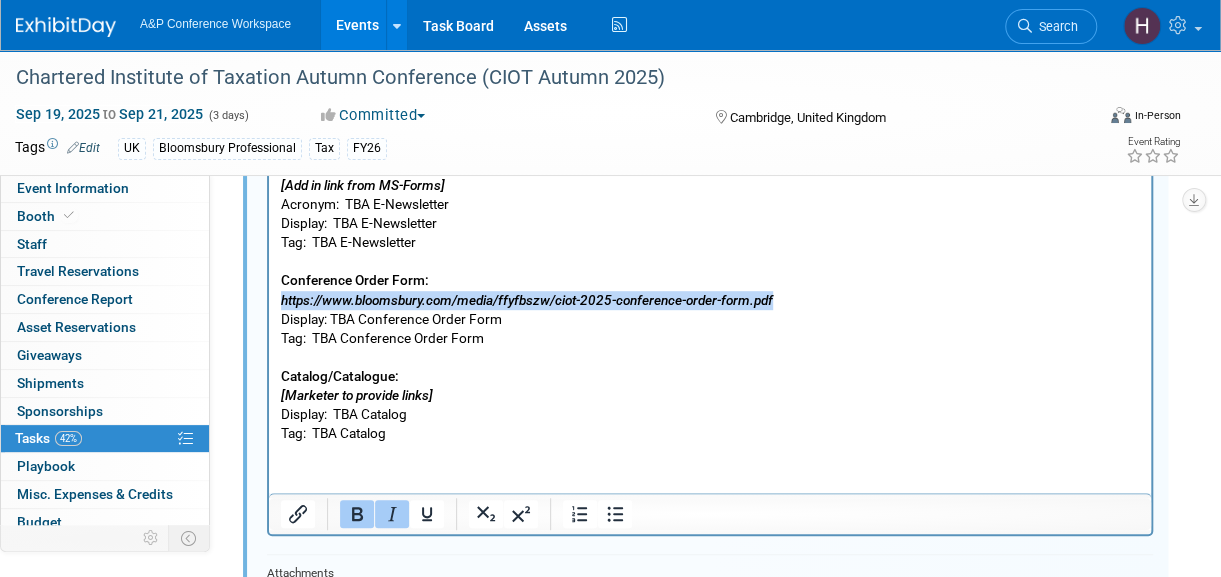 click on "E-Newsletter: [Add in link from MS-Forms] Acronym:  TBA E-Newsletter Display:  TBA E-Newsletter Tag:  TBA E-Newsletter Conference Order Form: https://www.bloomsbury.com/media/ffyfbszw/ciot-2025-conference-order-form.pdf Display: TBA Conference Order Form Tag:  TBA Conference Order Form Catalog/Catalogue: [Marketer to provide links] Display:  TBA Catalog Tag:  TBA Catalog" at bounding box center (710, 300) 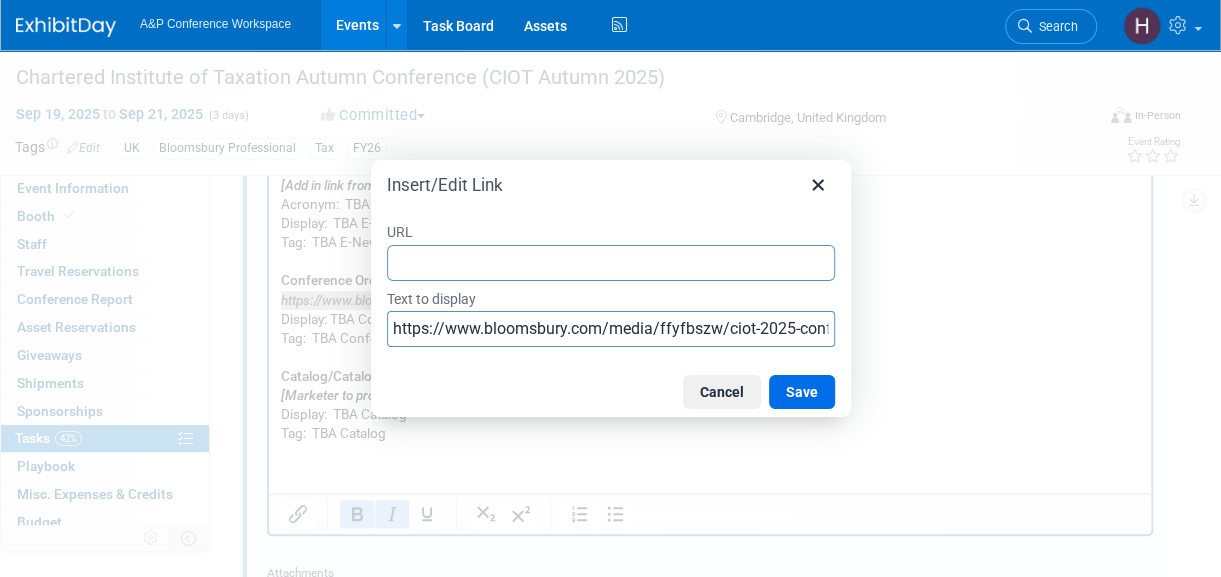type on "https://www.bloomsbury.com/media/ffyfbszw/ciot-2025-conference-order-form.pdf" 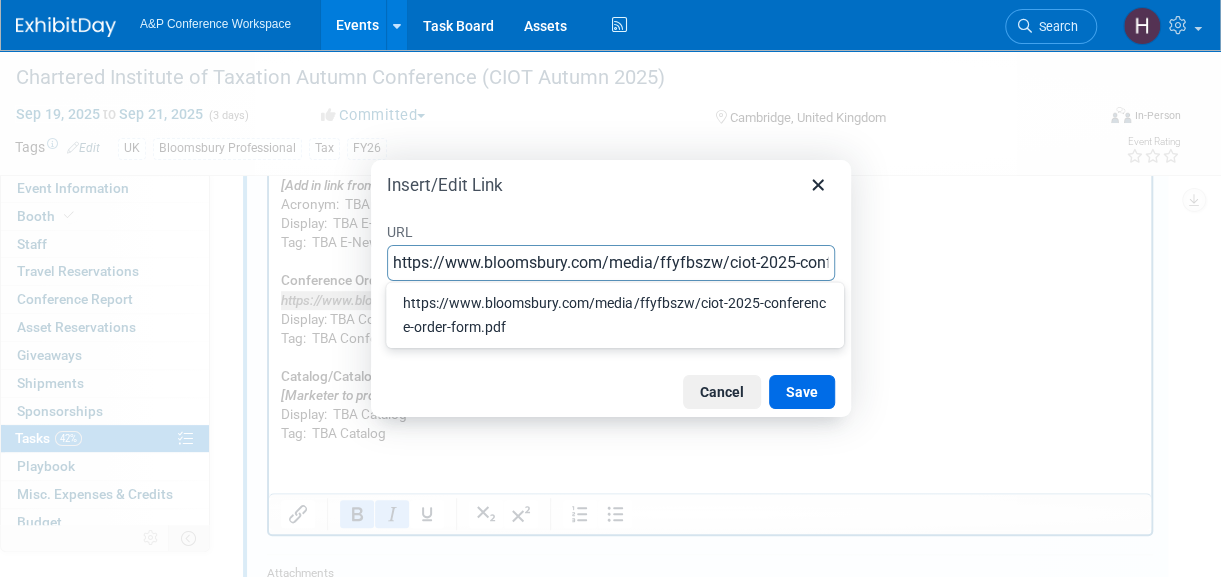 scroll, scrollTop: 0, scrollLeft: 160, axis: horizontal 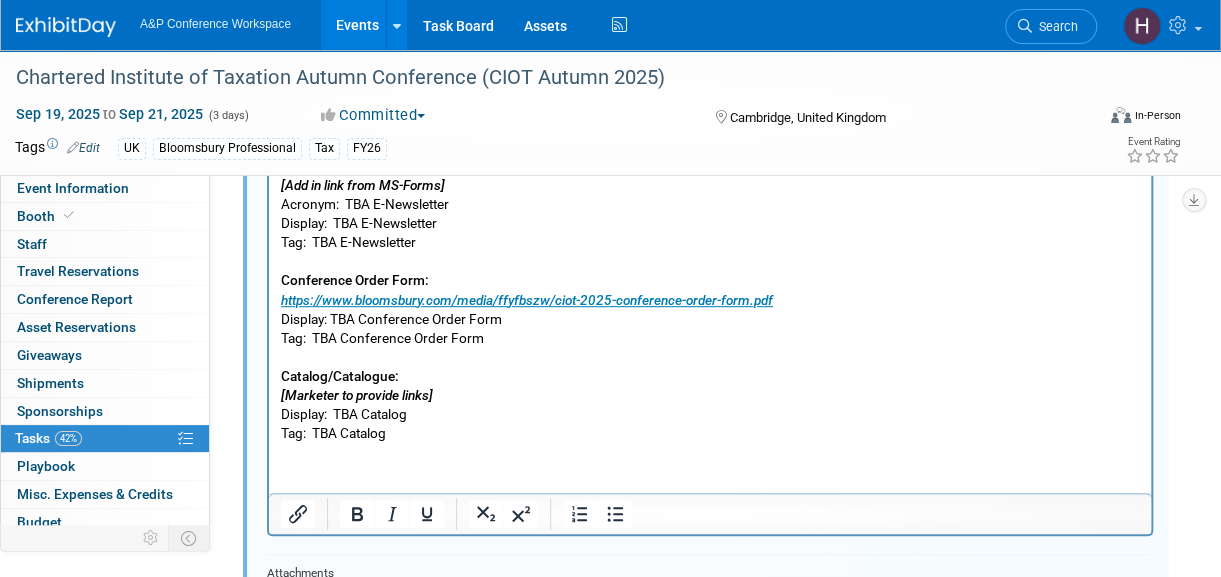 click on "E-Newsletter: [Add in link from MS-Forms] Acronym:  TBA E-Newsletter Display:  TBA E-Newsletter Tag:  TBA E-Newsletter Conference Order Form: https://www.bloomsbury.com/media/ffyfbszw/ciot-2025-conference-order-form.pdf Display: TBA Conference Order Form Tag:  TBA Conference Order Form Catalog/Catalogue: [Marketer to provide links] Display:  TBA Catalog Tag:  TBA Catalog" at bounding box center (710, 300) 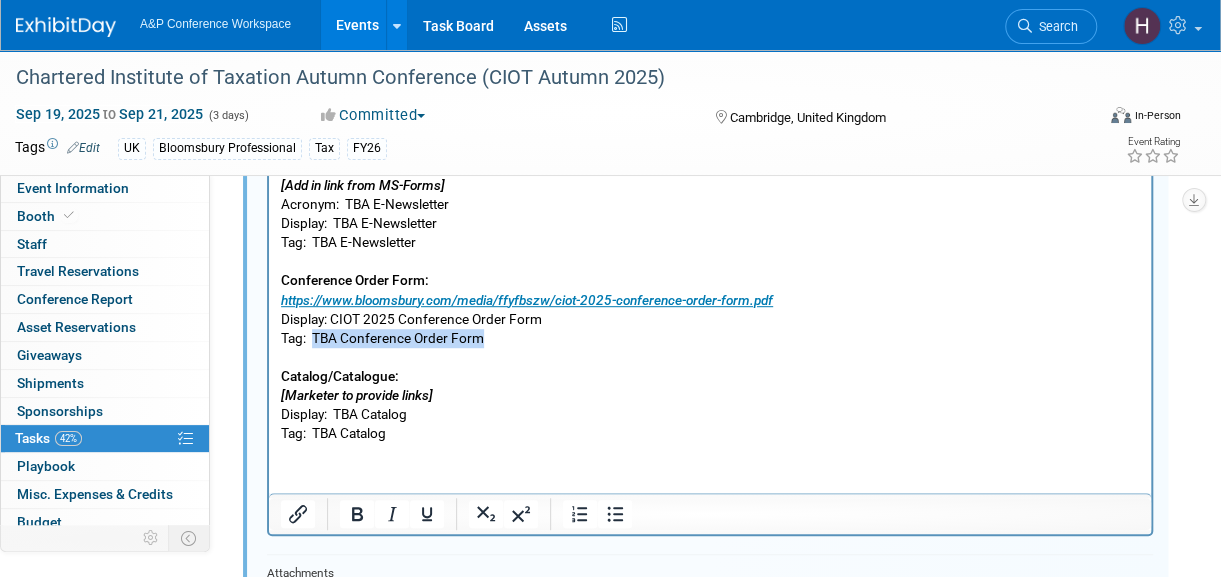drag, startPoint x: 497, startPoint y: 343, endPoint x: 315, endPoint y: 343, distance: 182 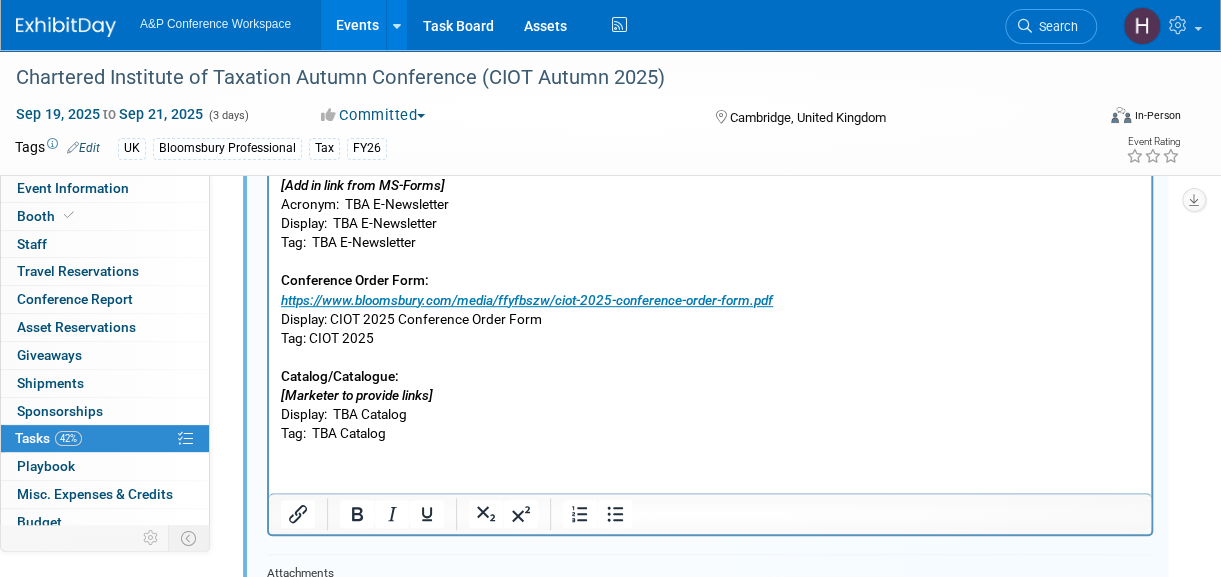 click on "E-Newsletter: [Add in link from MS-Forms] Acronym:  TBA E-Newsletter Display:  TBA E-Newsletter Tag:  TBA E-Newsletter Conference Order Form: https://www.bloomsbury.com/media/ffyfbszw/ciot-2025-conference-order-form.pdf Display: CIOT 2025 Conference Order Form Tag:  CIOT 2025 Catalog/Catalogue: [Marketer to provide links] Display:  TBA Catalog Tag:  TBA Catalog" at bounding box center (710, 300) 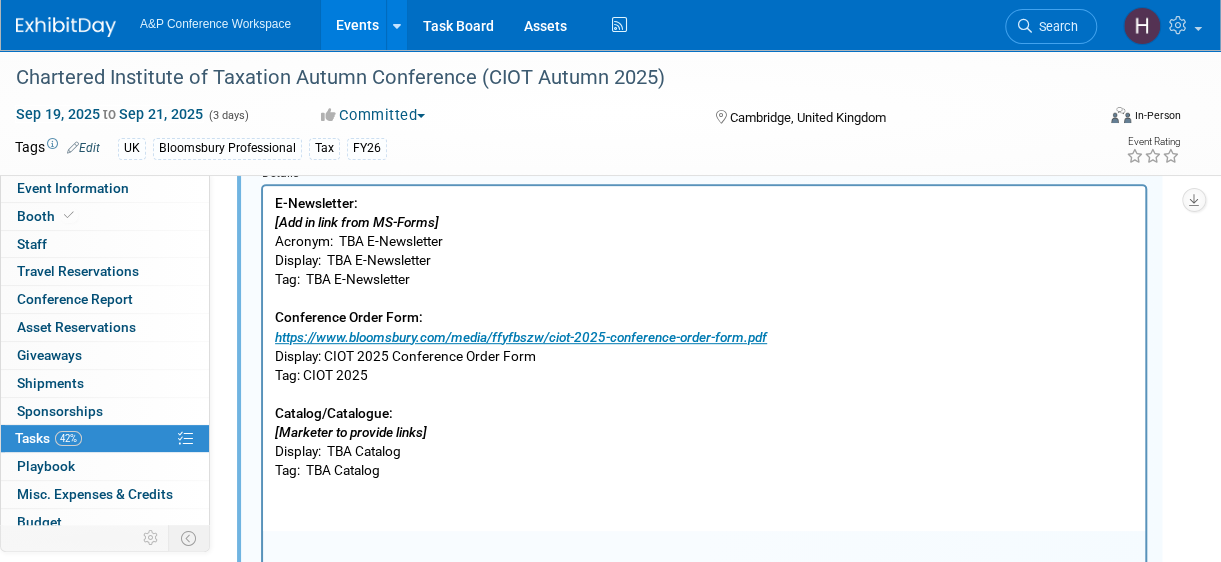 scroll, scrollTop: 359, scrollLeft: 5, axis: both 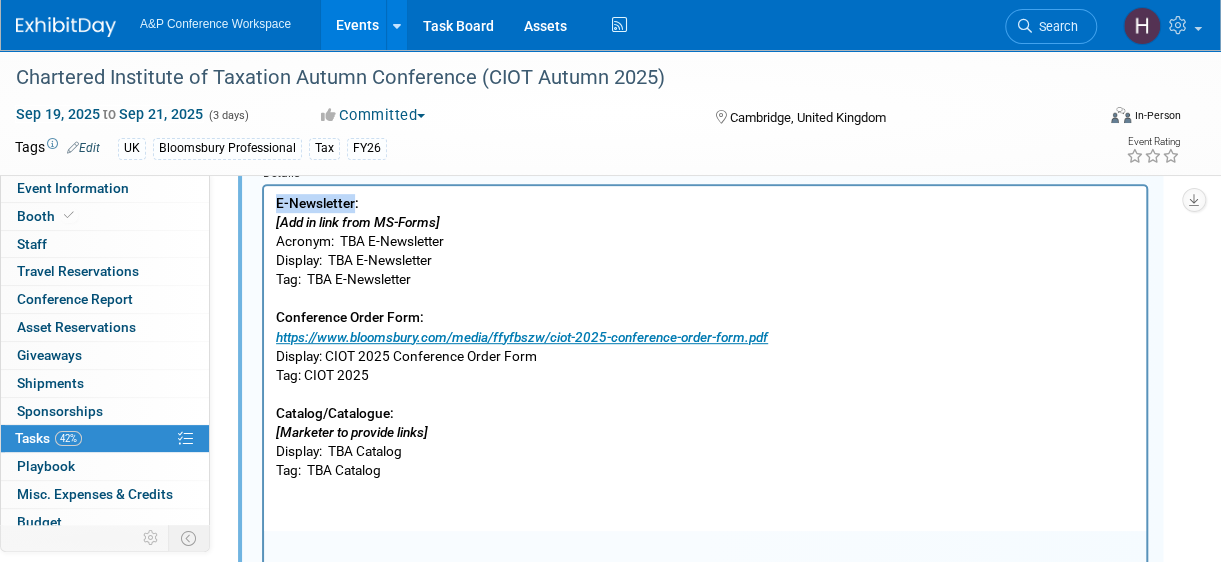 drag, startPoint x: 354, startPoint y: 200, endPoint x: 271, endPoint y: 196, distance: 83.09633 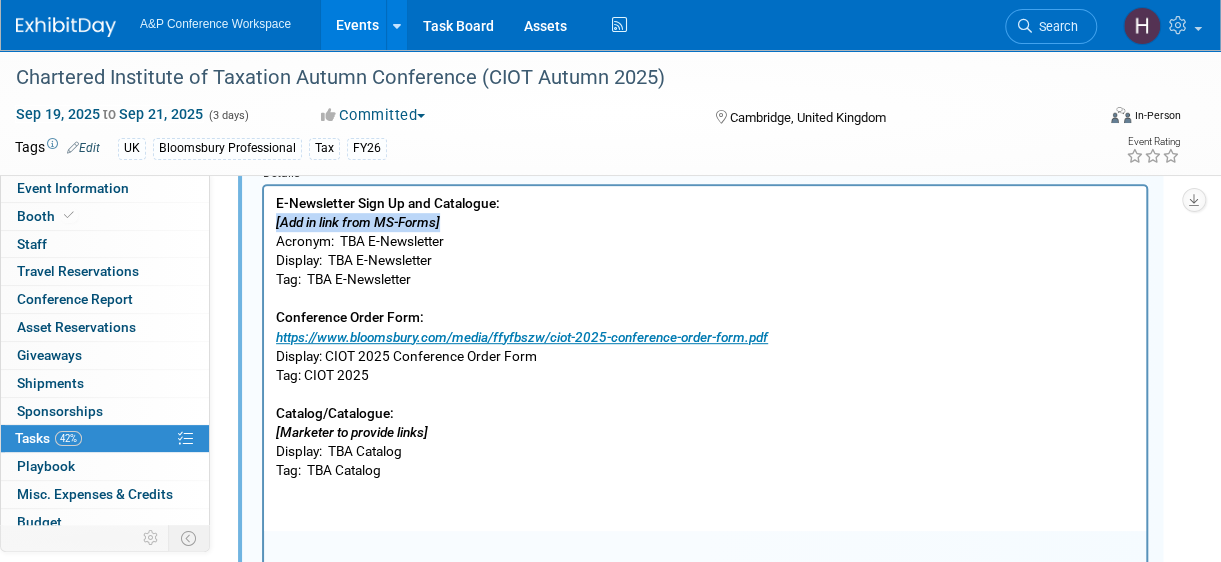 drag, startPoint x: 462, startPoint y: 214, endPoint x: 252, endPoint y: 220, distance: 210.0857 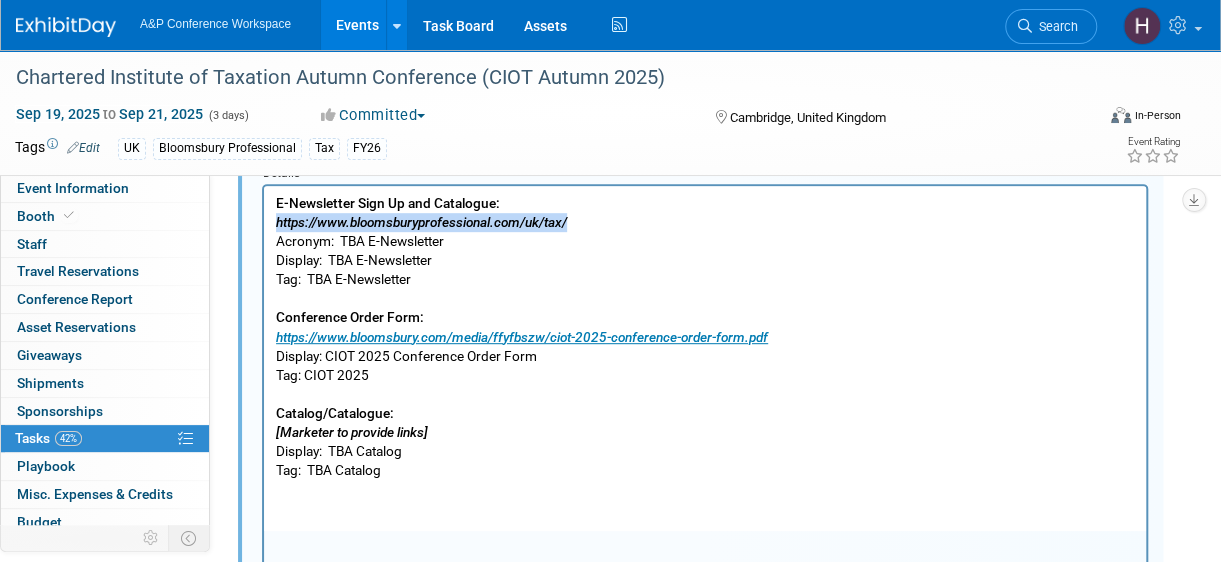 drag, startPoint x: 589, startPoint y: 222, endPoint x: 266, endPoint y: 219, distance: 323.01395 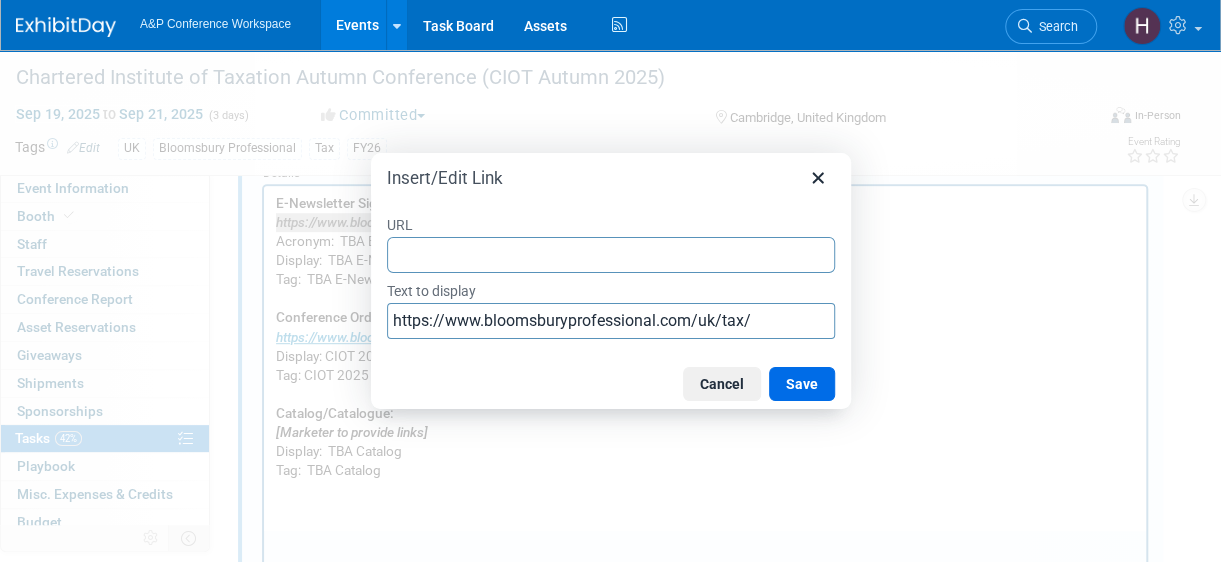 type on "https://www.bloomsburyprofessional.com/uk/tax/" 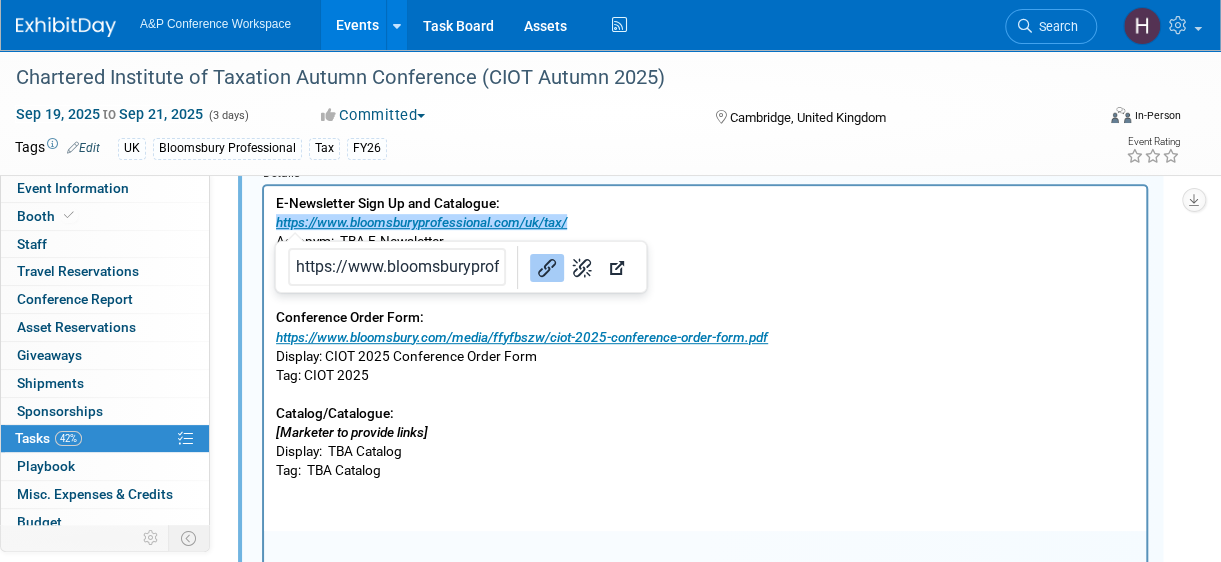click on "E-Newsletter Sign Up and Catalogue: https://www.bloomsburyprofessional.com/uk/tax/ Acronym:  TBA E-Newsletter Display:  TBA E-Newsletter Tag:  TBA E-Newsletter Conference Order Form: https://www.bloomsbury.com/media/ffyfbszw/ciot-2025-conference-order-form.pdf Display: CIOT 2025 Conference Order Form Tag:  CIOT 2025 Catalog/Catalogue: [Marketer to provide links] Display:  TBA Catalog Tag:  TBA Catalog" at bounding box center [705, 337] 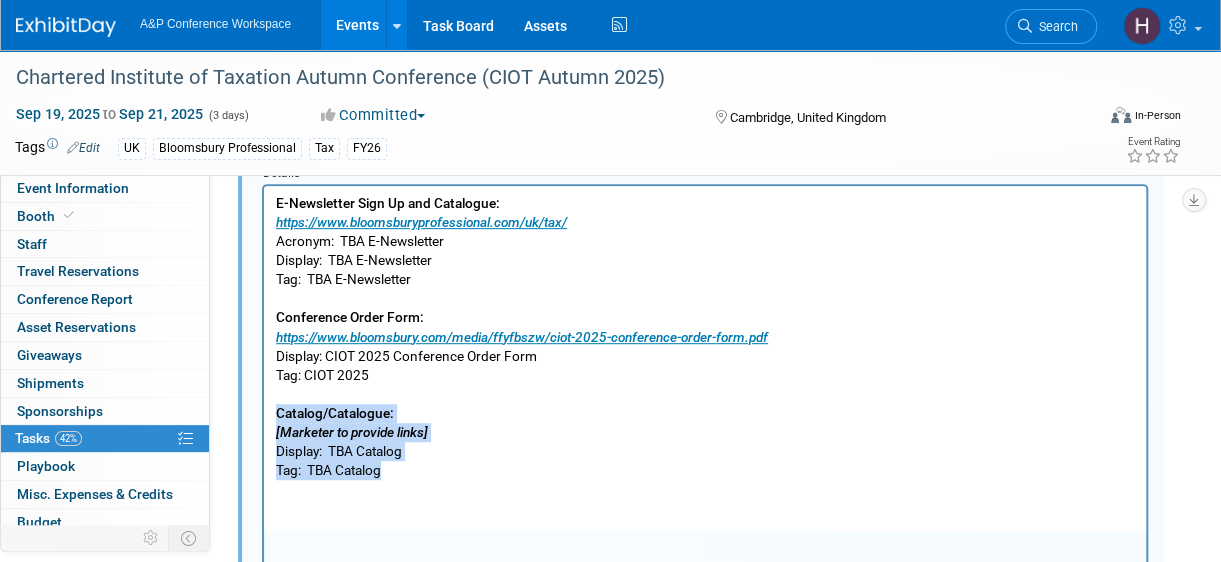 drag, startPoint x: 434, startPoint y: 475, endPoint x: 255, endPoint y: 418, distance: 187.85632 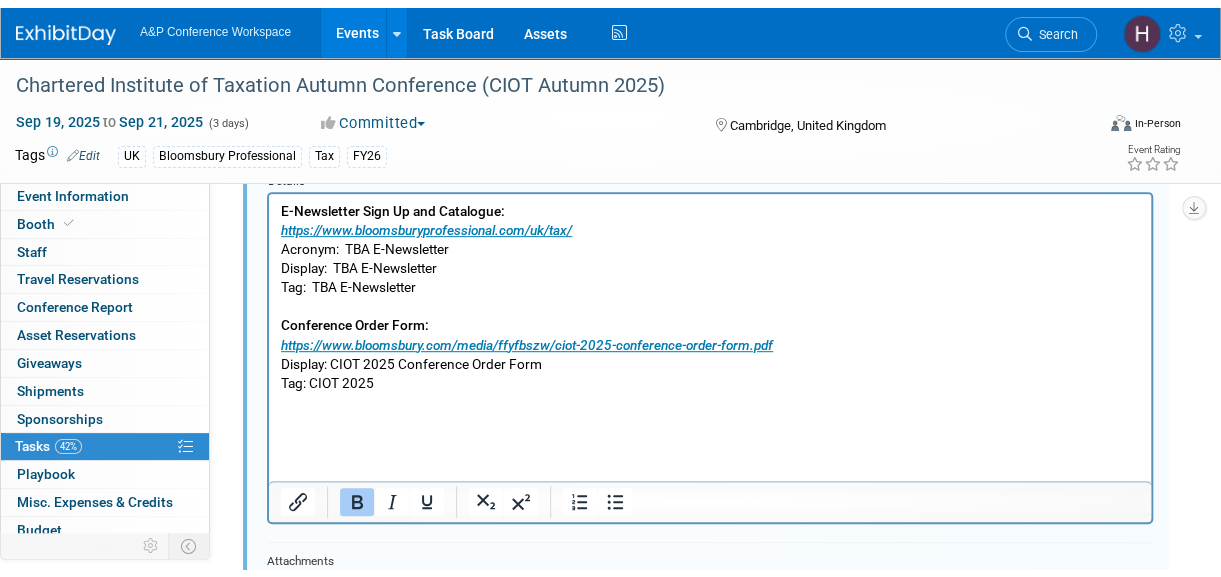 scroll, scrollTop: 359, scrollLeft: 0, axis: vertical 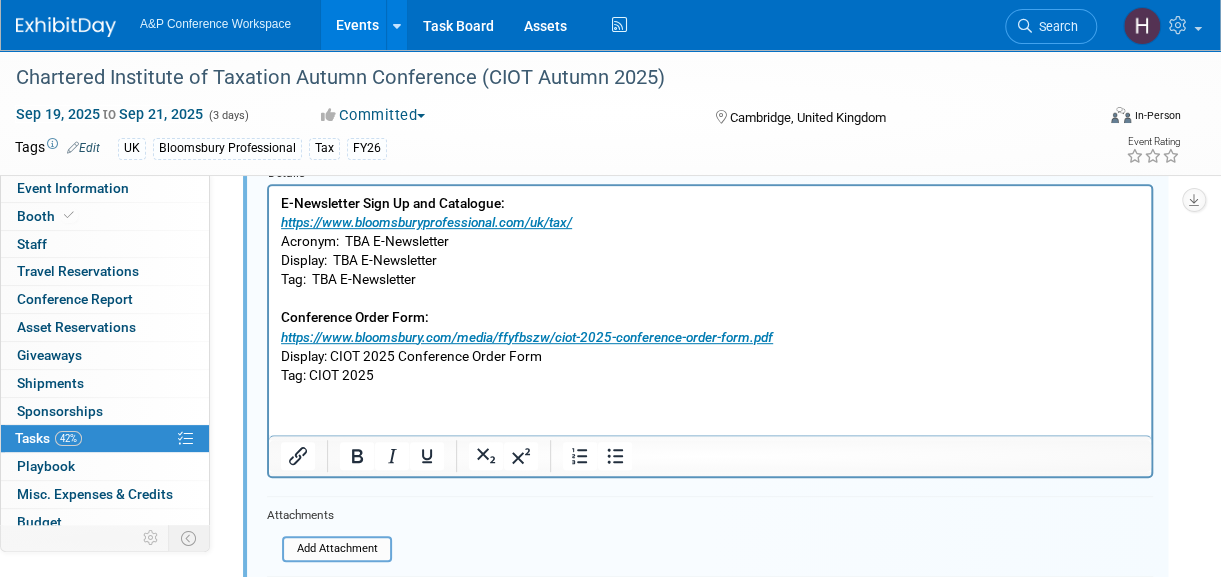 click on "E-Newsletter Sign Up and Catalogue: https://www.bloomsburyprofessional.com/uk/tax/ Acronym:  TBA E-Newsletter Display:  TBA E-Newsletter Tag:  TBA E-Newsletter Conference Order Form: https://www.bloomsbury.com/media/ffyfbszw/ciot-2025-conference-order-form.pdf Display: CIOT 2025 Conference Order Form Tag:  CIOT 2025" at bounding box center [710, 289] 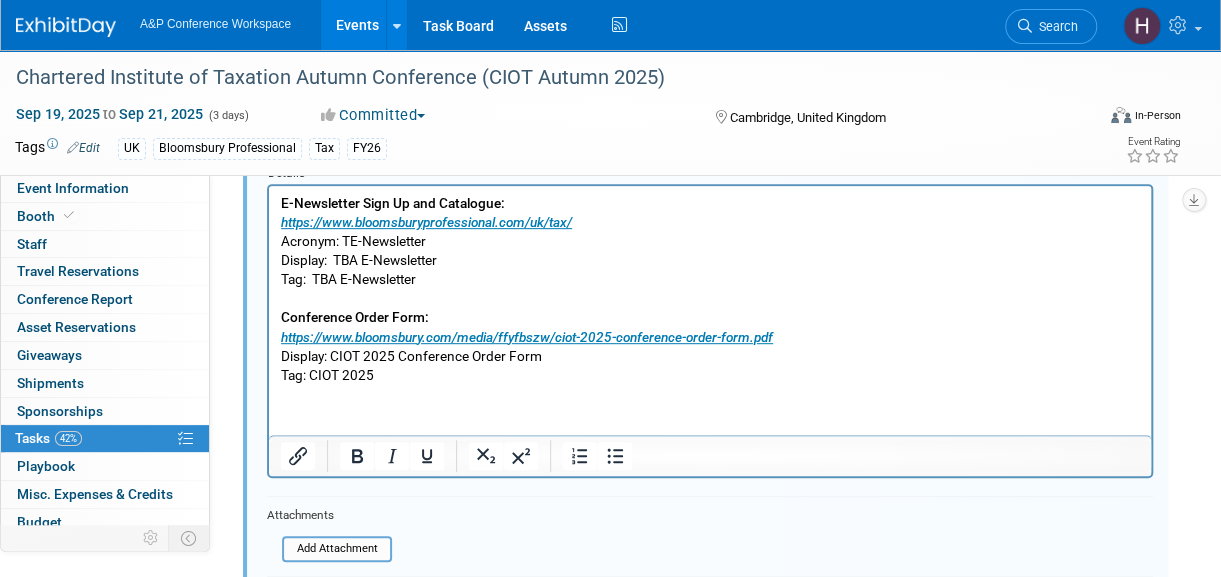 drag, startPoint x: 432, startPoint y: 238, endPoint x: 345, endPoint y: 242, distance: 87.0919 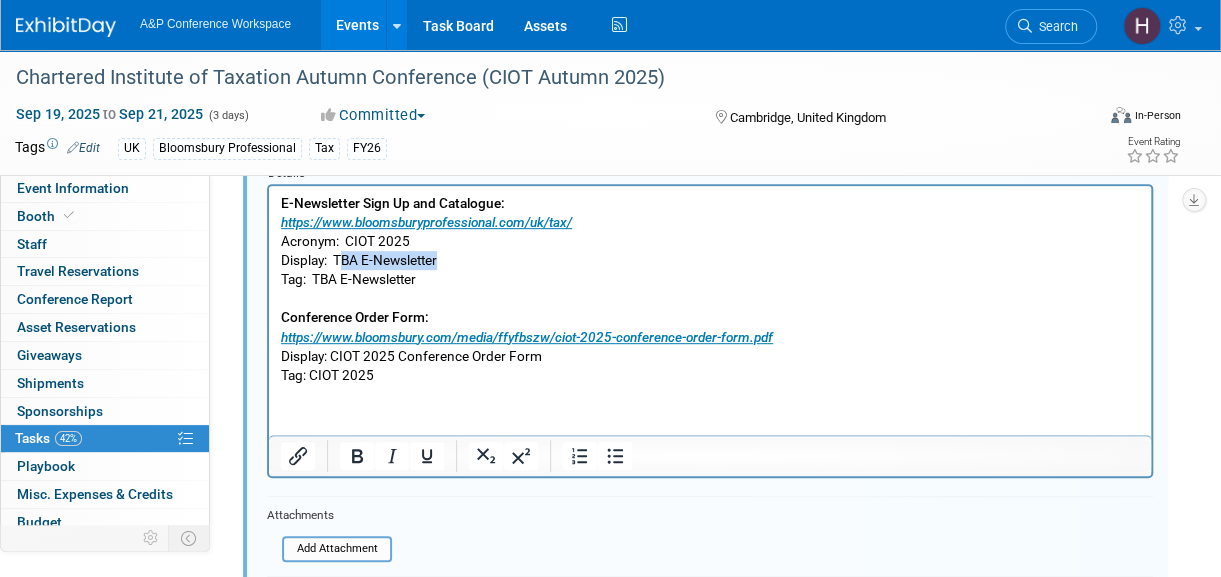 drag, startPoint x: 495, startPoint y: 269, endPoint x: 341, endPoint y: 268, distance: 154.00325 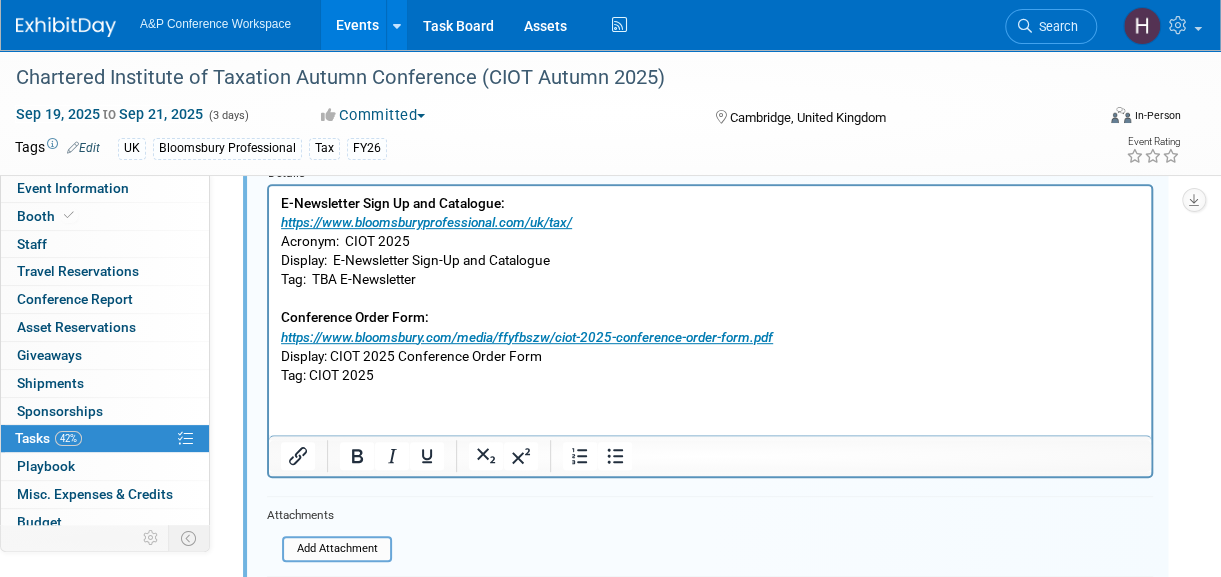 click on "E-Newsletter Sign Up and Catalogue:" at bounding box center (393, 203) 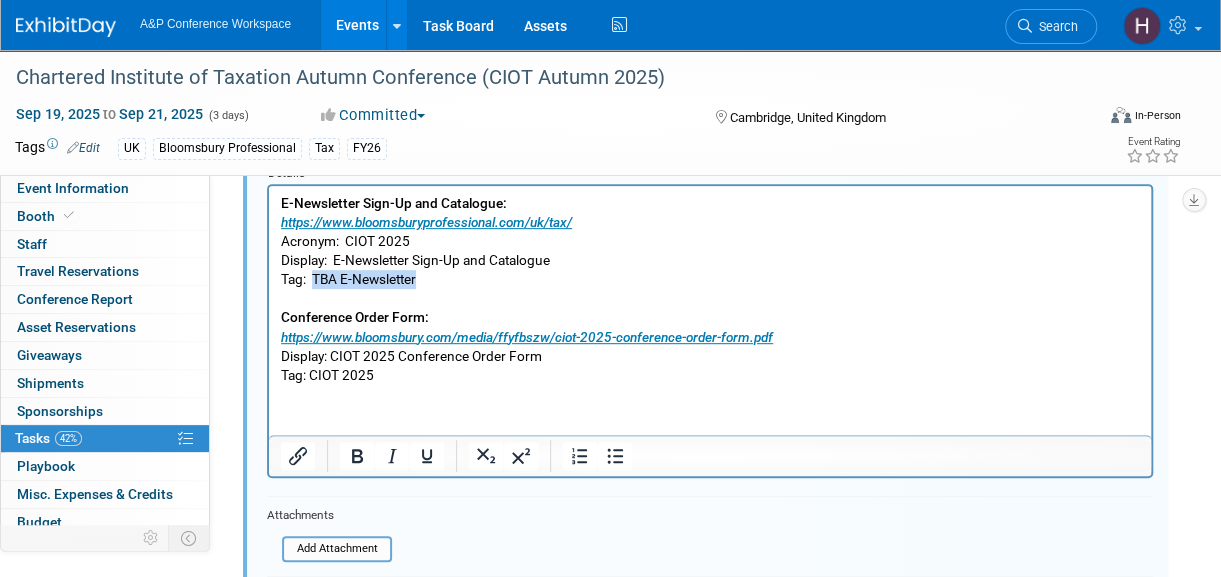 drag, startPoint x: 439, startPoint y: 276, endPoint x: 317, endPoint y: 276, distance: 122 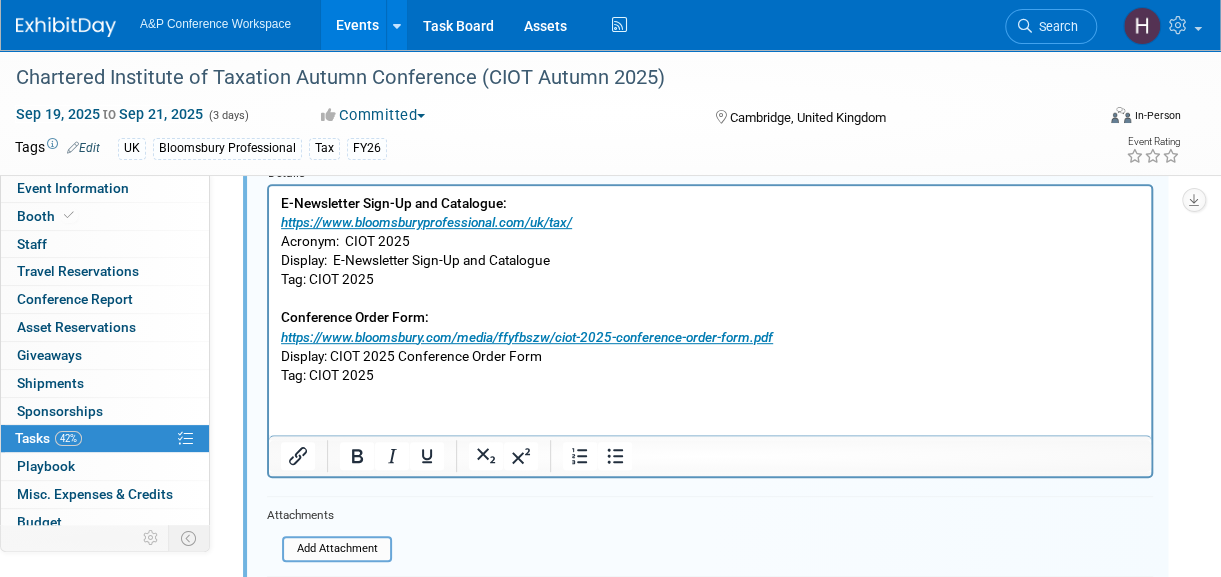 drag, startPoint x: 396, startPoint y: 278, endPoint x: 275, endPoint y: 284, distance: 121.14867 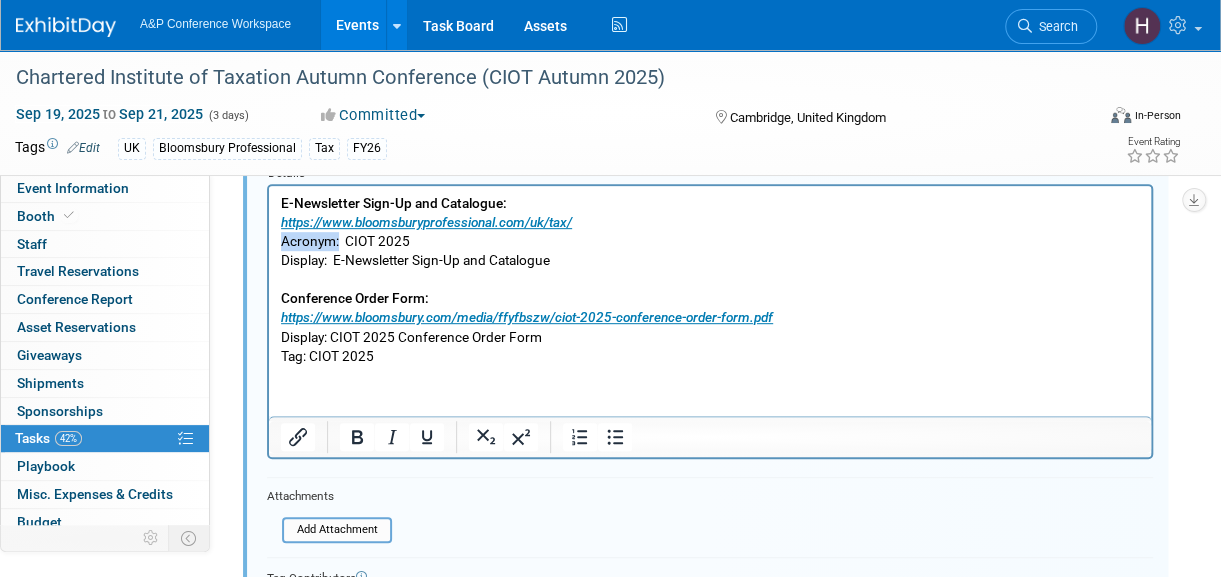 drag, startPoint x: 337, startPoint y: 244, endPoint x: 245, endPoint y: 232, distance: 92.779305 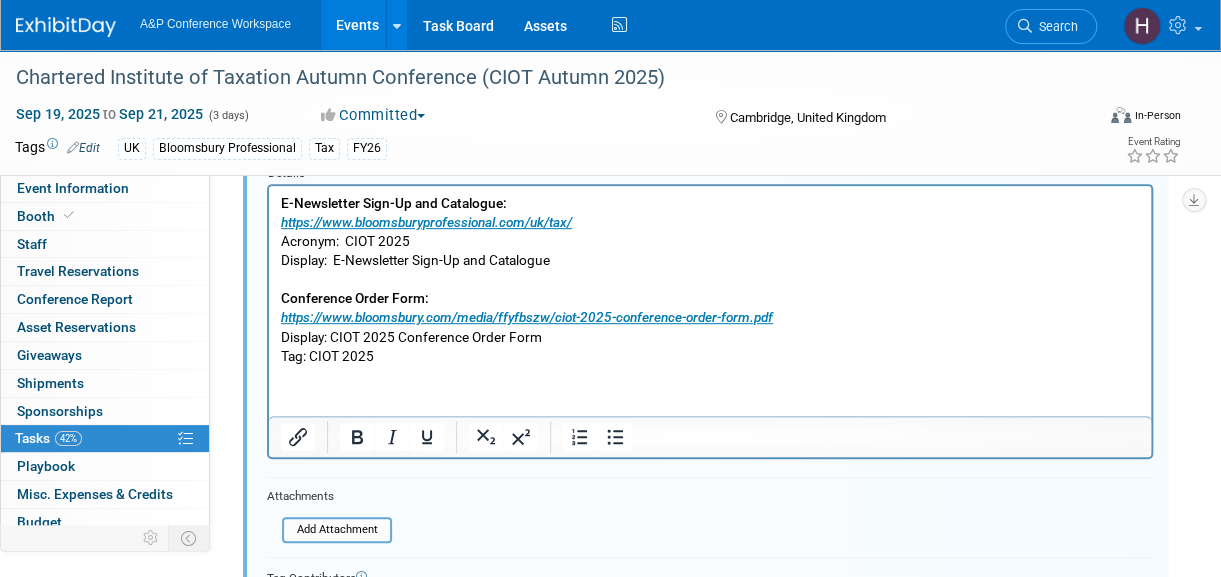 click on "E-Newsletter Sign-Up and Catalogue: https://www.bloomsburyprofessional.com/uk/tax/ Acronym:  CIOT 2025 Display:  E-Newsletter Sign-Up and Catalogue Conference Order Form: https://www.bloomsbury.com/media/ffyfbszw/ciot-2025-conference-order-form.pdf Display: CIOT 2025 Conference Order Form Tag:  CIOT 2025" at bounding box center (710, 280) 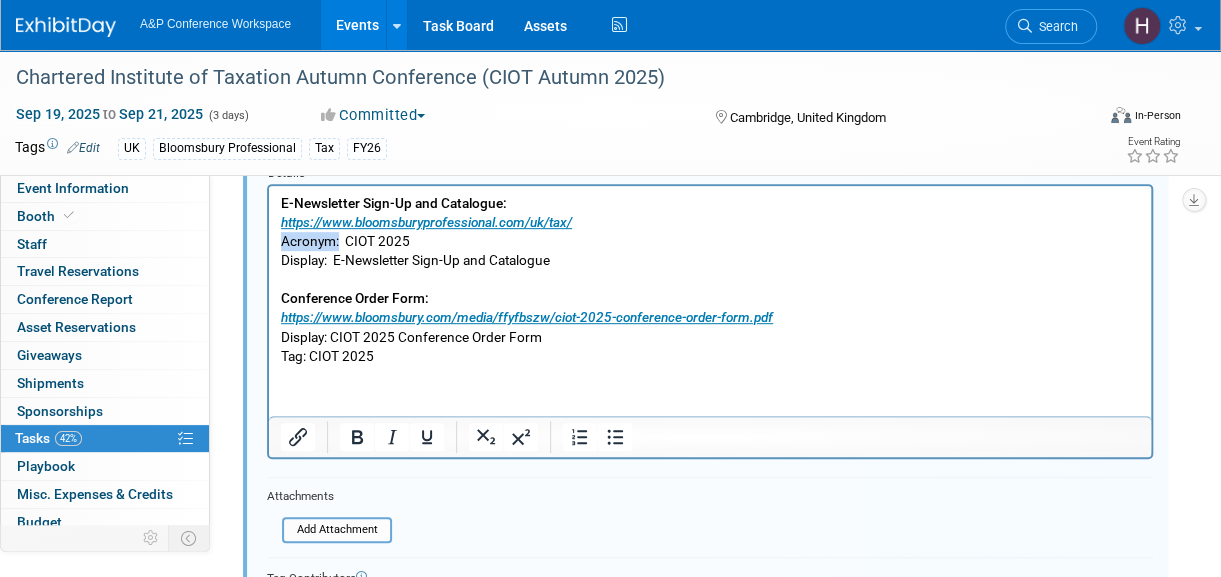 drag, startPoint x: 339, startPoint y: 245, endPoint x: 280, endPoint y: 241, distance: 59.135437 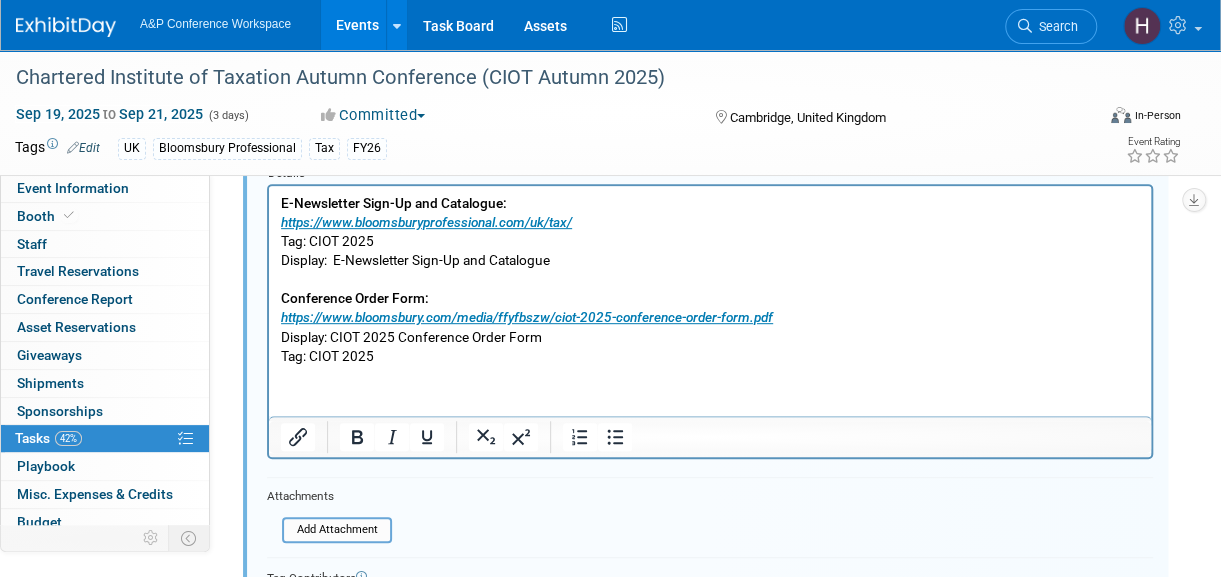 scroll, scrollTop: 381, scrollLeft: 0, axis: vertical 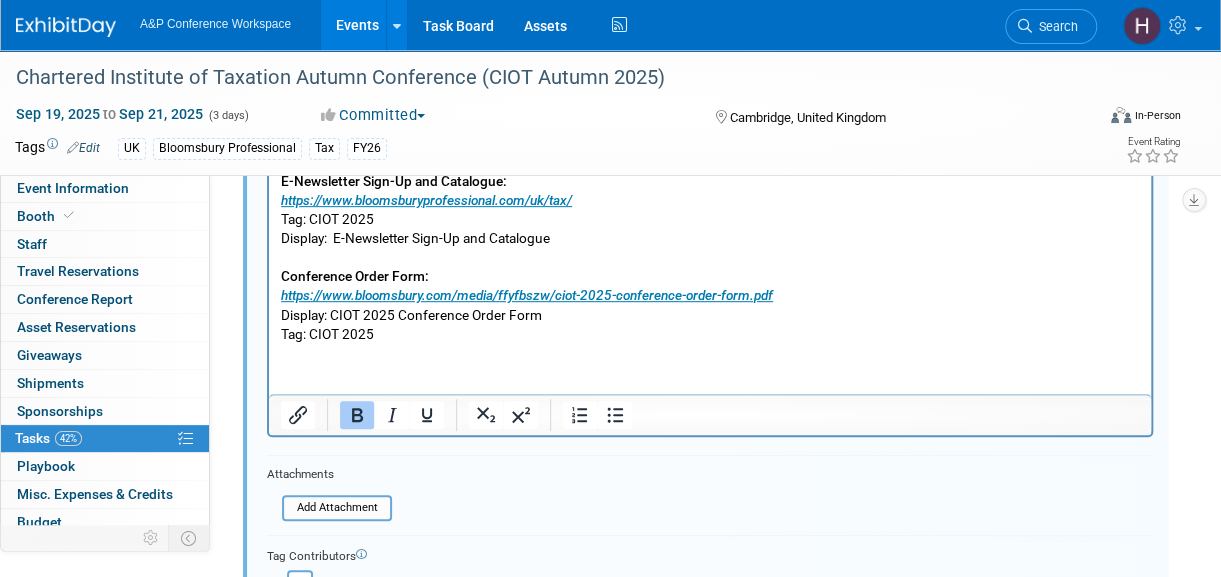 drag, startPoint x: 390, startPoint y: 338, endPoint x: 210, endPoint y: 172, distance: 244.85915 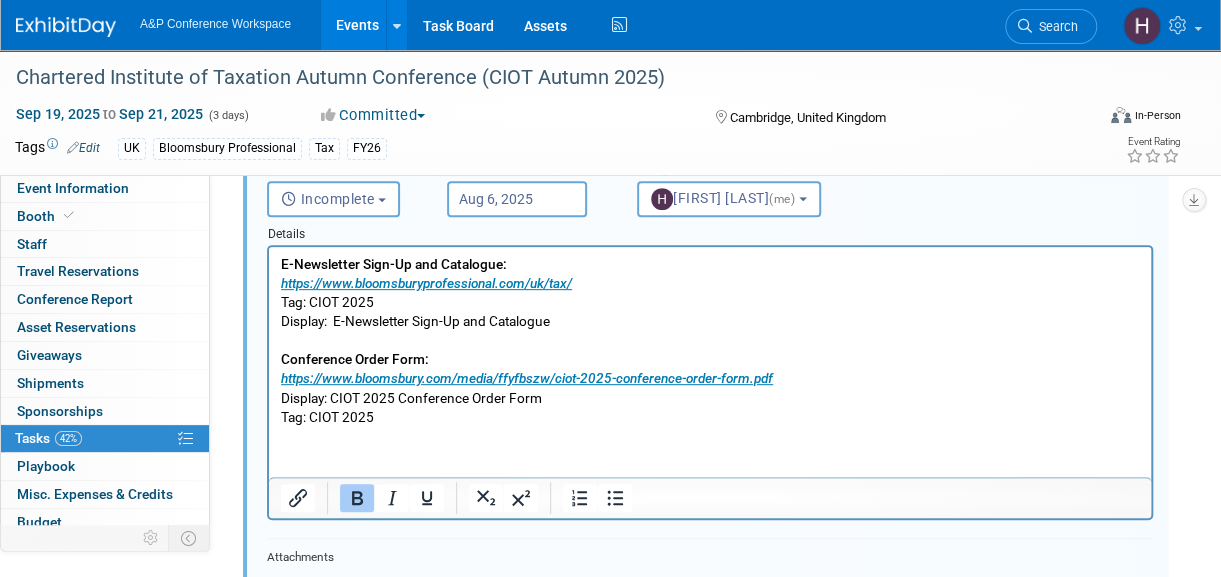 copy on "E-Newsletter Sign-Up and Catalogue: https://www.bloomsburyprofessional.com/uk/tax/ Tag:  CIOT 2025 Display:  E-Newsletter Sign-Up and Catalogue Conference Order Form: https://www.bloomsbury.com/media/ffyfbszw/ciot-2025-conference-order-form.pdf Display: CIOT 2025 Conference Order Form Tag:  CIOT 2025" 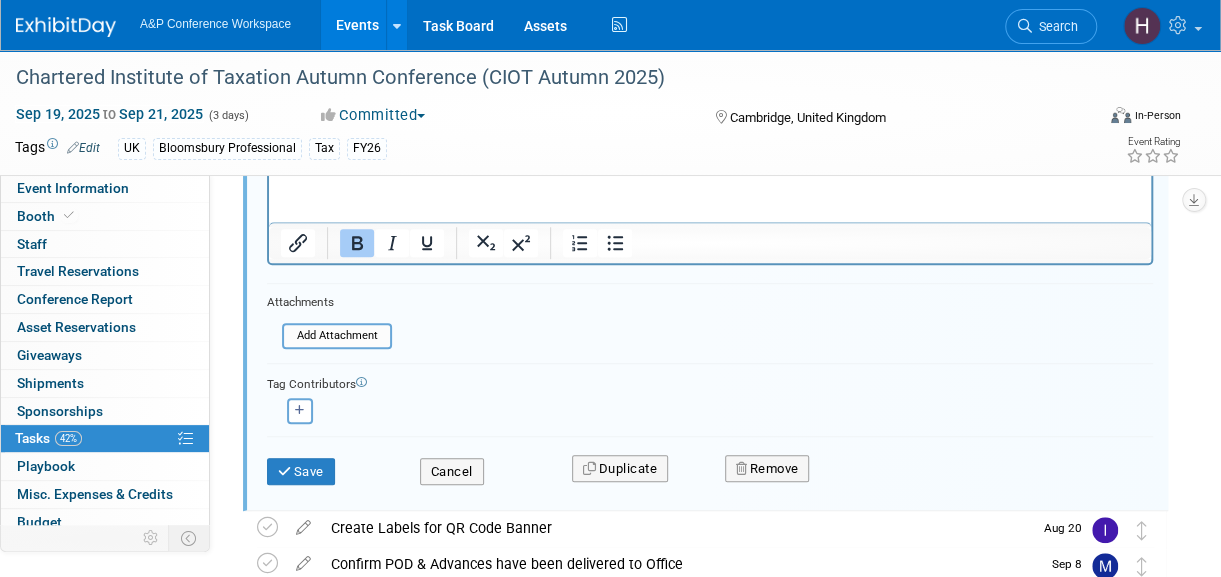 scroll, scrollTop: 552, scrollLeft: 0, axis: vertical 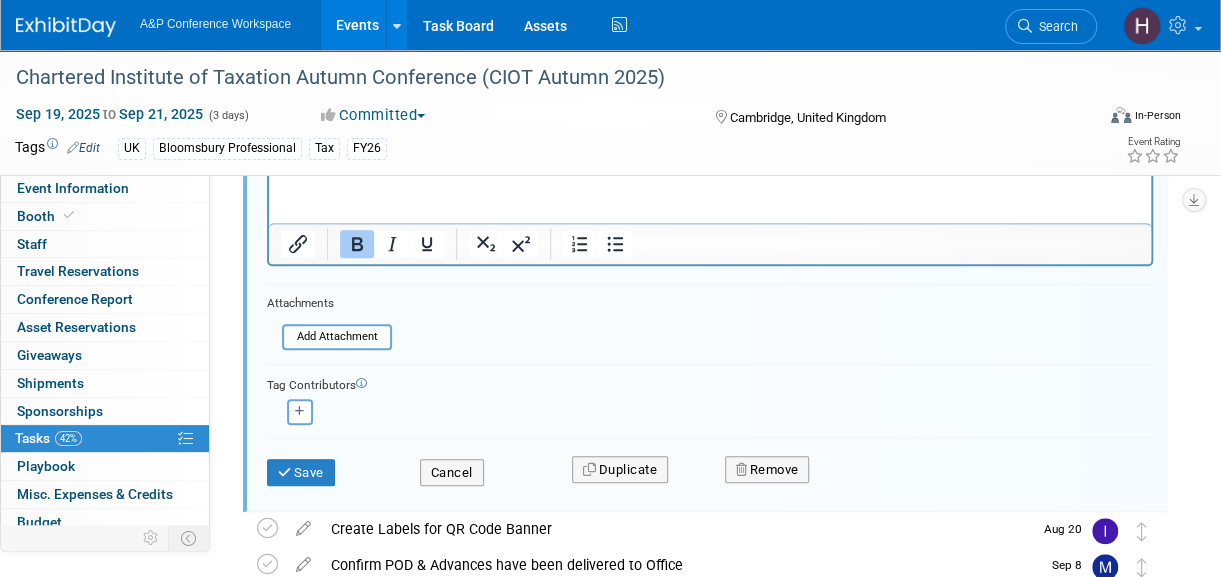 click on "Save
Cancel
Duplicate
Remove" at bounding box center (710, 469) 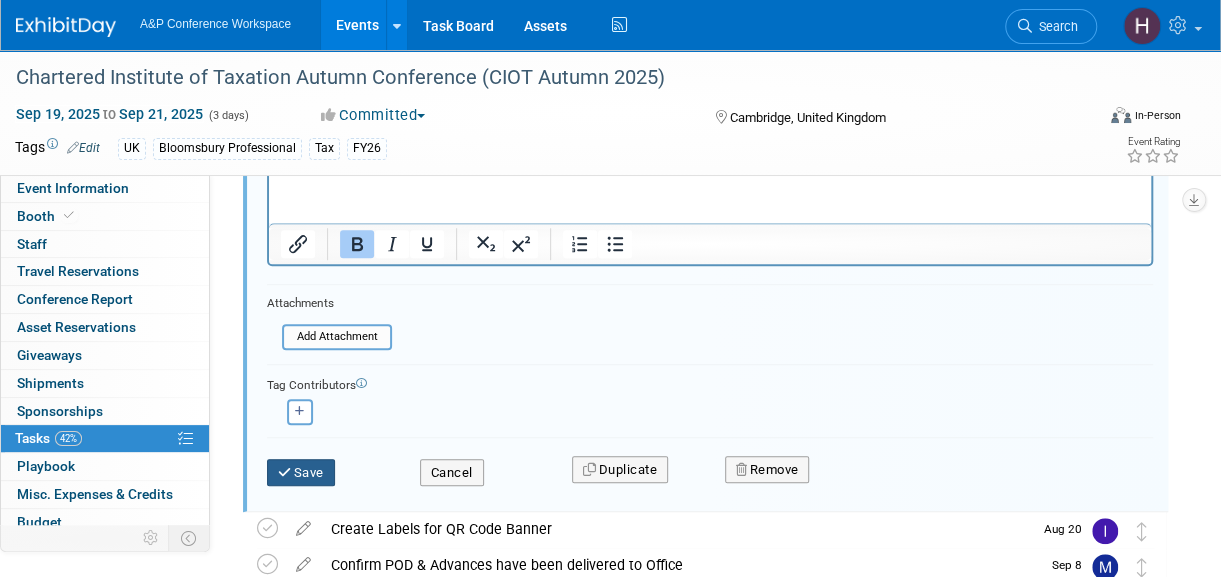 click on "Save" at bounding box center (301, 473) 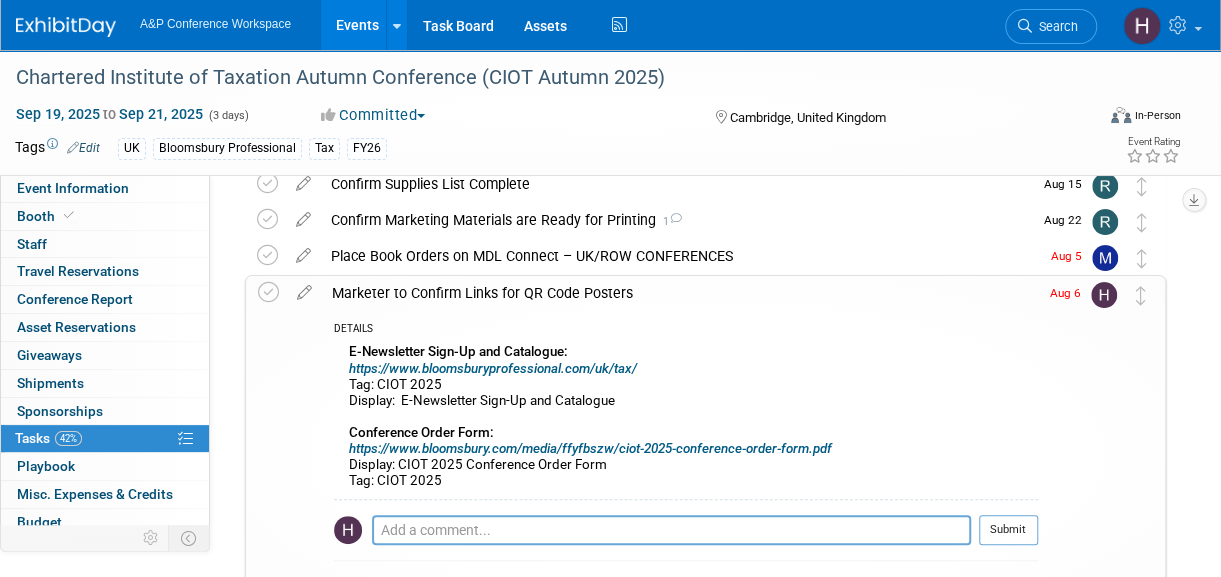 scroll, scrollTop: 93, scrollLeft: 0, axis: vertical 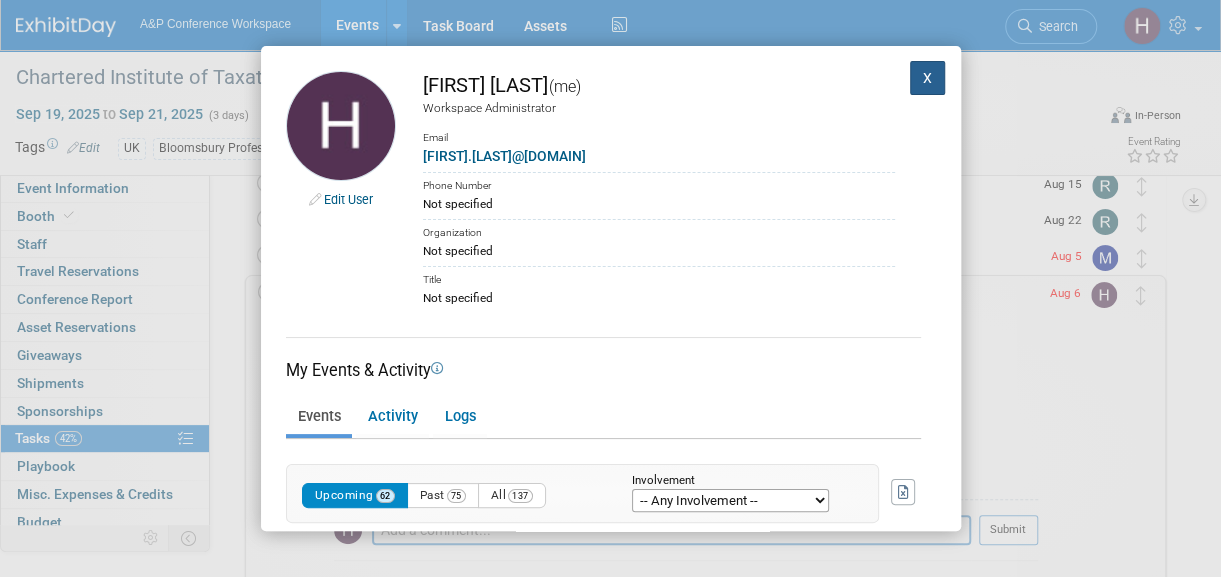 click on "X" at bounding box center [928, 78] 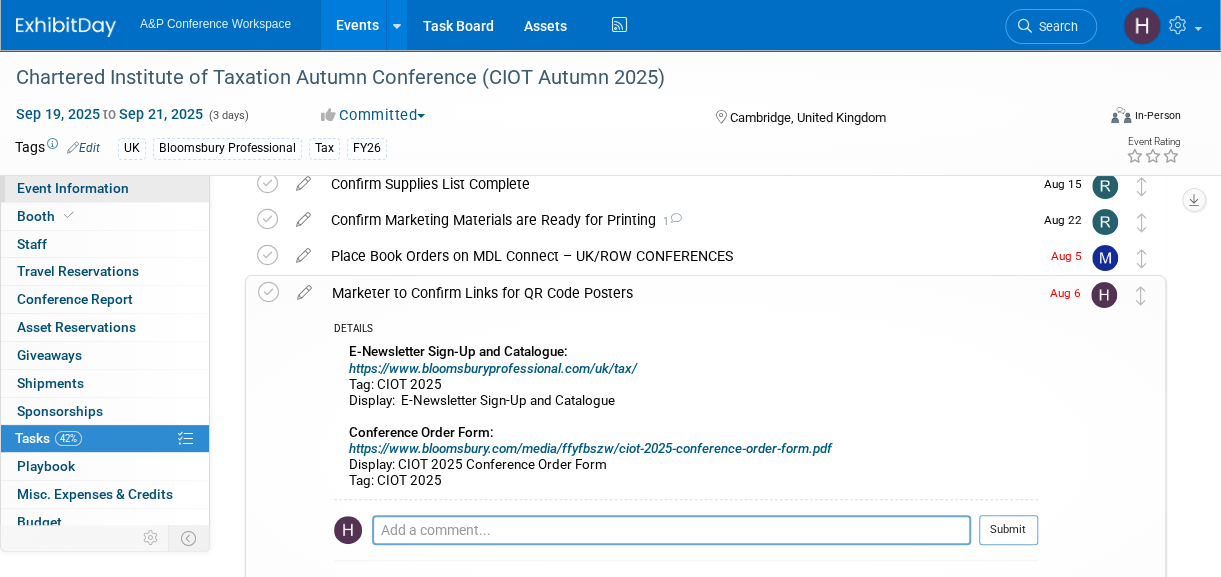 scroll, scrollTop: 0, scrollLeft: 0, axis: both 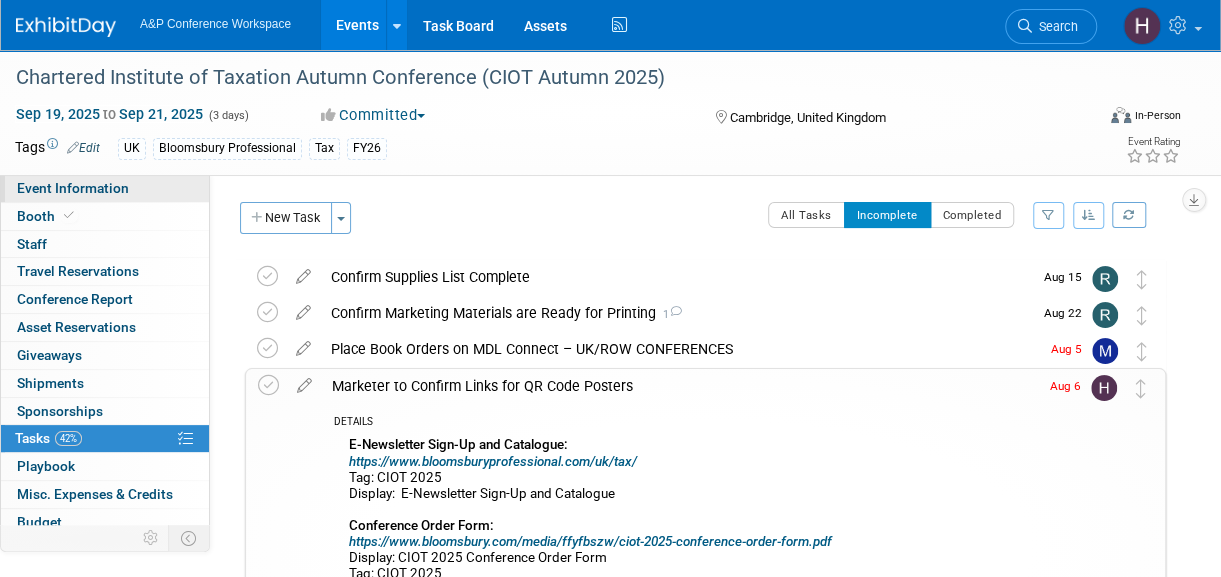 click on "Event Information" at bounding box center [73, 188] 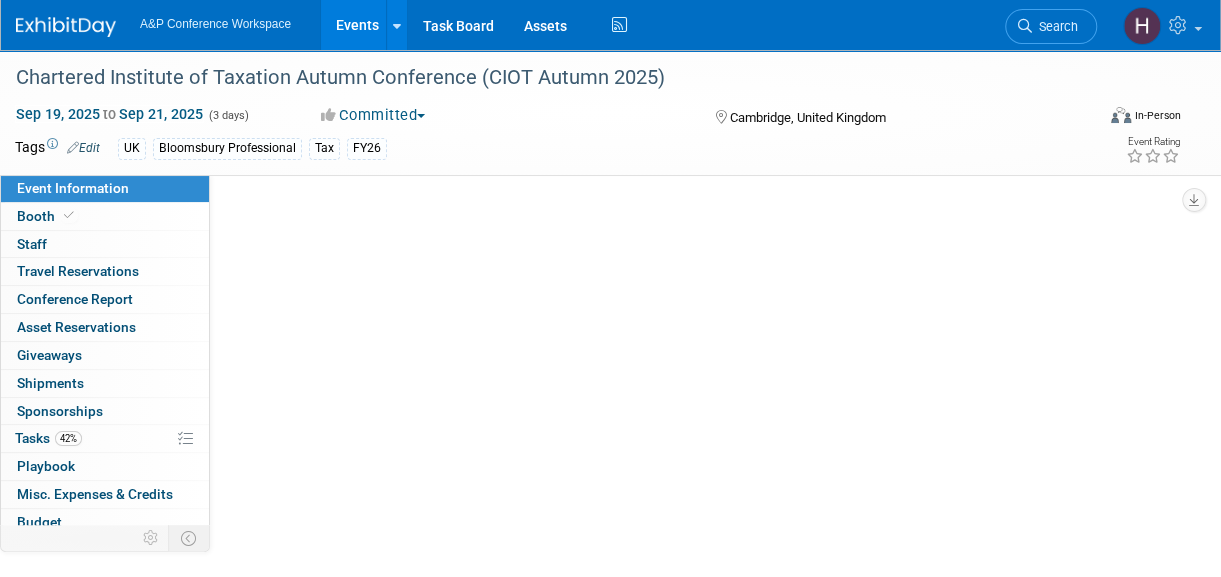 select on "Bi-Annual" 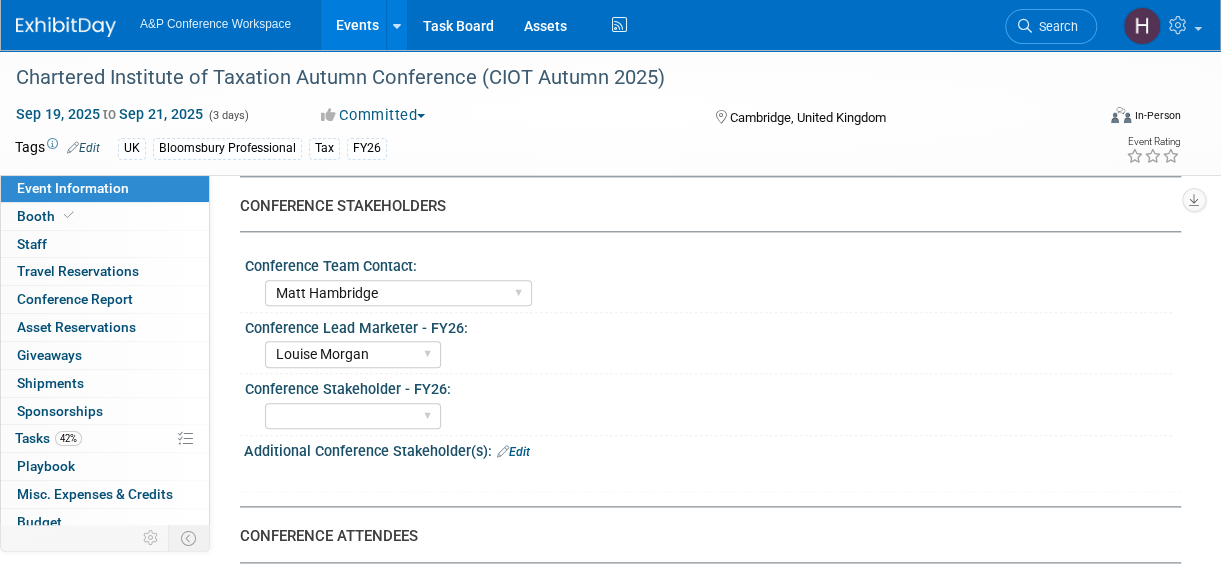 scroll, scrollTop: 977, scrollLeft: 0, axis: vertical 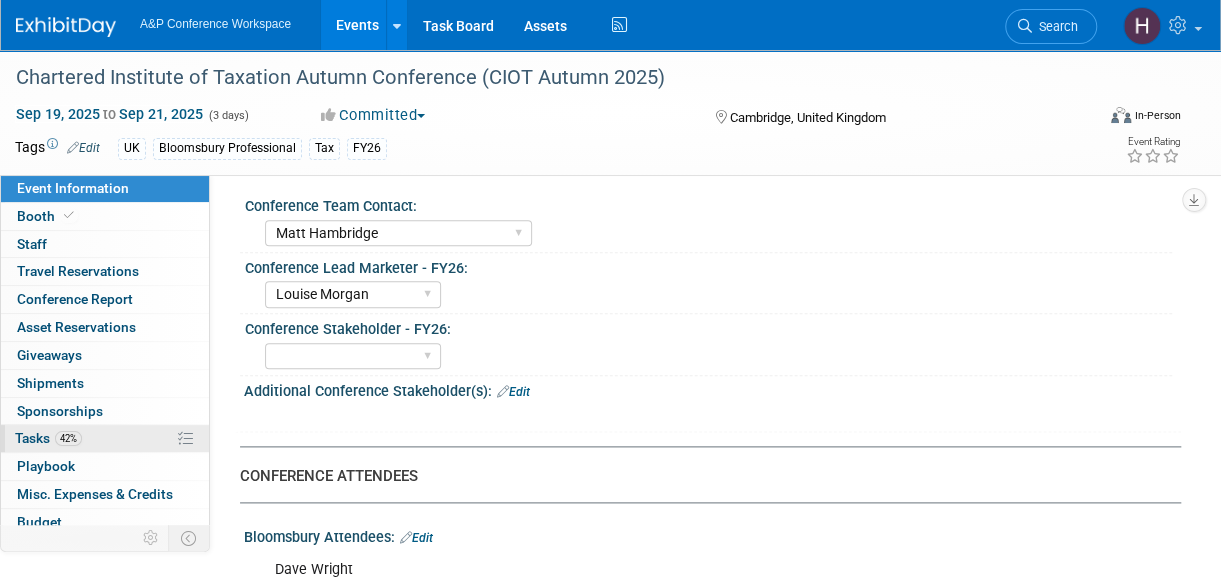 click on "42%
Tasks 42%" at bounding box center [105, 438] 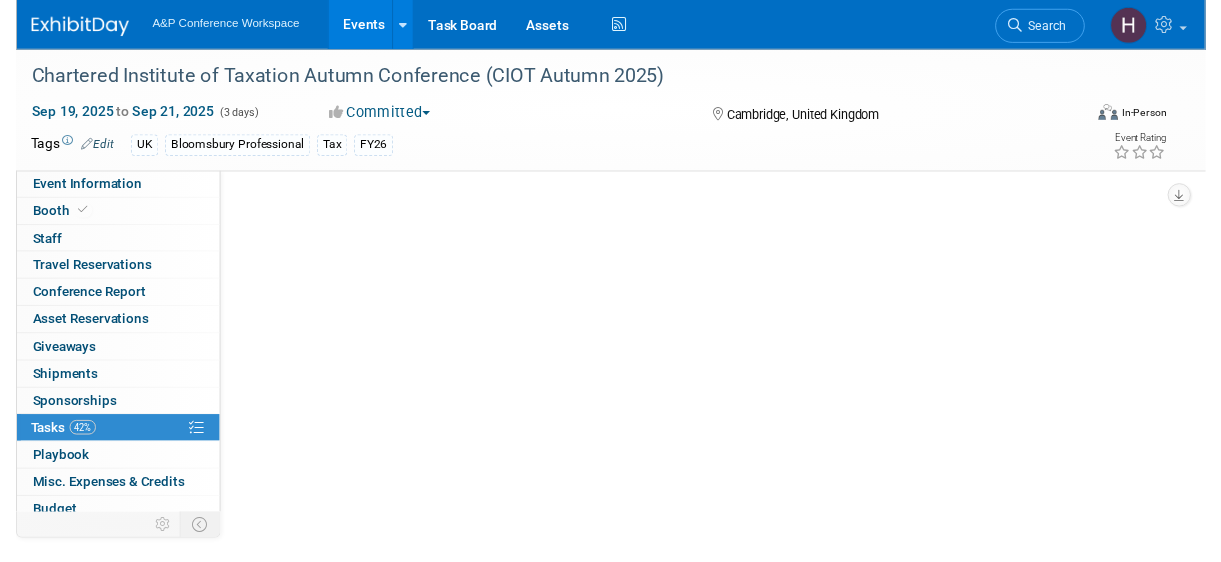 scroll, scrollTop: 0, scrollLeft: 0, axis: both 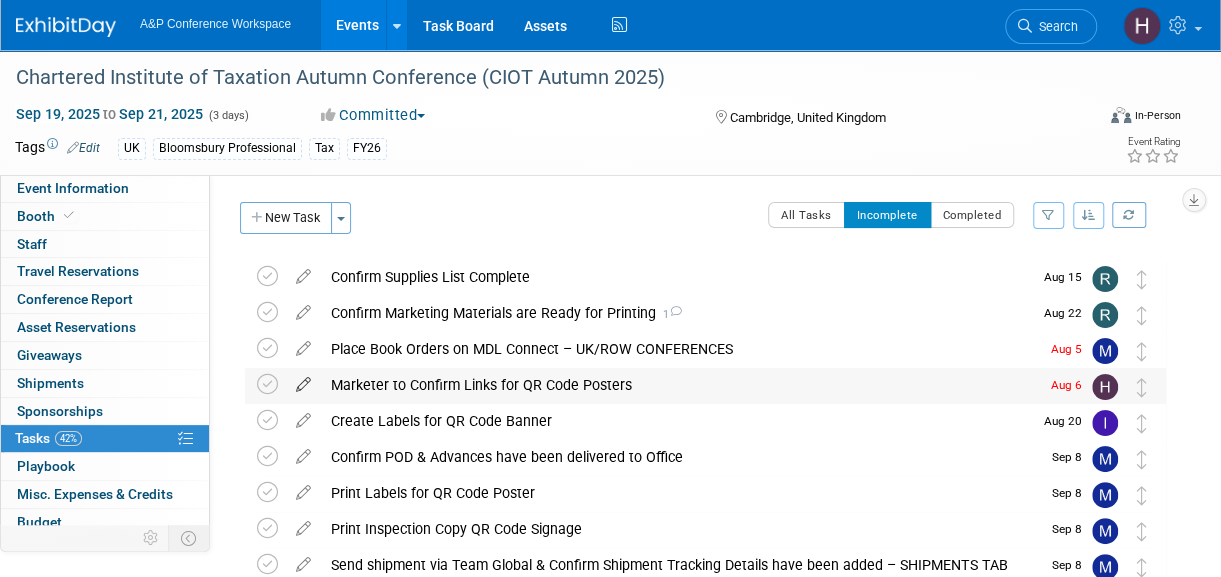 click at bounding box center [303, 380] 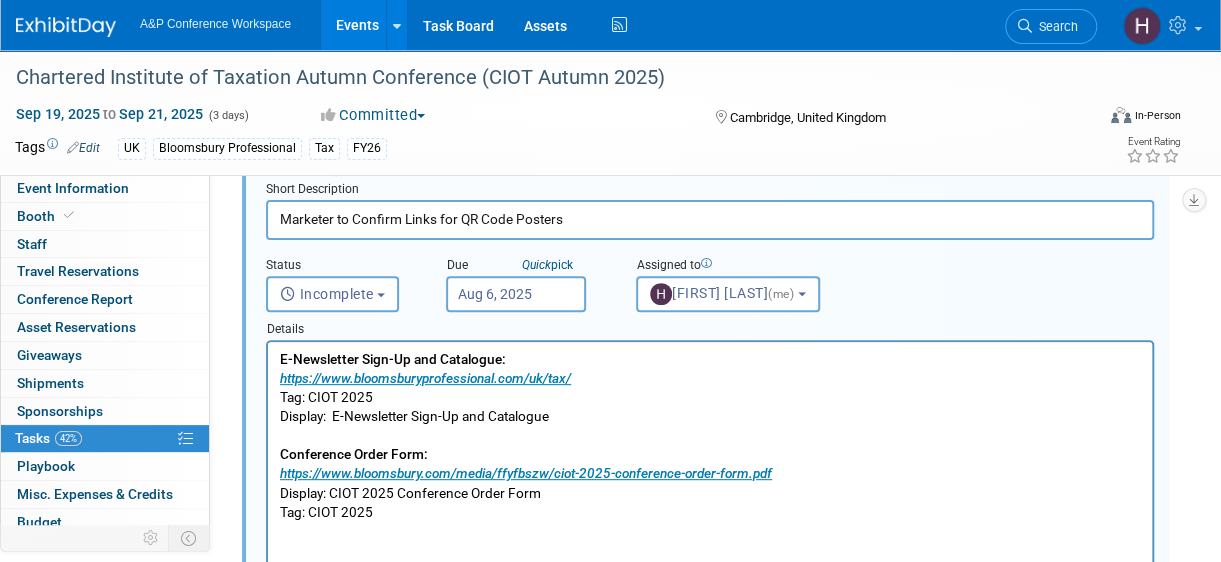 scroll, scrollTop: 208, scrollLeft: 0, axis: vertical 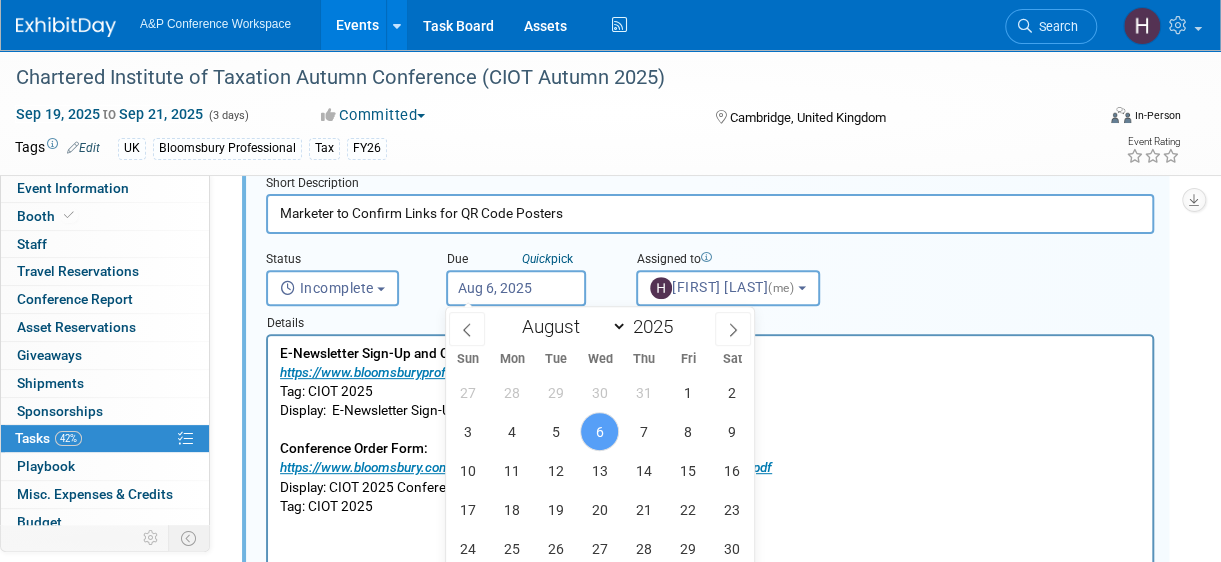click on "Aug 6, 2025" at bounding box center (516, 288) 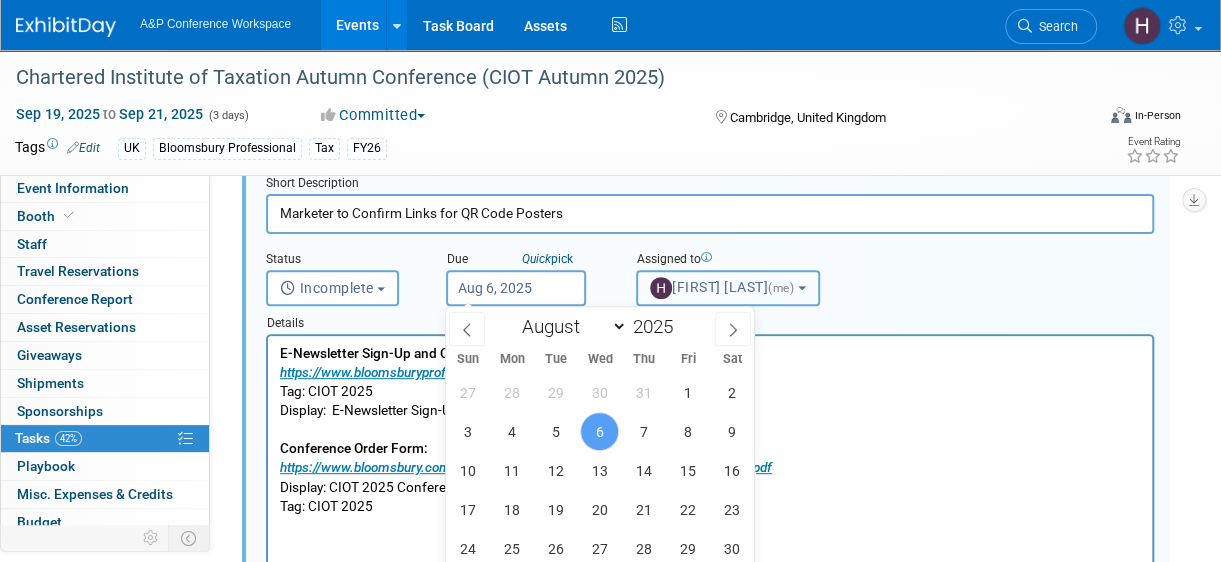 click on "Hannah Siegel
(me)" at bounding box center (728, 288) 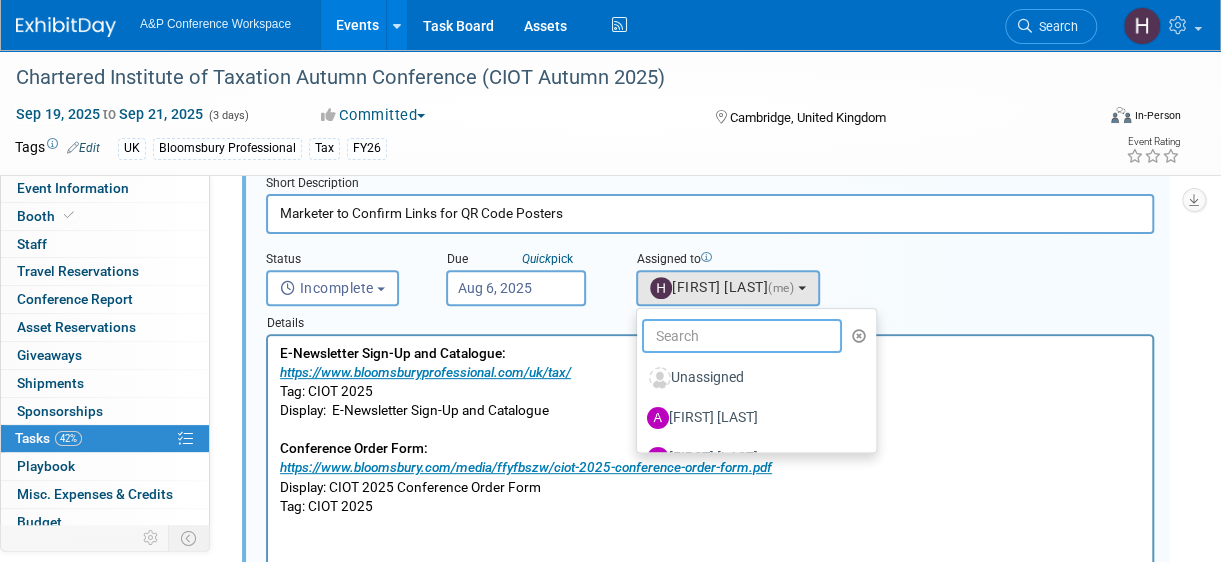 drag, startPoint x: 682, startPoint y: 327, endPoint x: 662, endPoint y: 328, distance: 20.024984 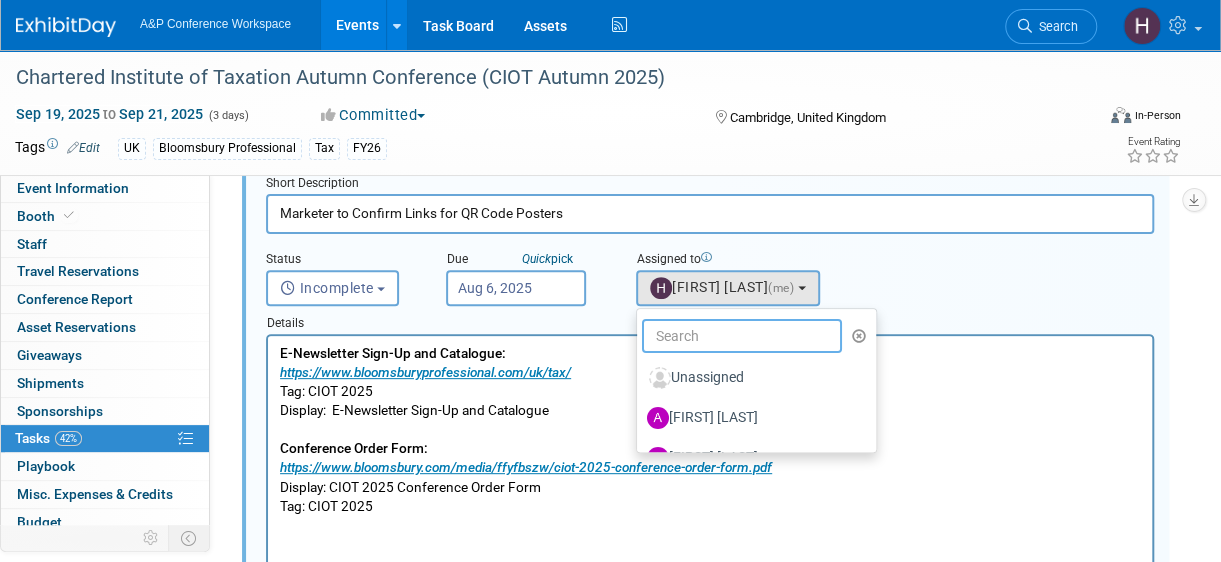 click at bounding box center (742, 336) 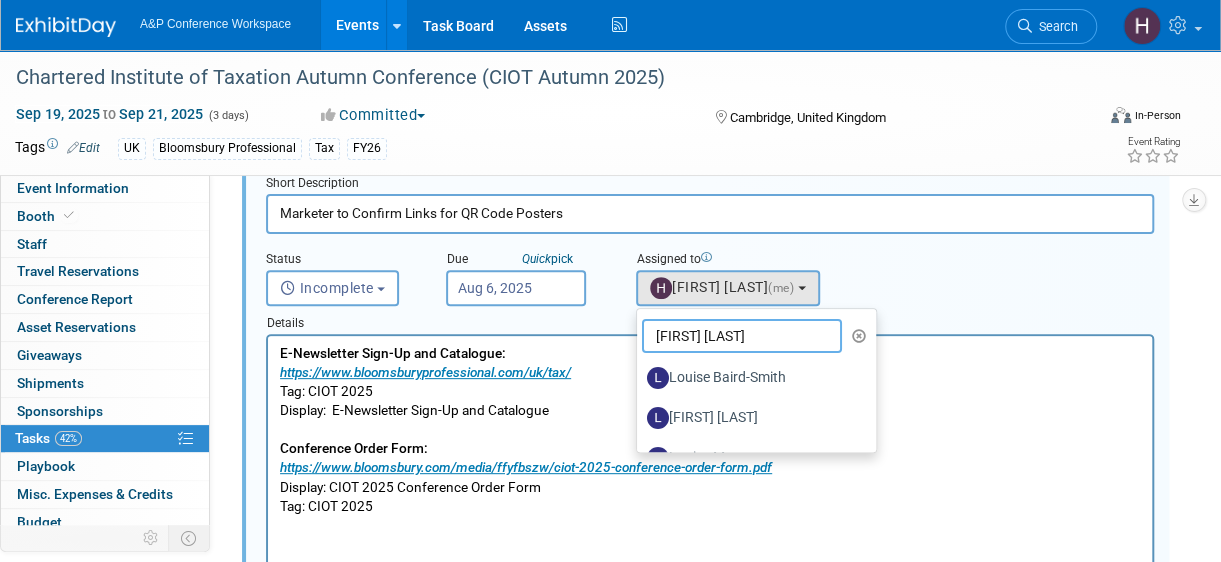 type on "louise morga" 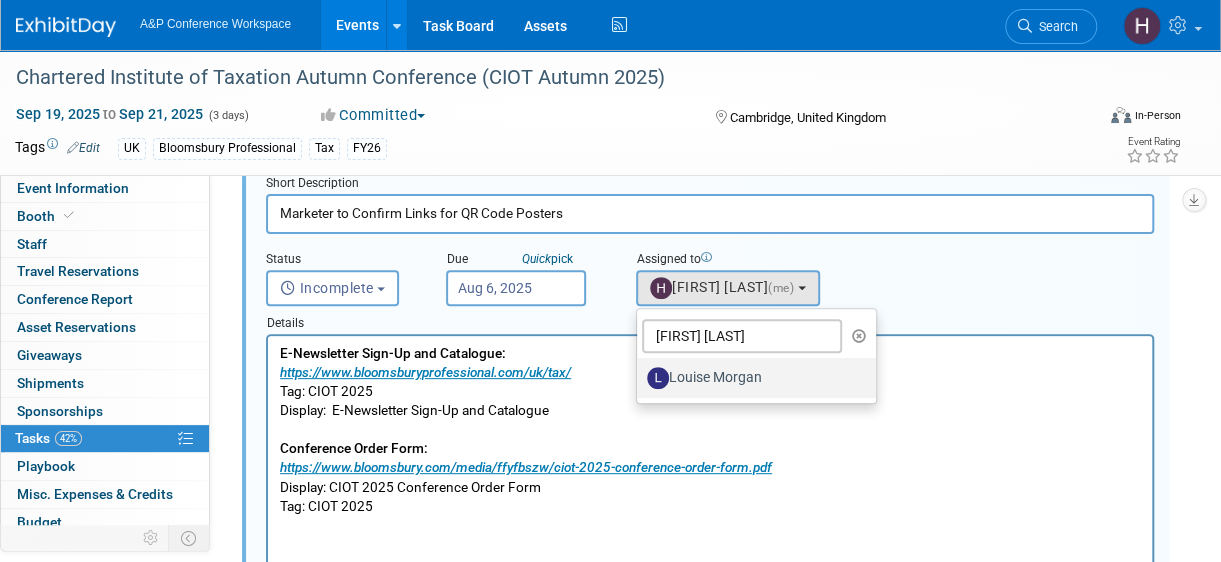 click on "Louise Morgan" at bounding box center [751, 378] 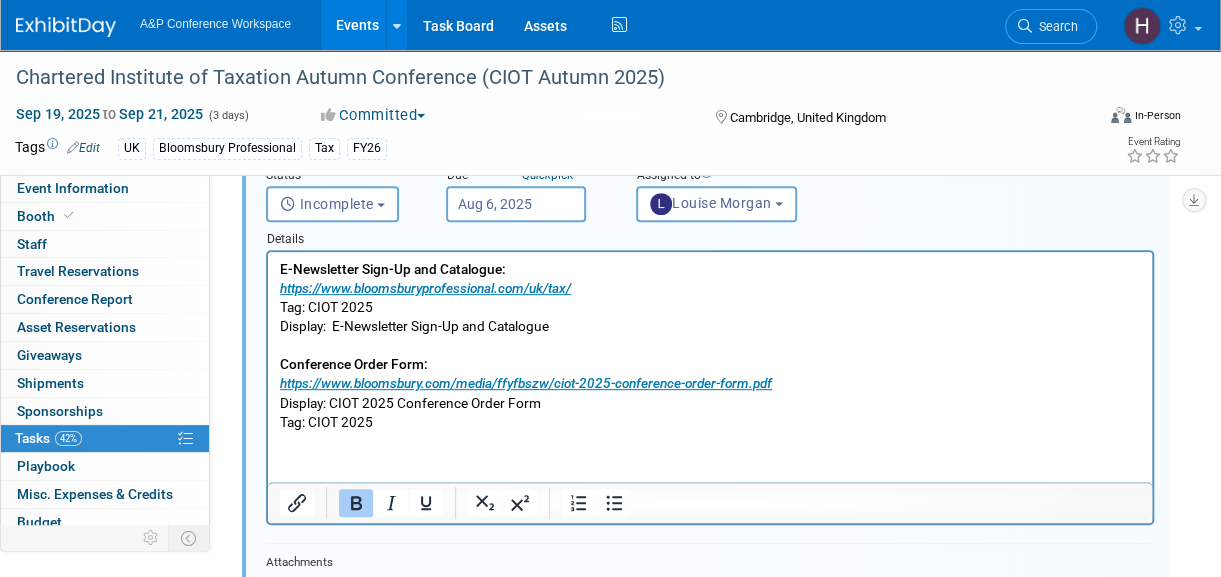 scroll, scrollTop: 296, scrollLeft: 0, axis: vertical 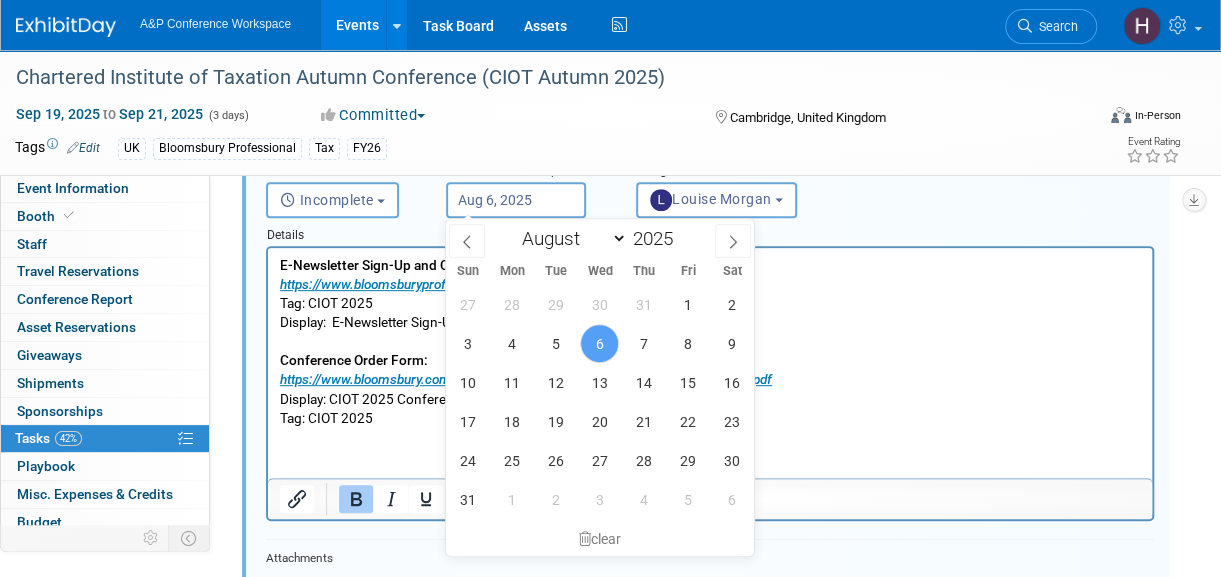 click on "Aug 6, 2025" at bounding box center [516, 200] 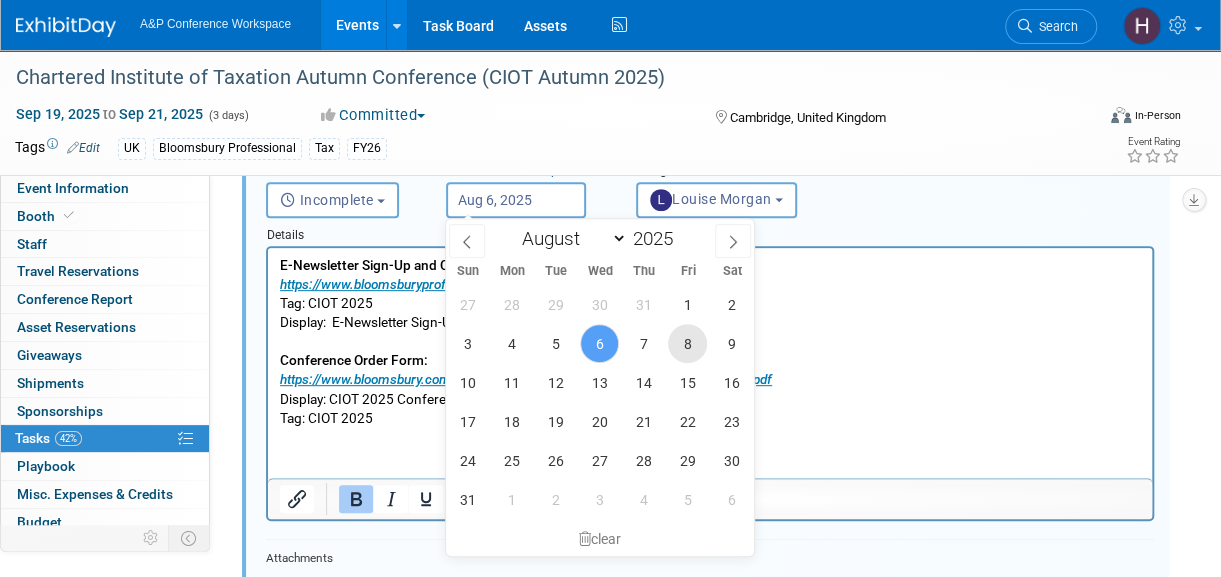 click on "8" at bounding box center [687, 343] 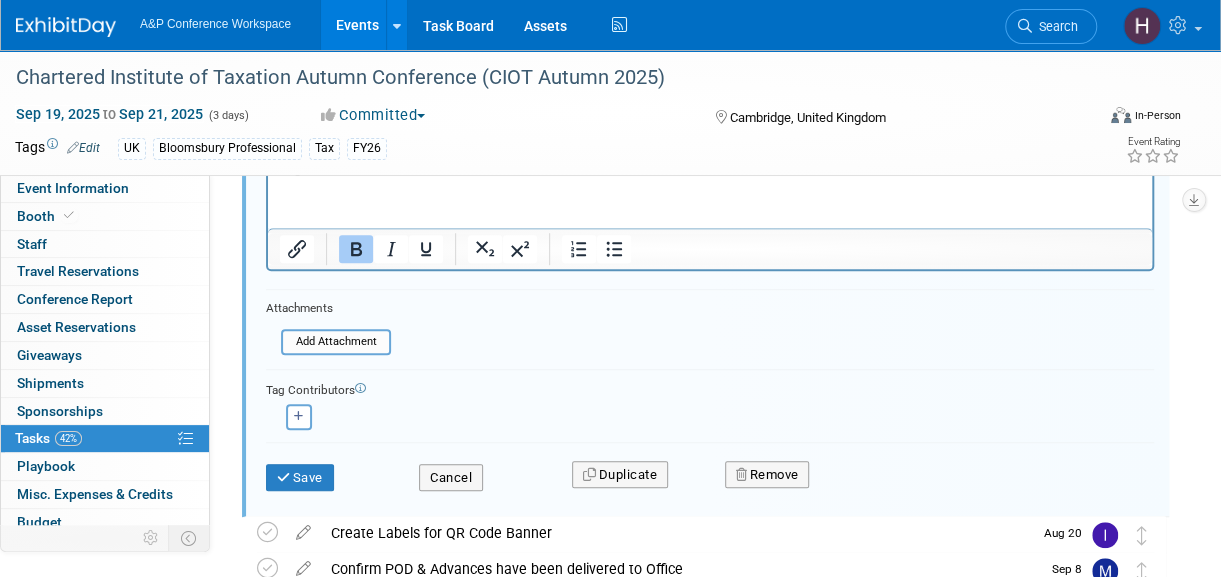 scroll, scrollTop: 546, scrollLeft: 0, axis: vertical 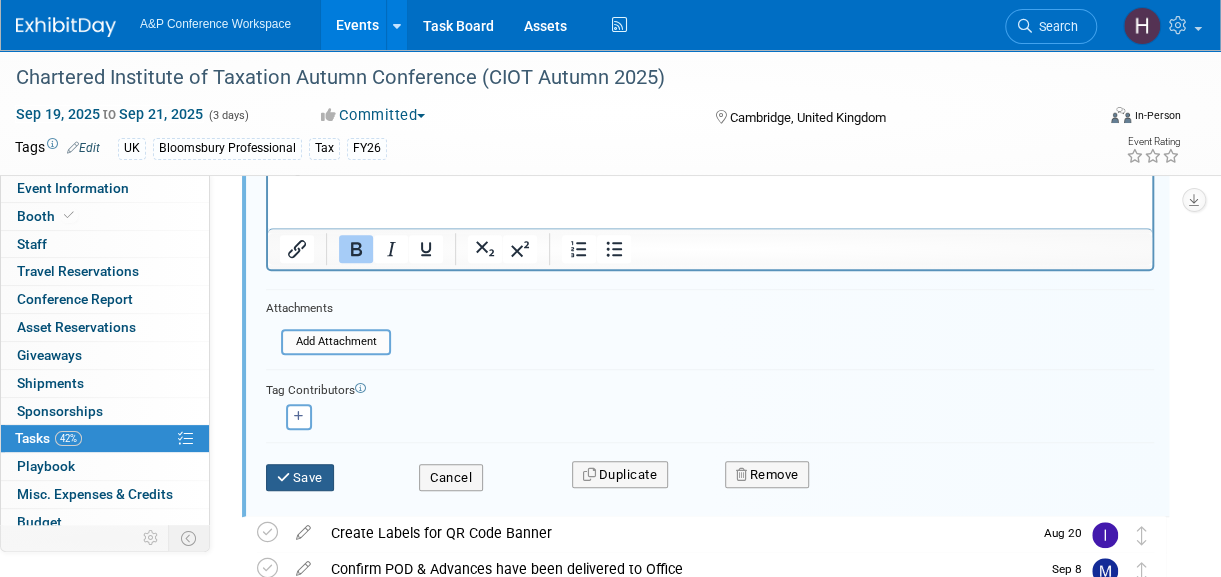 click on "Save" at bounding box center (300, 478) 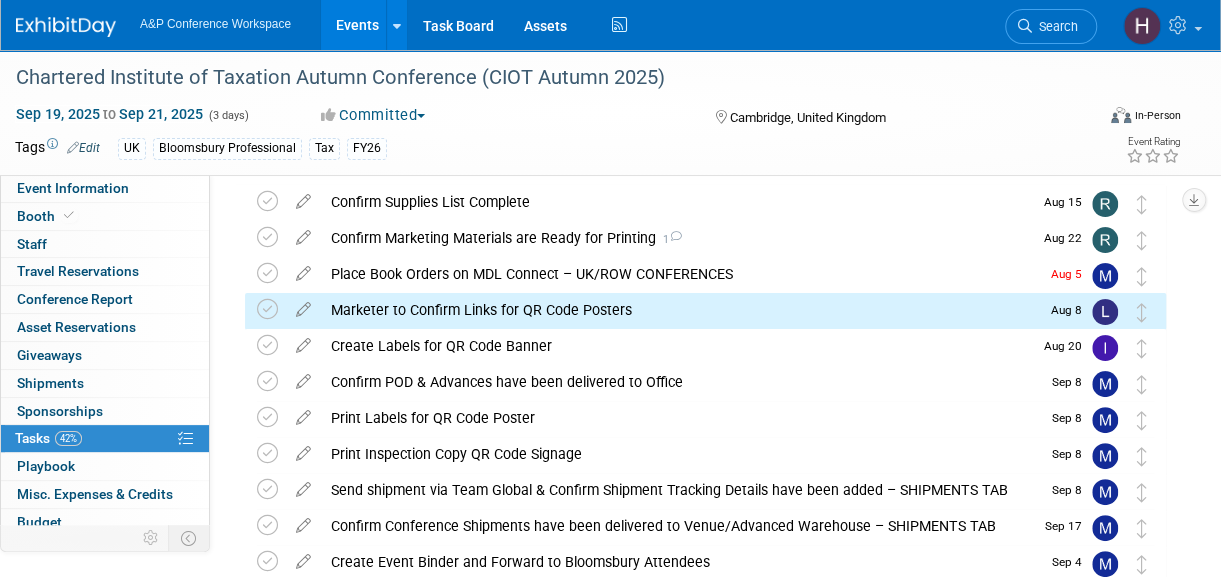 scroll, scrollTop: 74, scrollLeft: 0, axis: vertical 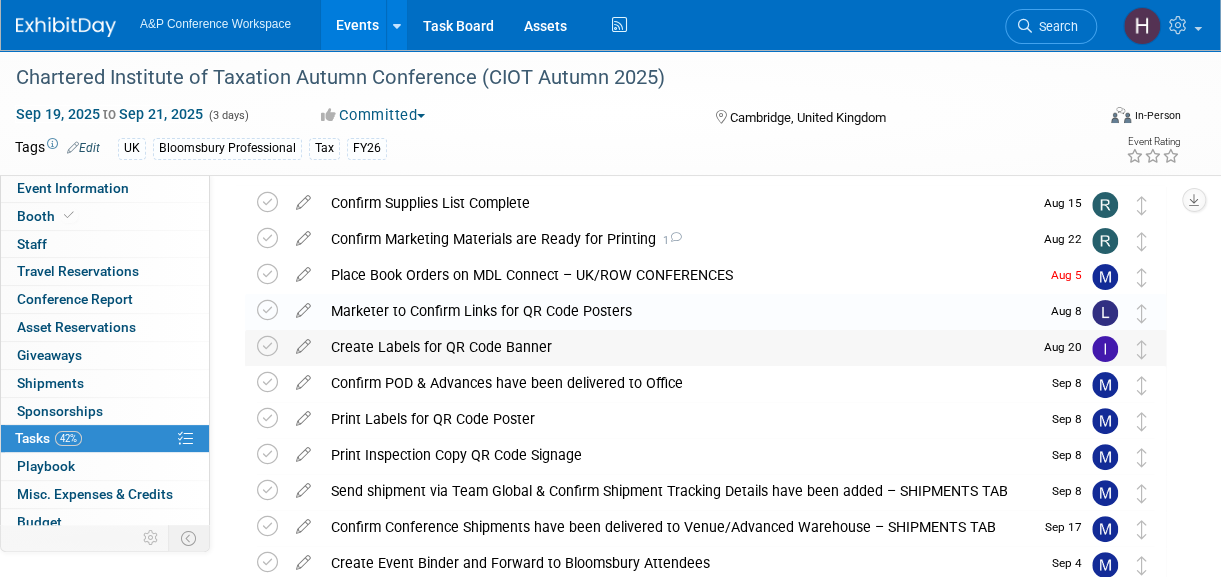 click on "Create Labels for QR Code Banner" at bounding box center [676, 347] 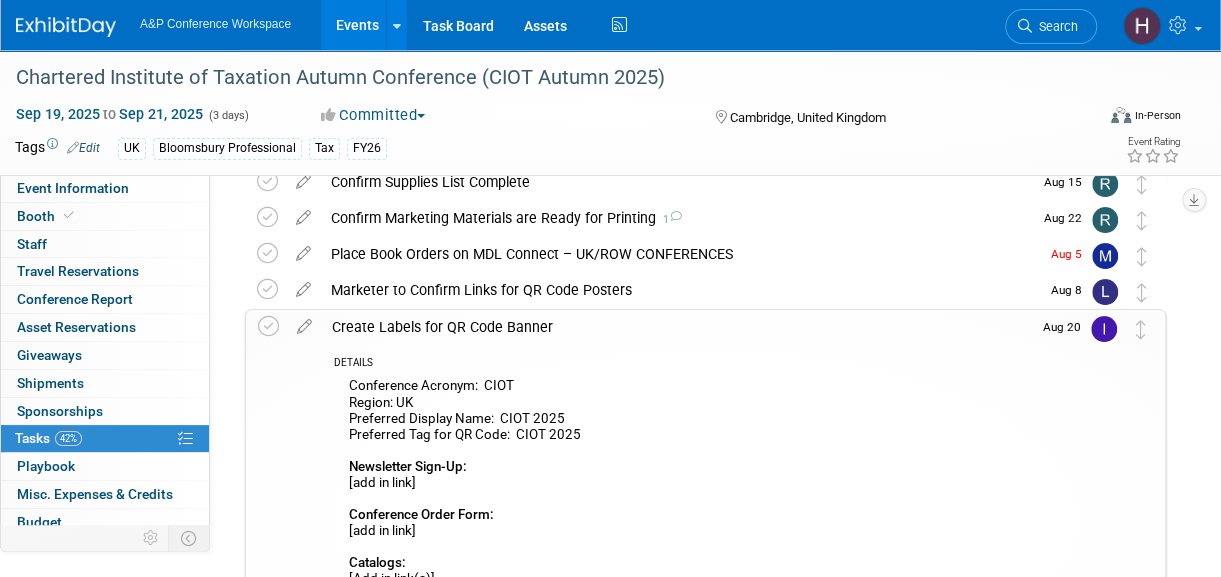 scroll, scrollTop: 94, scrollLeft: 0, axis: vertical 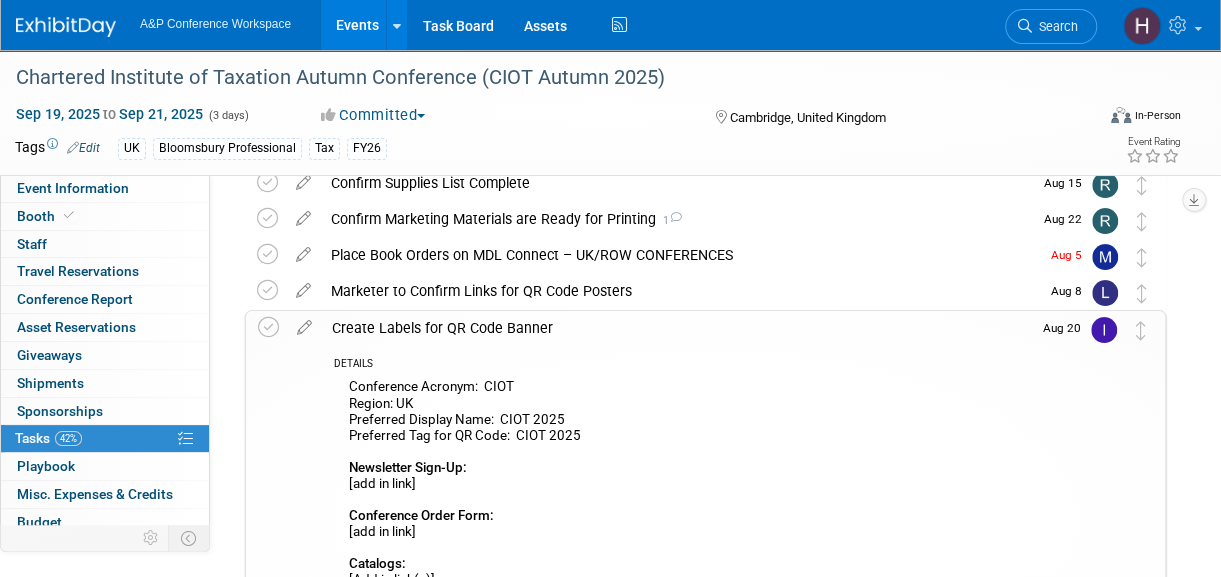 click on "Marketer to Confirm Links for QR Code Posters" at bounding box center [680, 291] 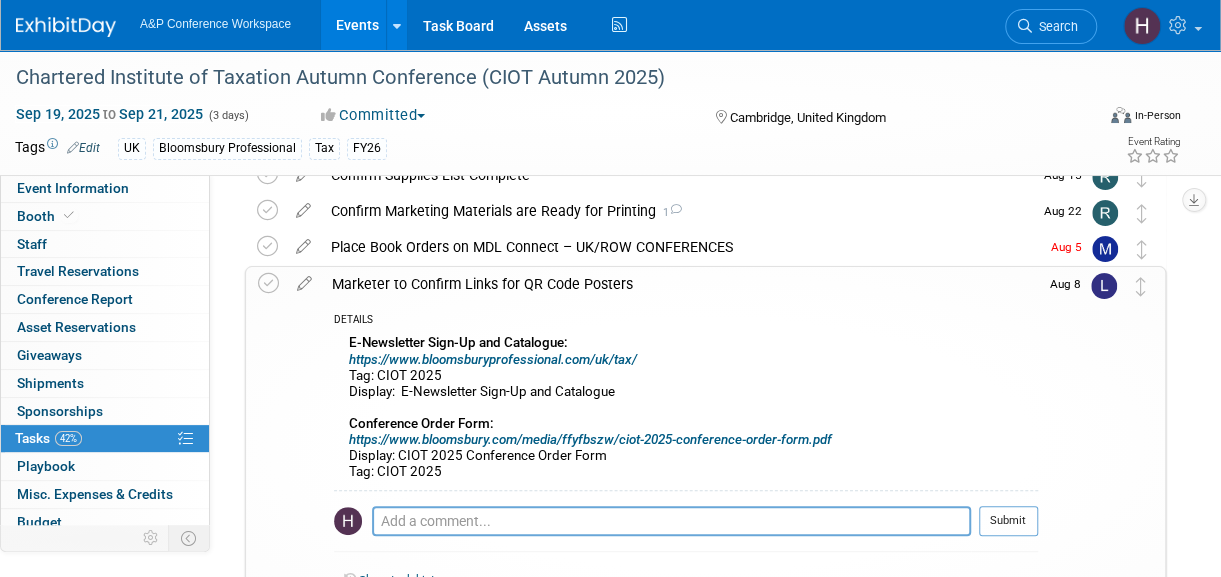scroll, scrollTop: 100, scrollLeft: 0, axis: vertical 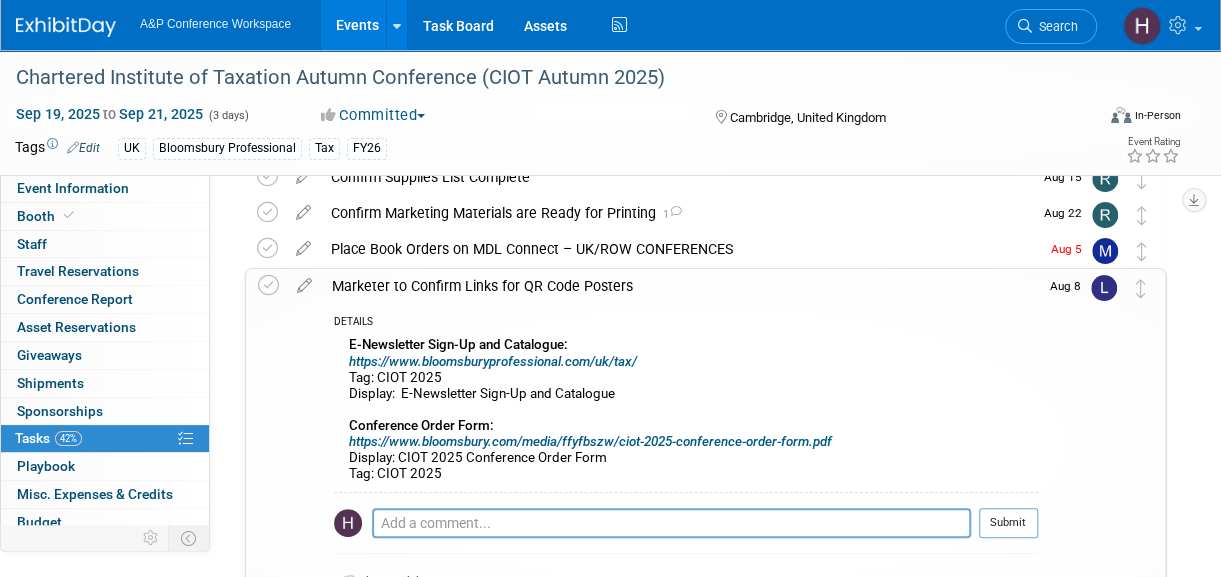 click on "Marketer to Confirm Links for QR Code Posters" at bounding box center [680, 286] 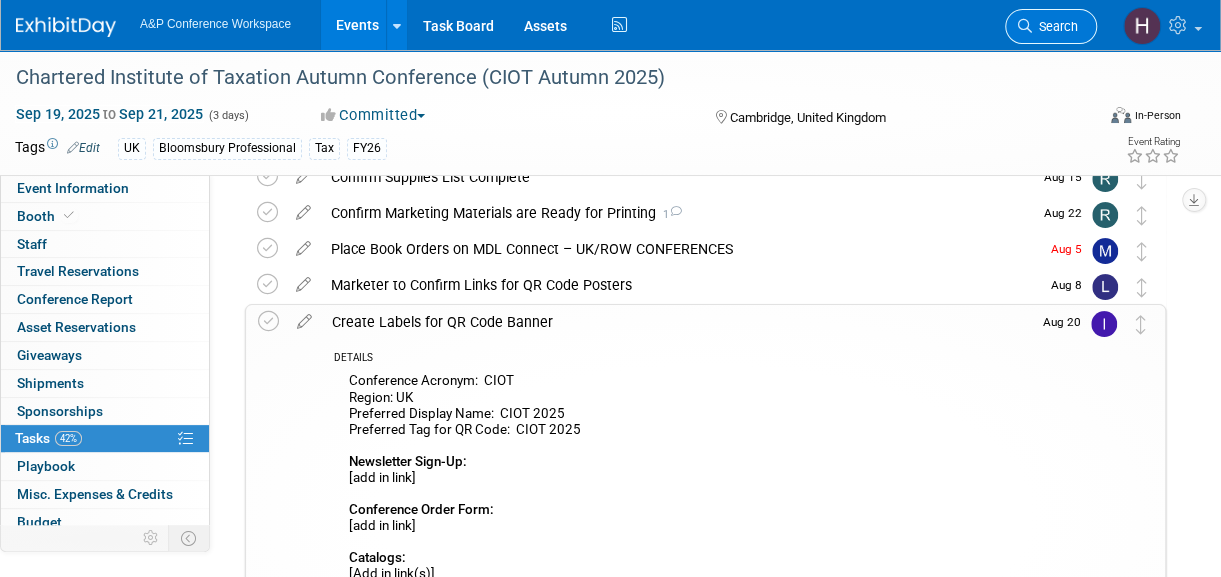 click on "Search" at bounding box center [1055, 26] 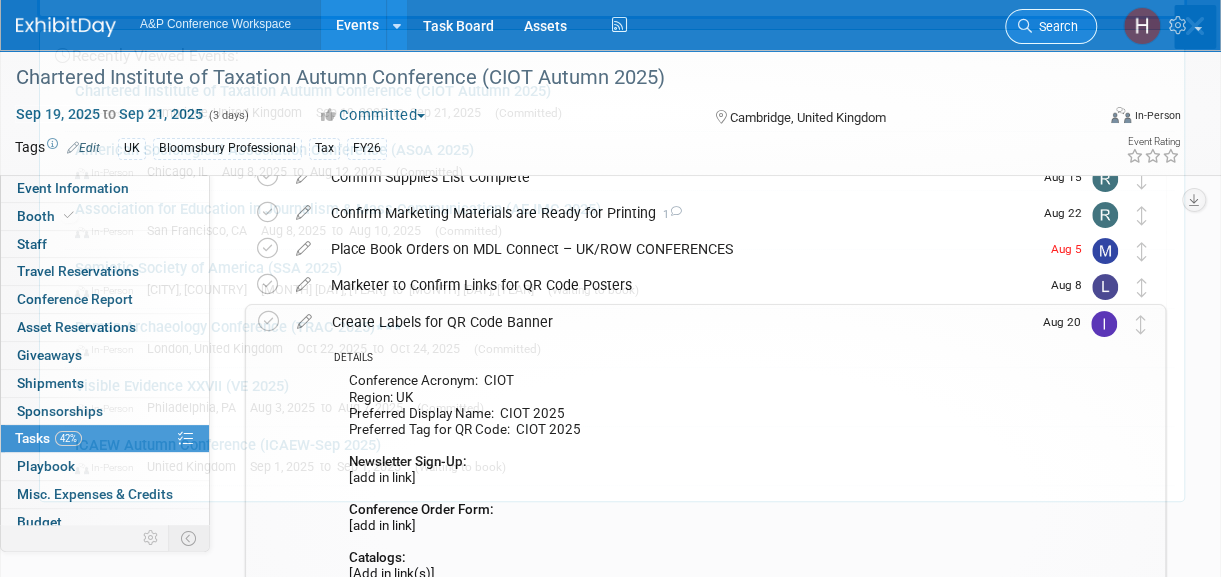 scroll, scrollTop: 0, scrollLeft: 0, axis: both 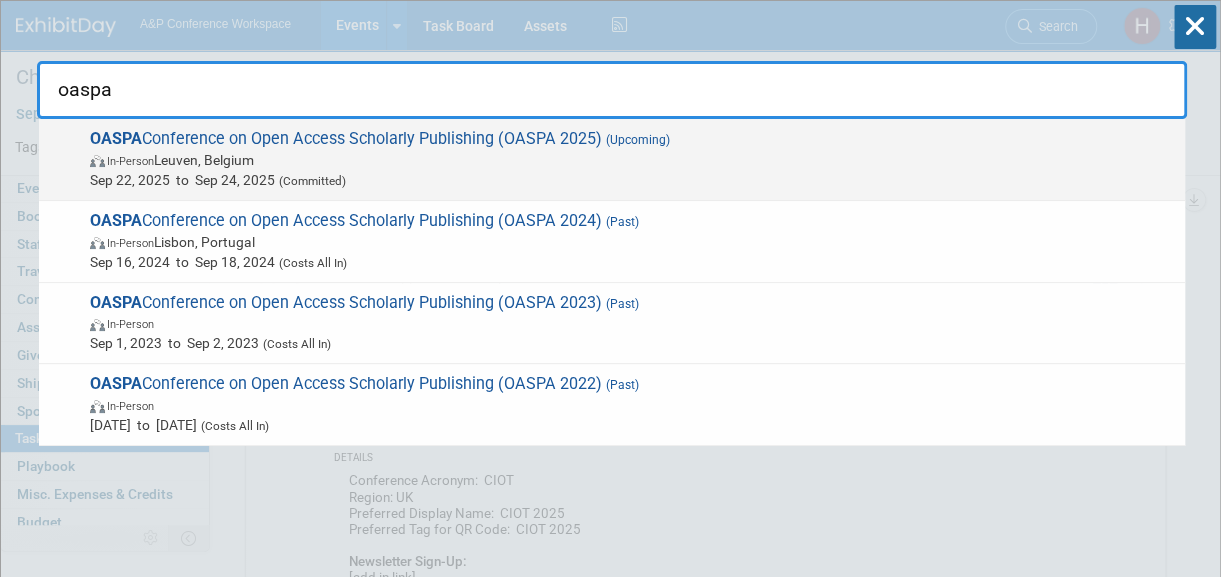 type on "oaspa" 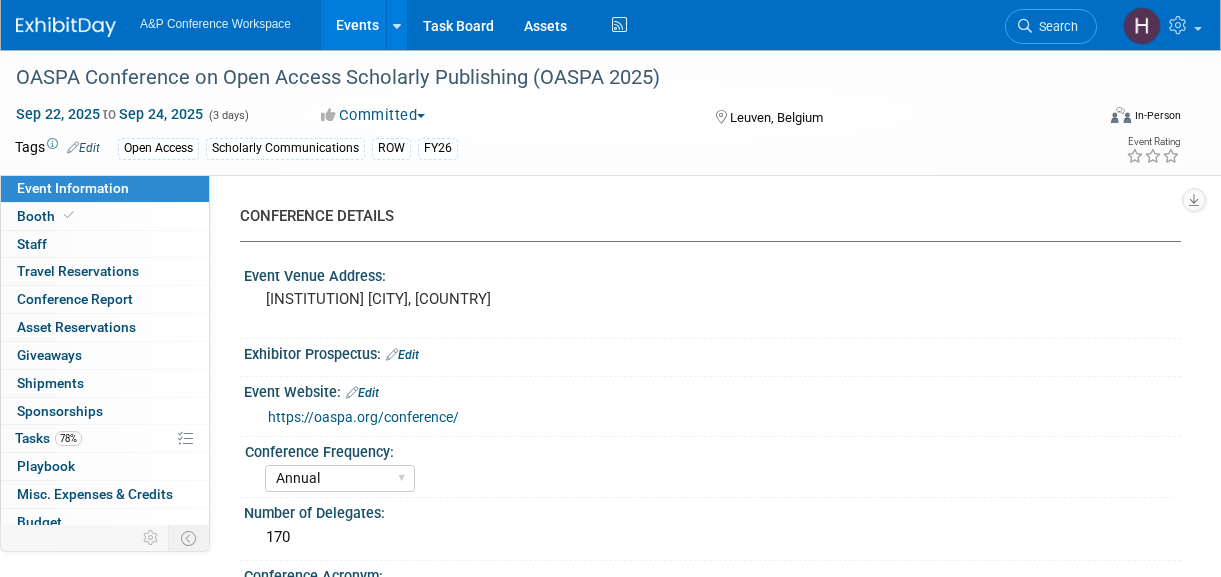select on "Annual" 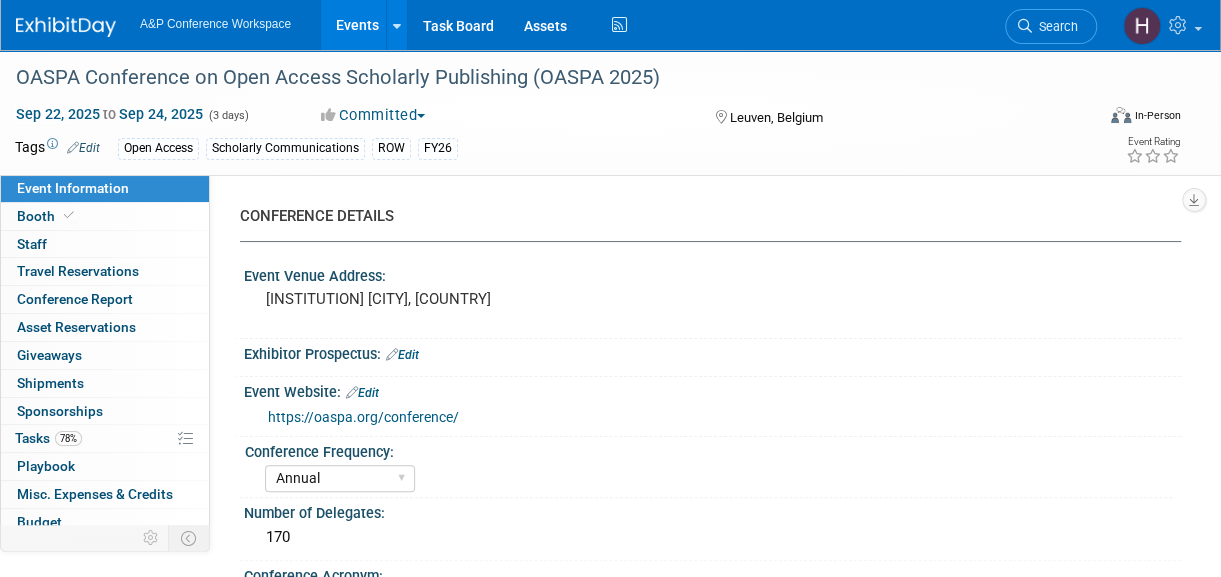 scroll, scrollTop: 0, scrollLeft: 0, axis: both 